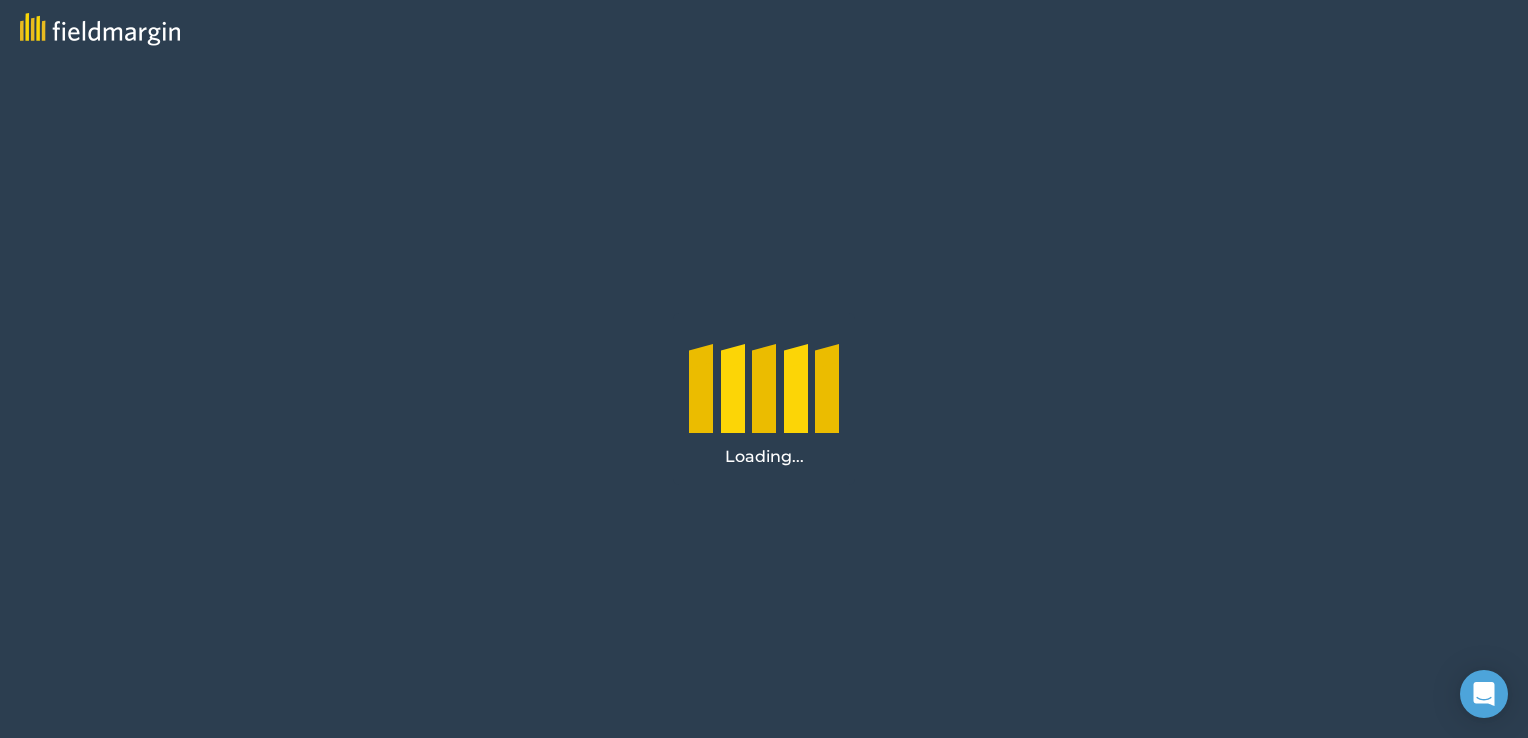 scroll, scrollTop: 0, scrollLeft: 0, axis: both 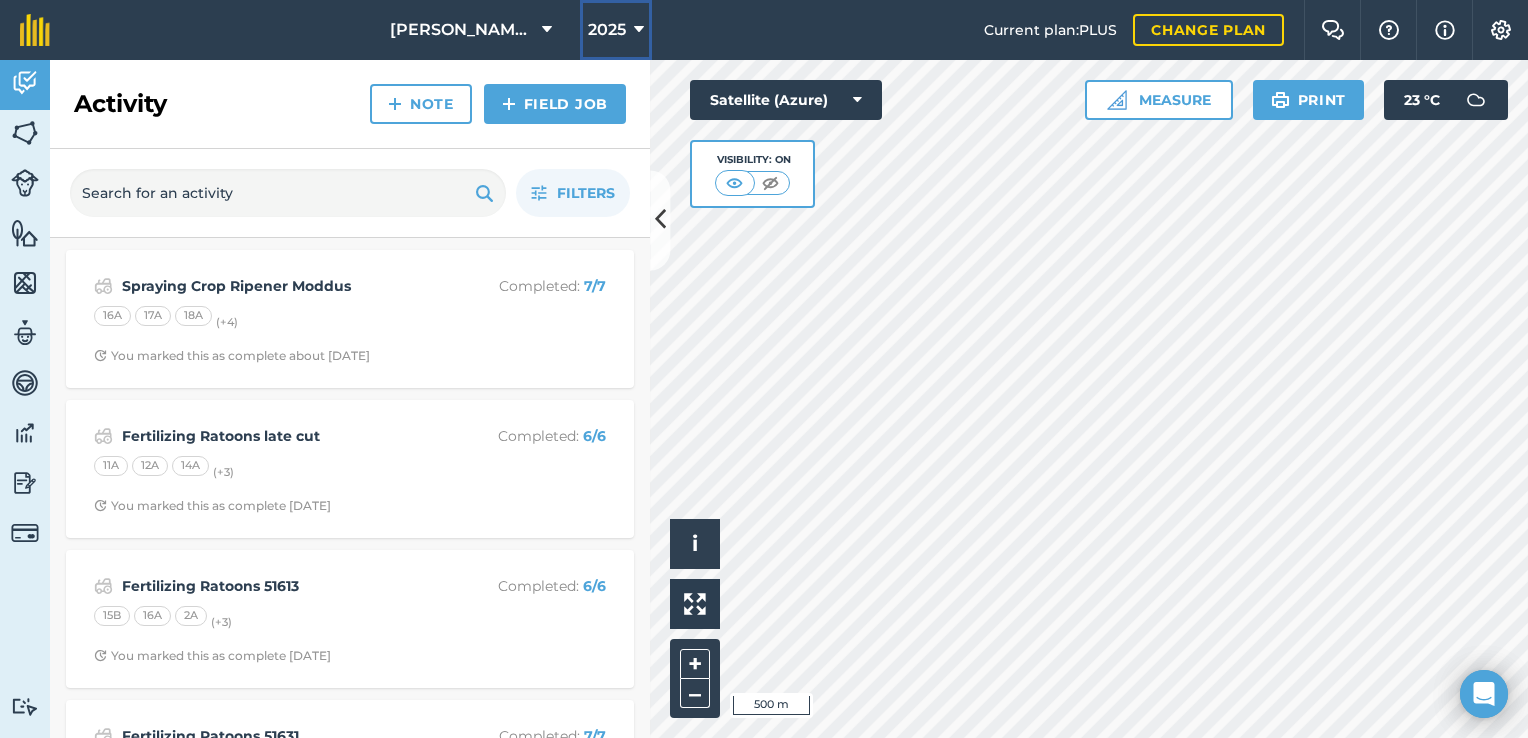 click at bounding box center [639, 30] 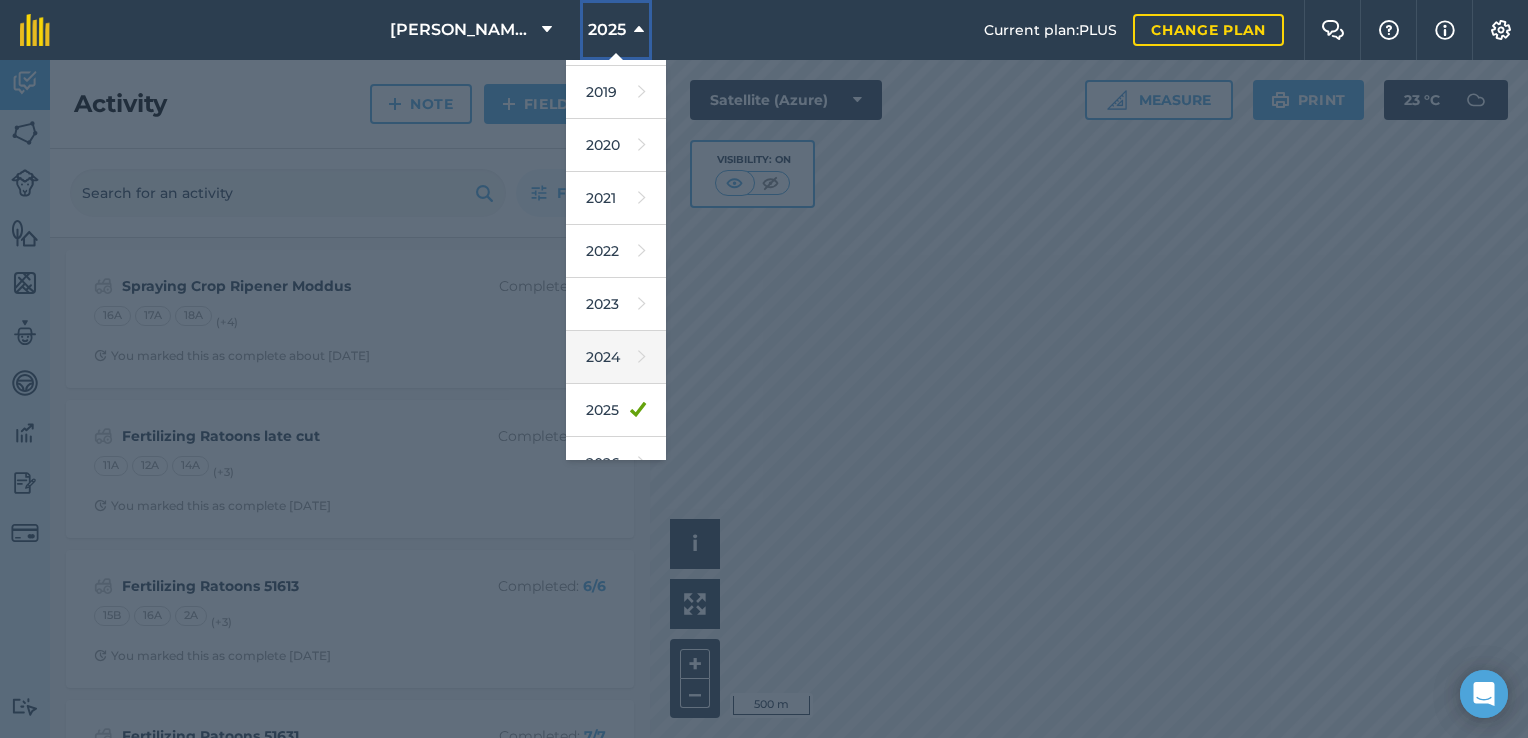 scroll, scrollTop: 180, scrollLeft: 0, axis: vertical 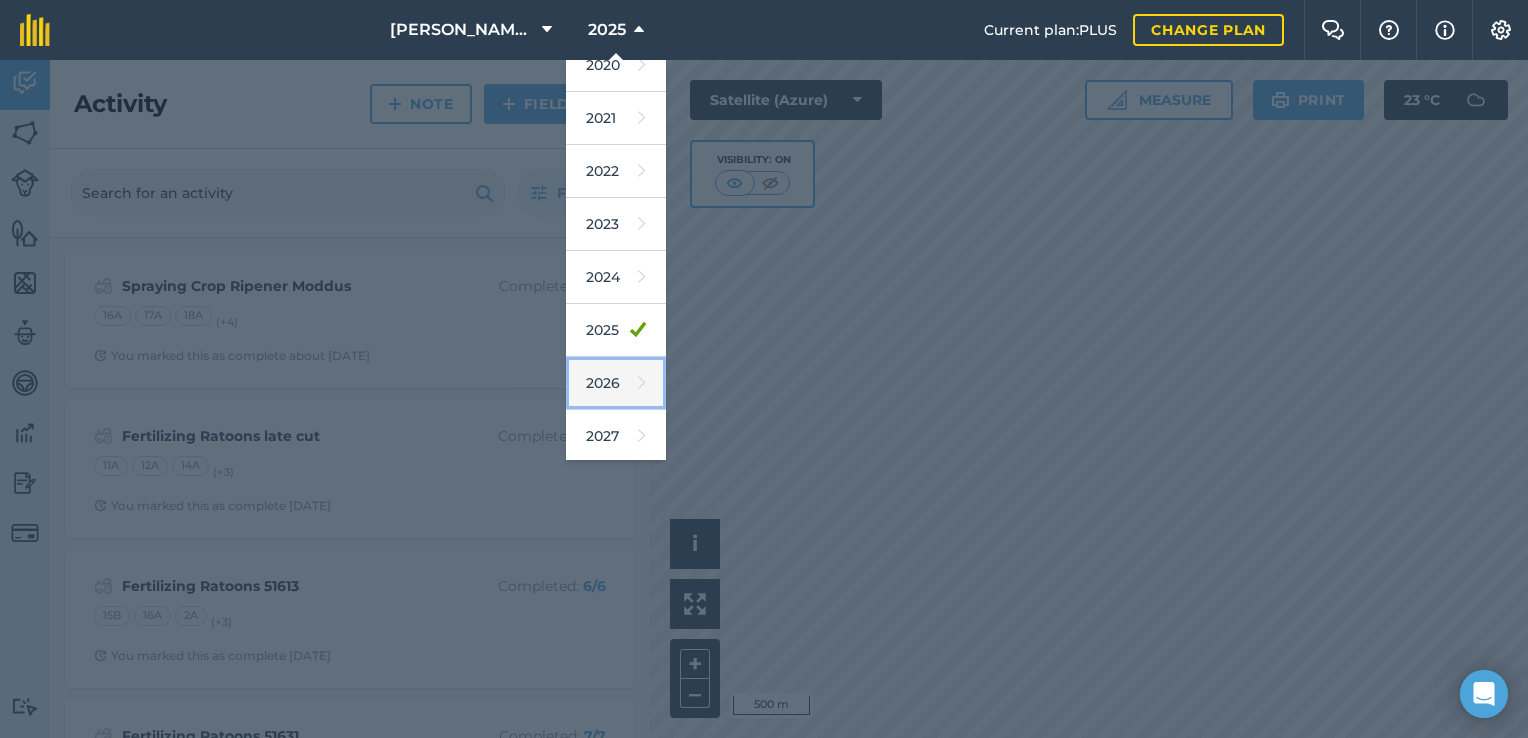 click on "2026" at bounding box center [616, 383] 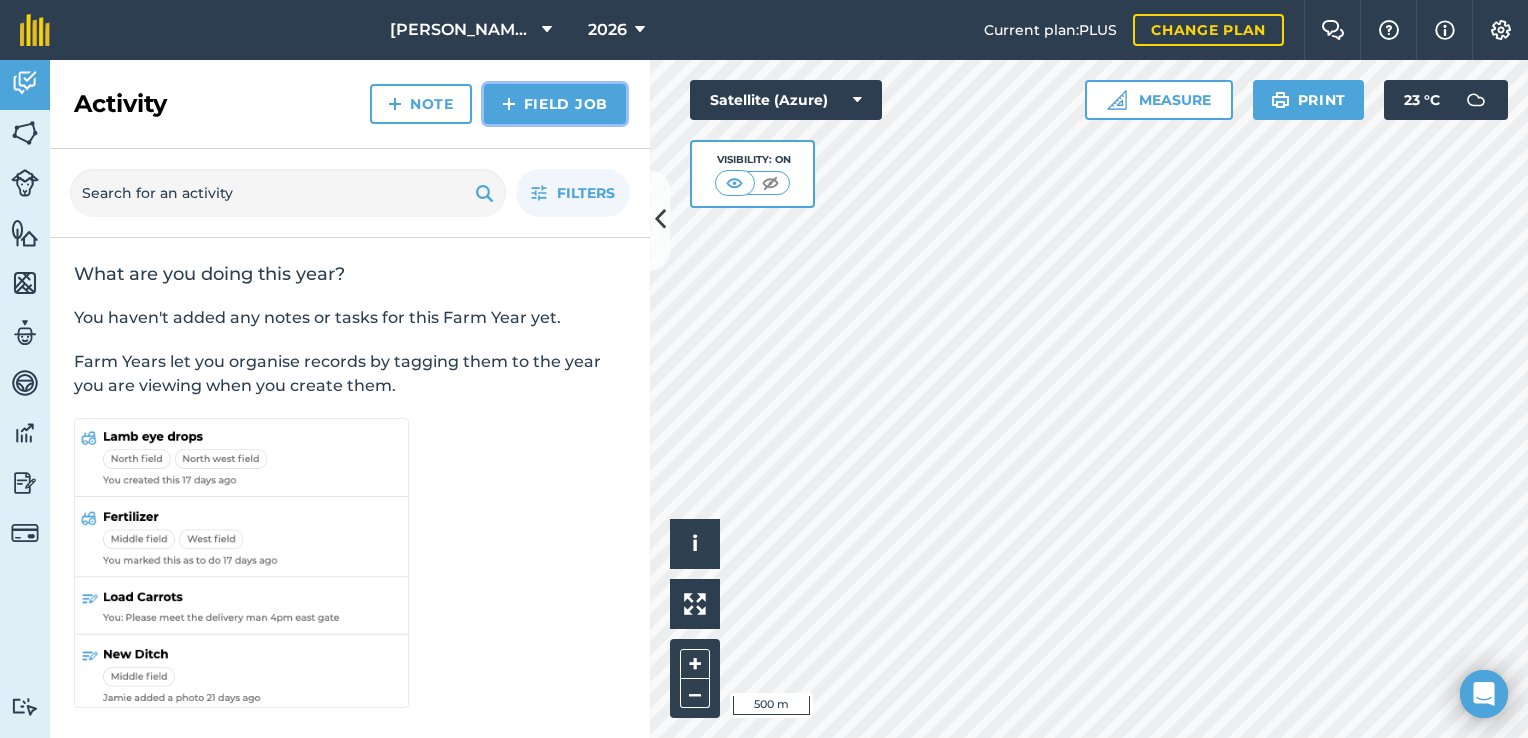 click on "Field Job" at bounding box center [555, 104] 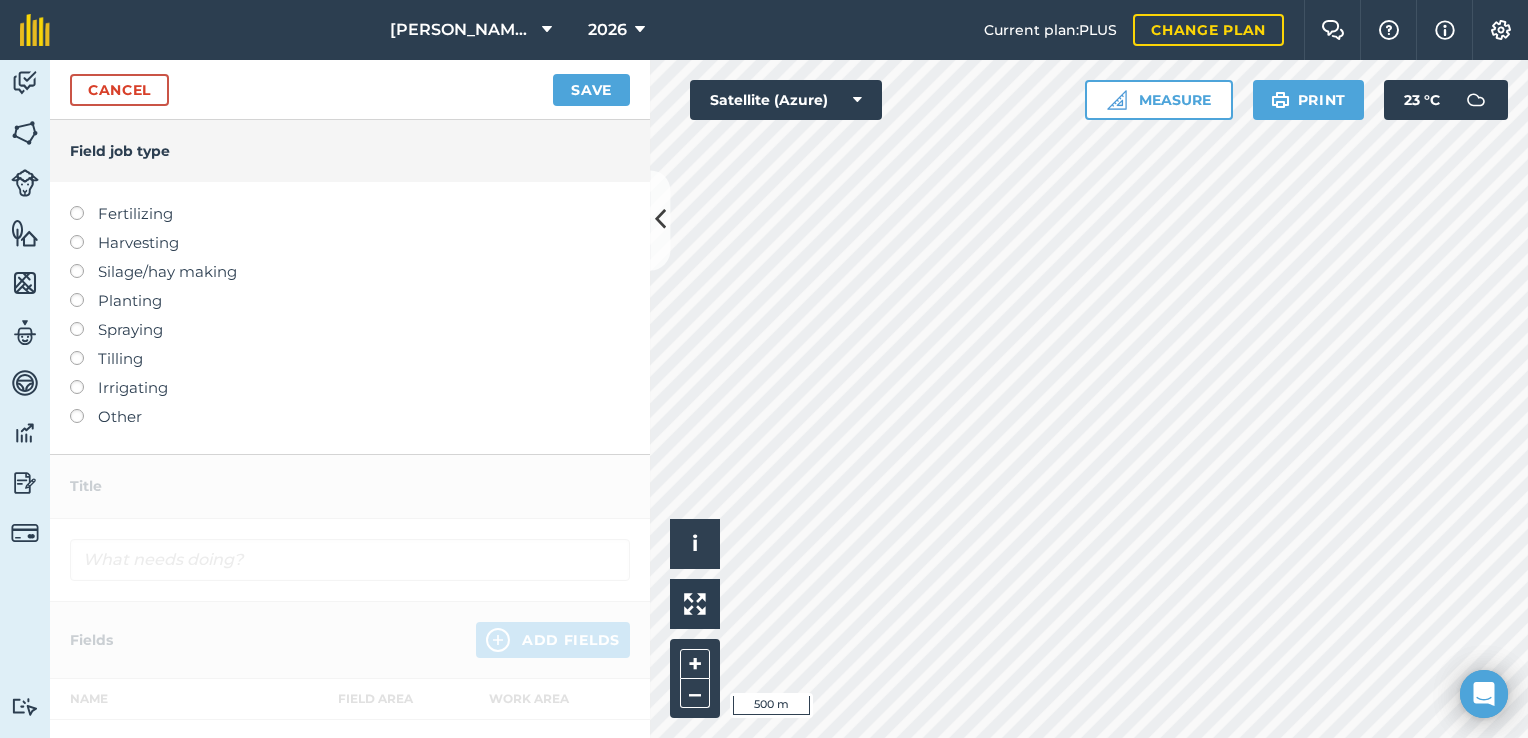 click at bounding box center [84, 322] 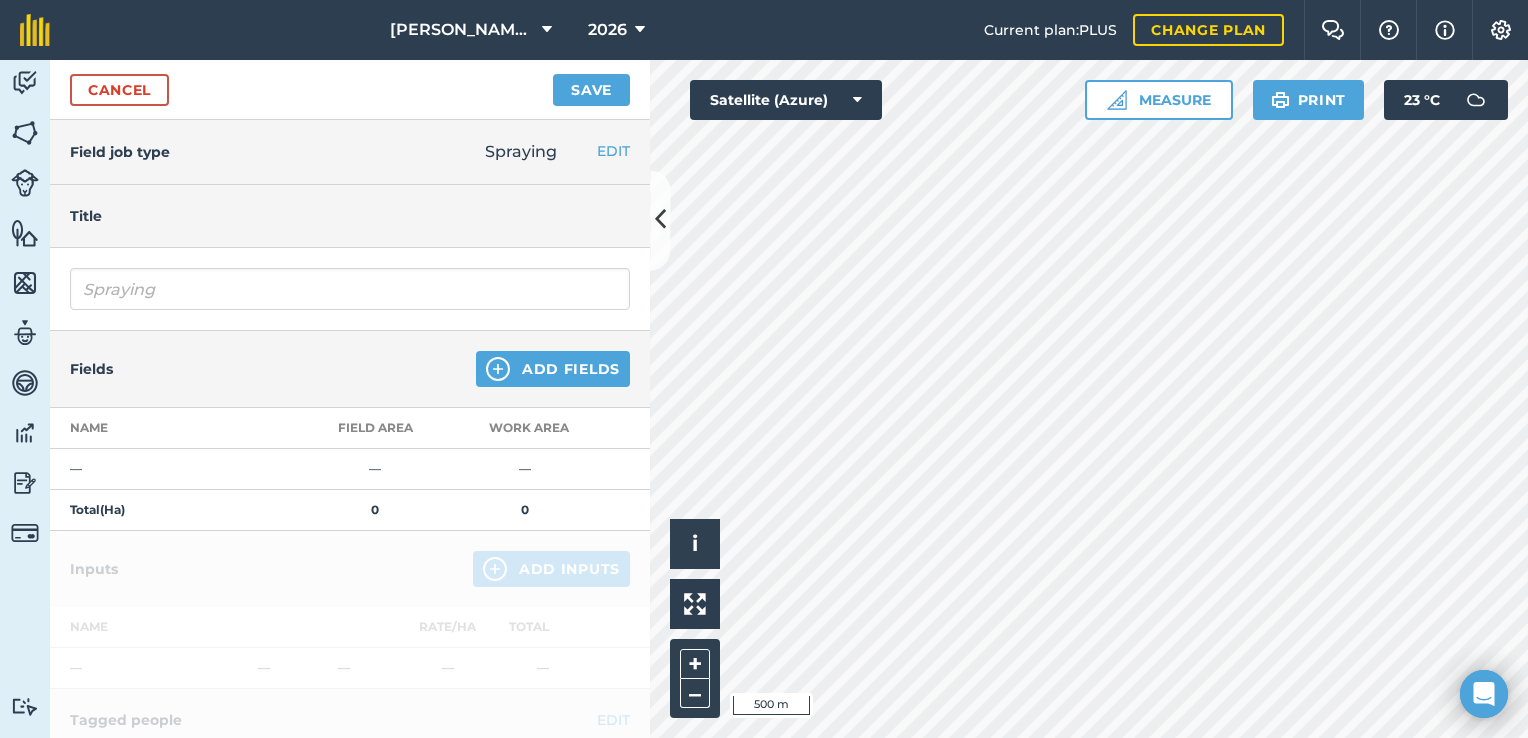 click on "Title" at bounding box center (350, 216) 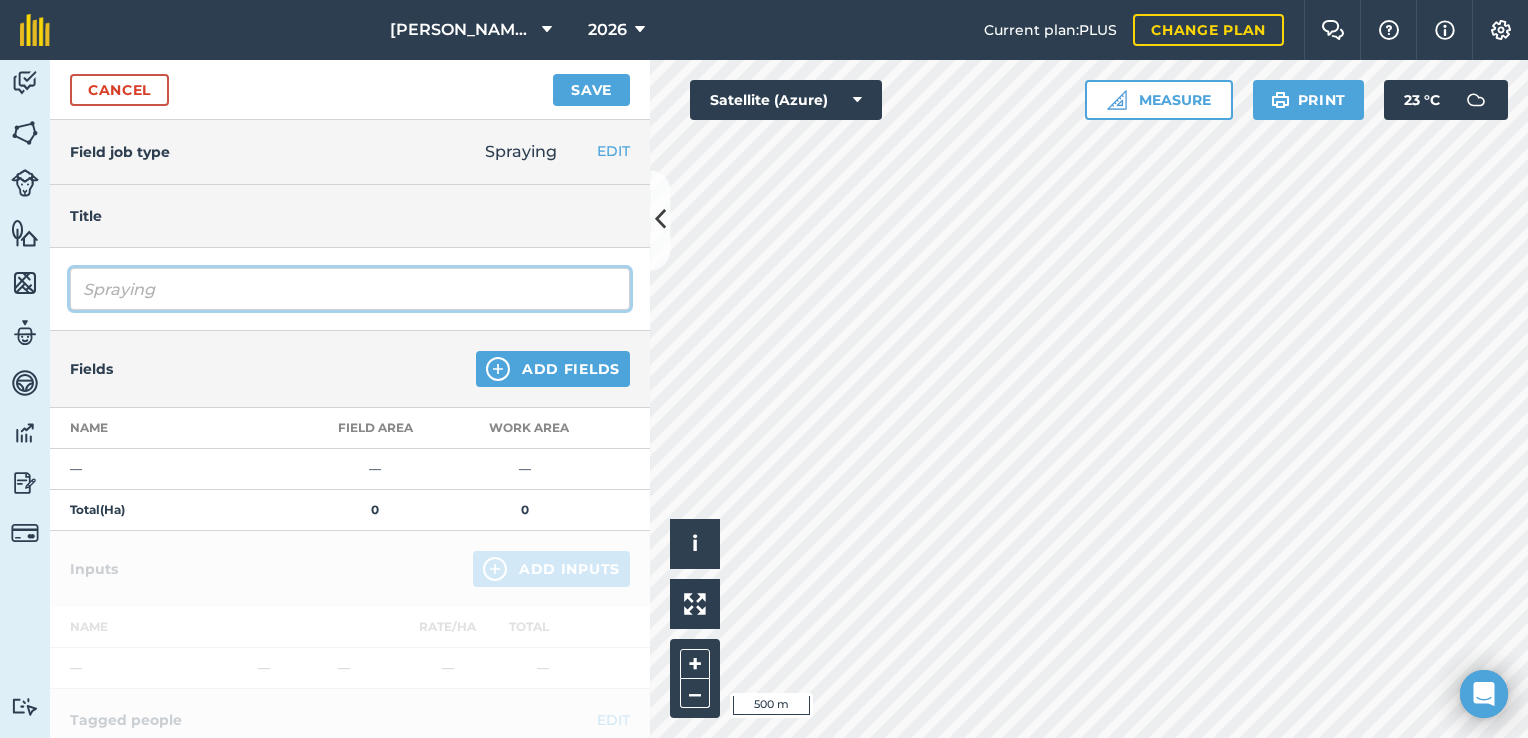 click on "Spraying" at bounding box center (350, 289) 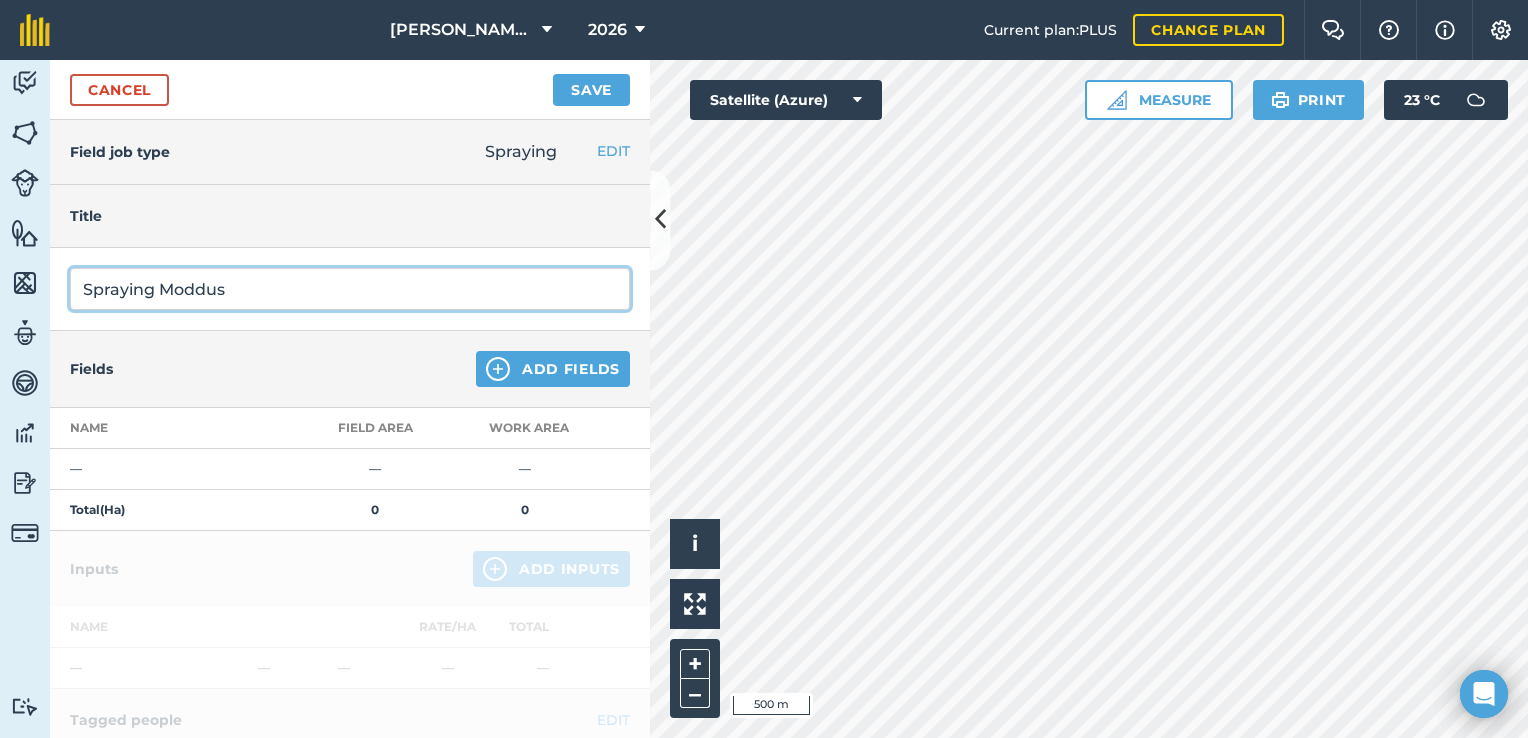 type on "Spraying Moddus" 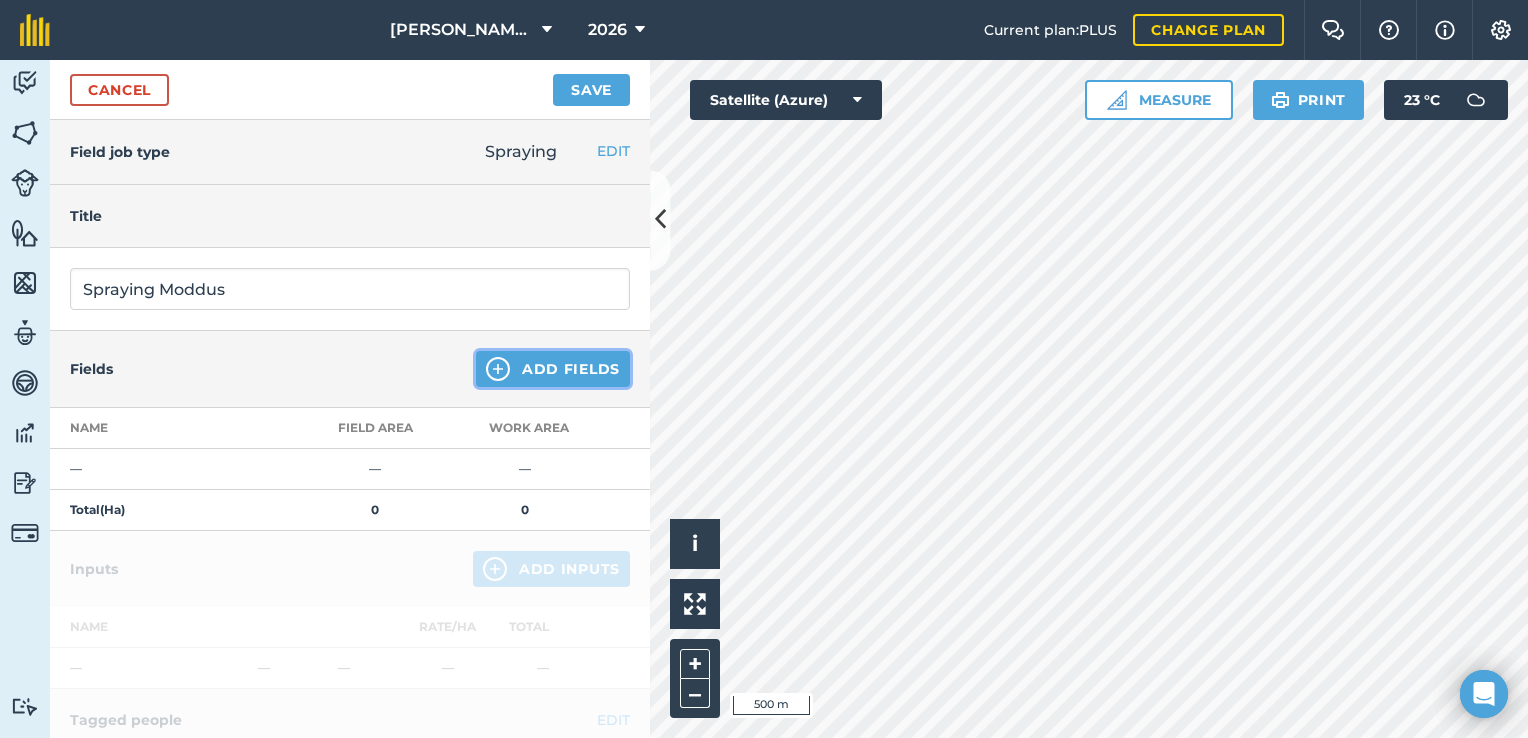 click on "Add Fields" at bounding box center (553, 369) 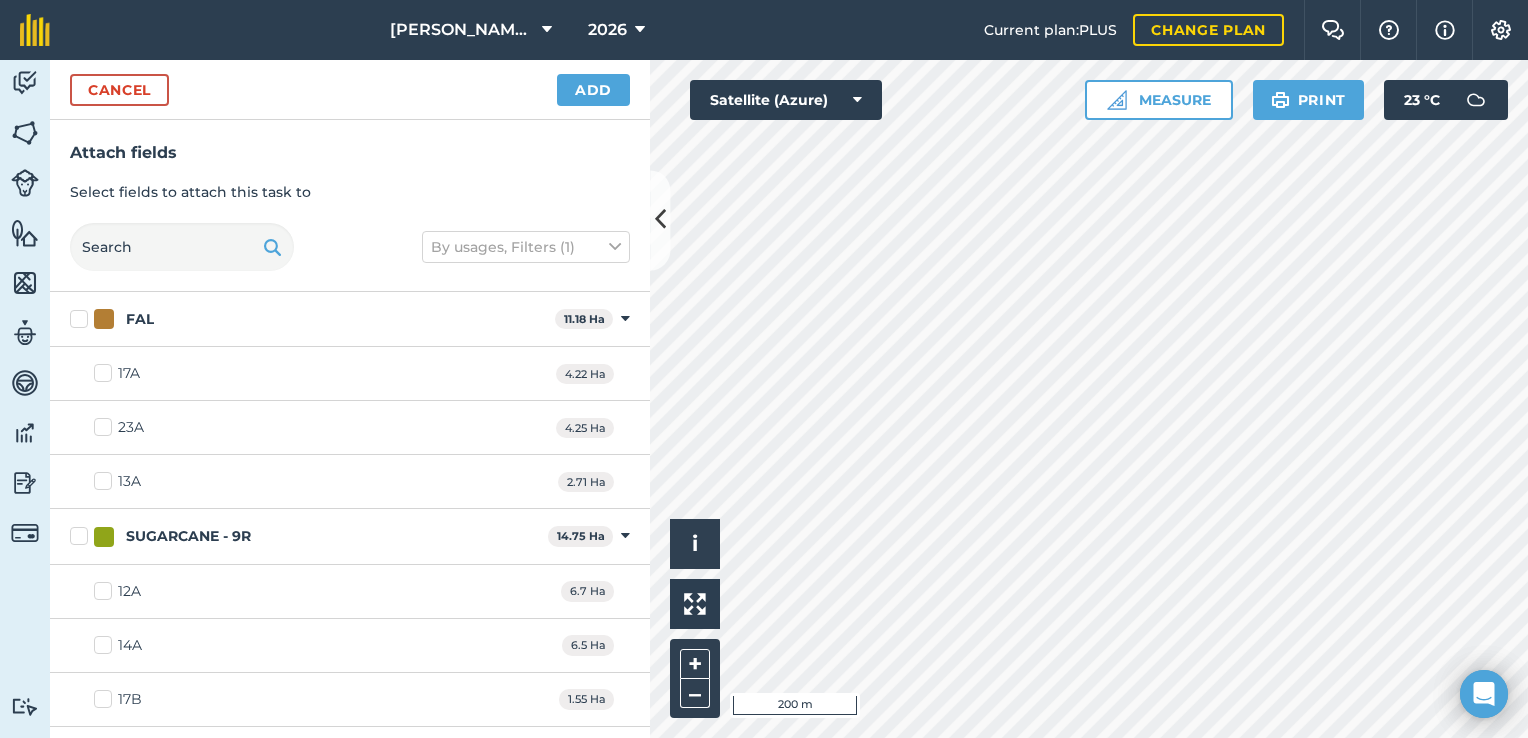 checkbox on "true" 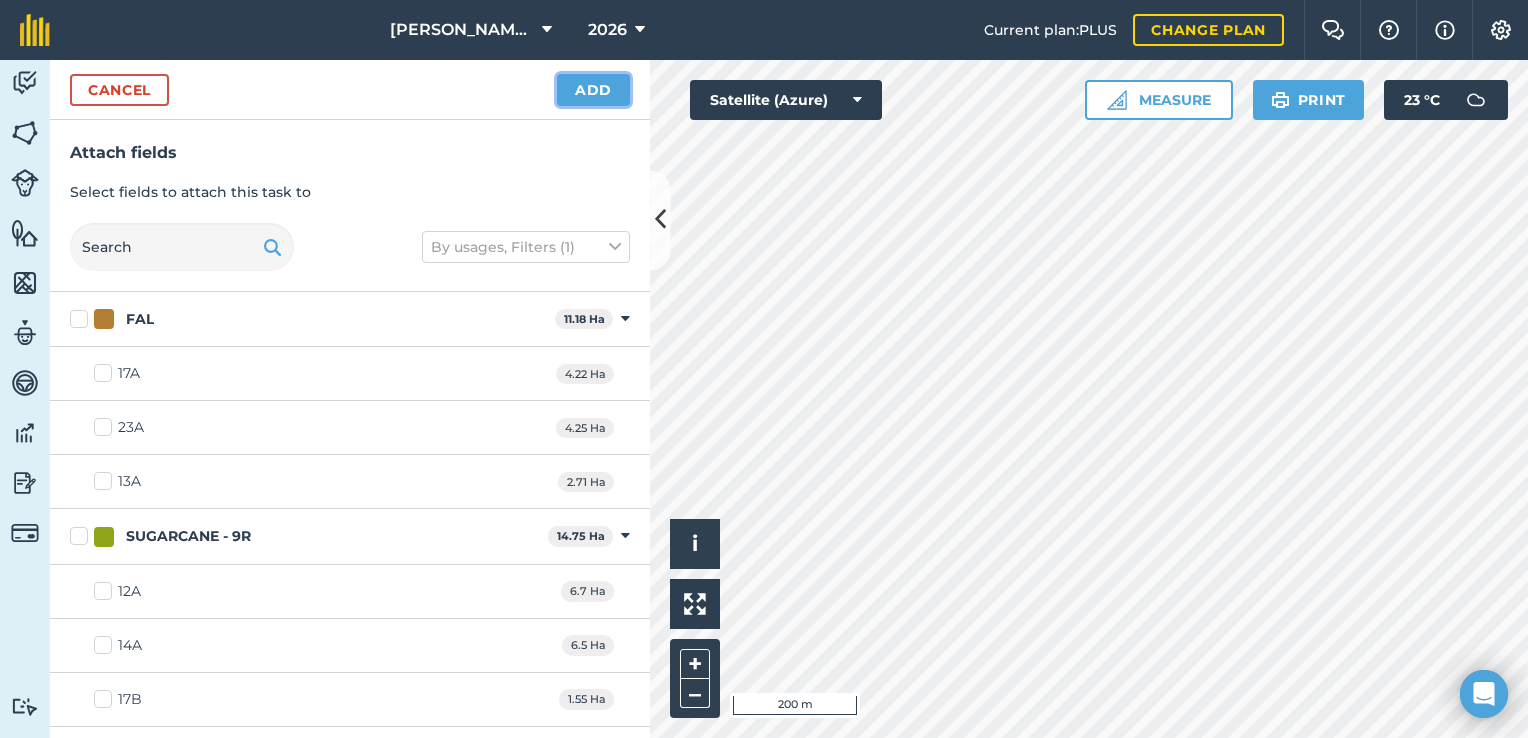 click on "Add" at bounding box center [593, 90] 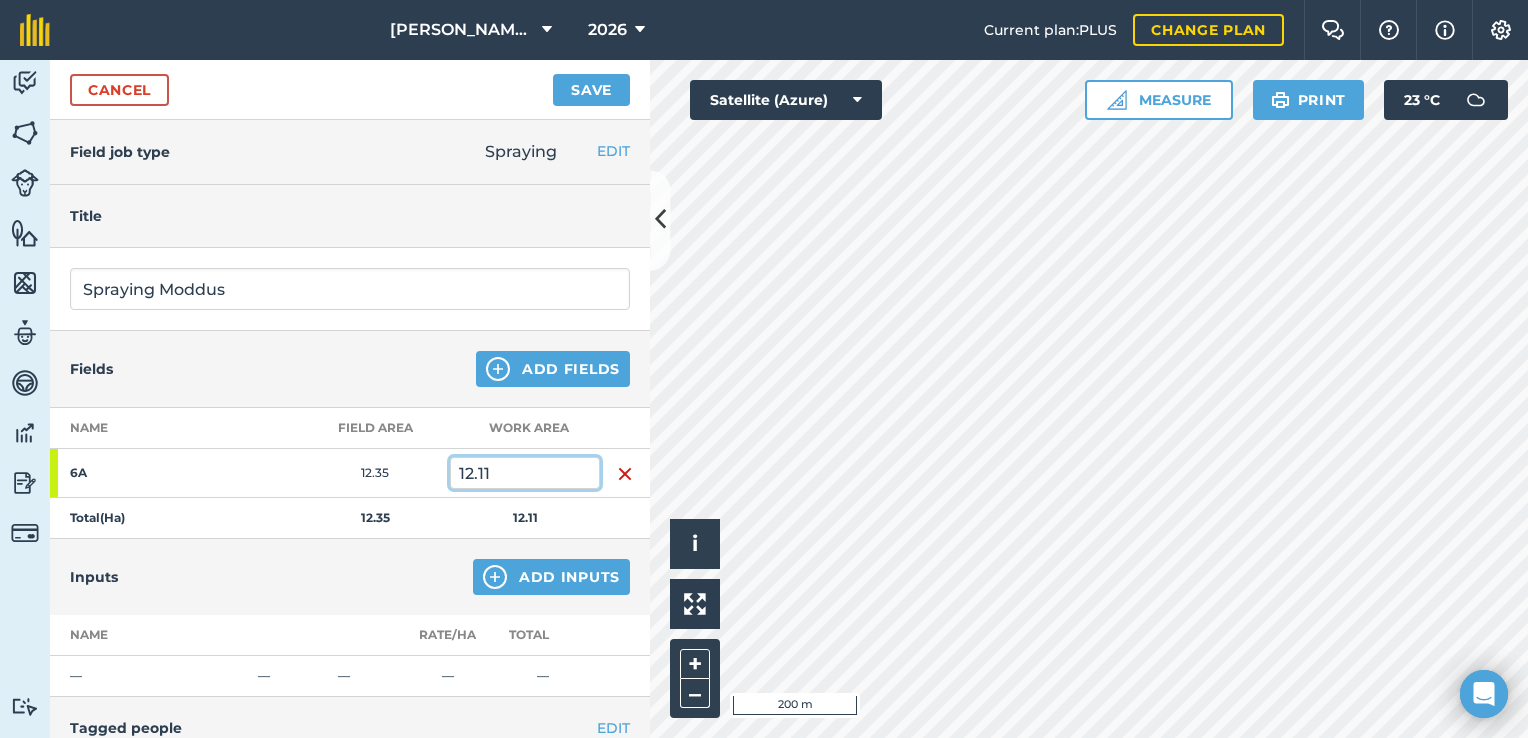 drag, startPoint x: 508, startPoint y: 471, endPoint x: 420, endPoint y: 470, distance: 88.005684 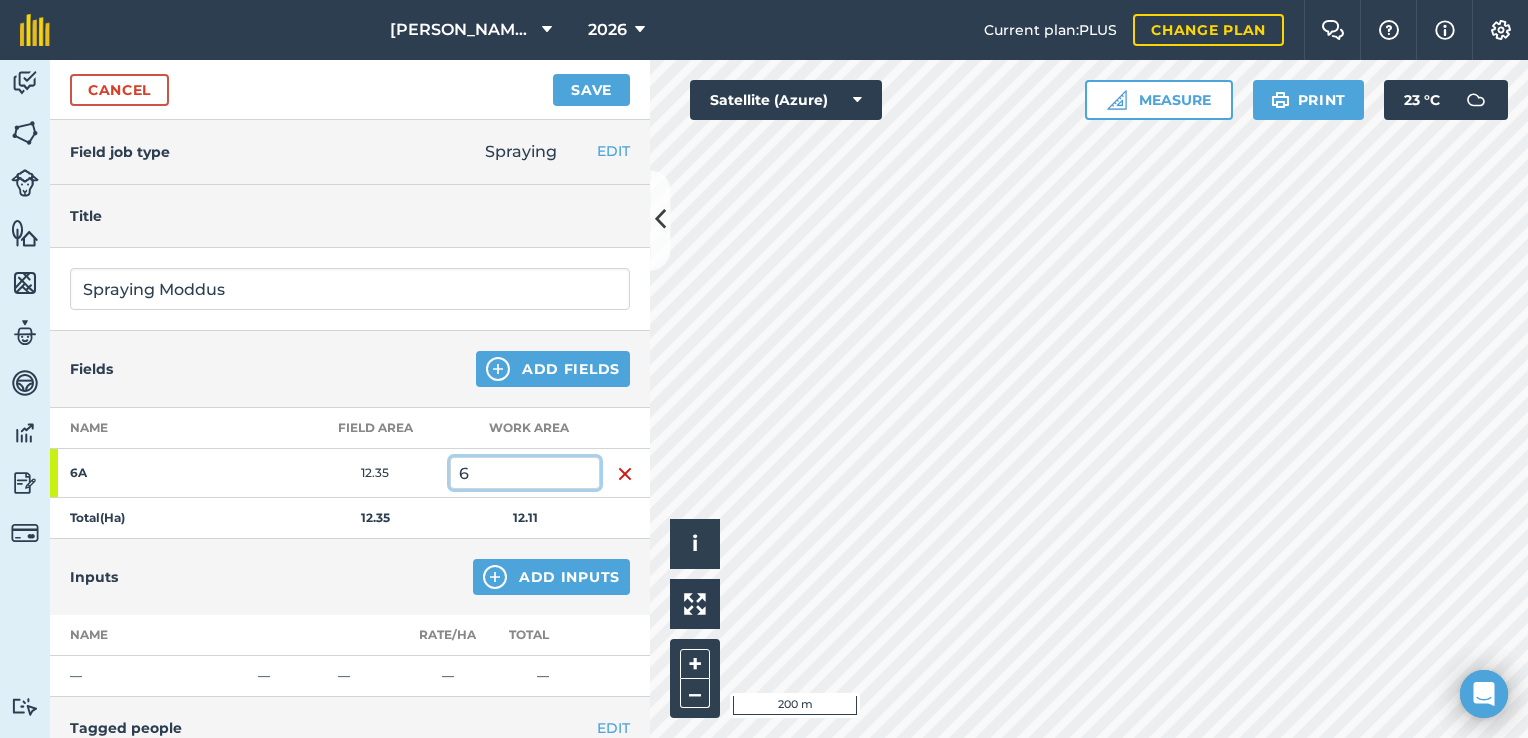 type on "6" 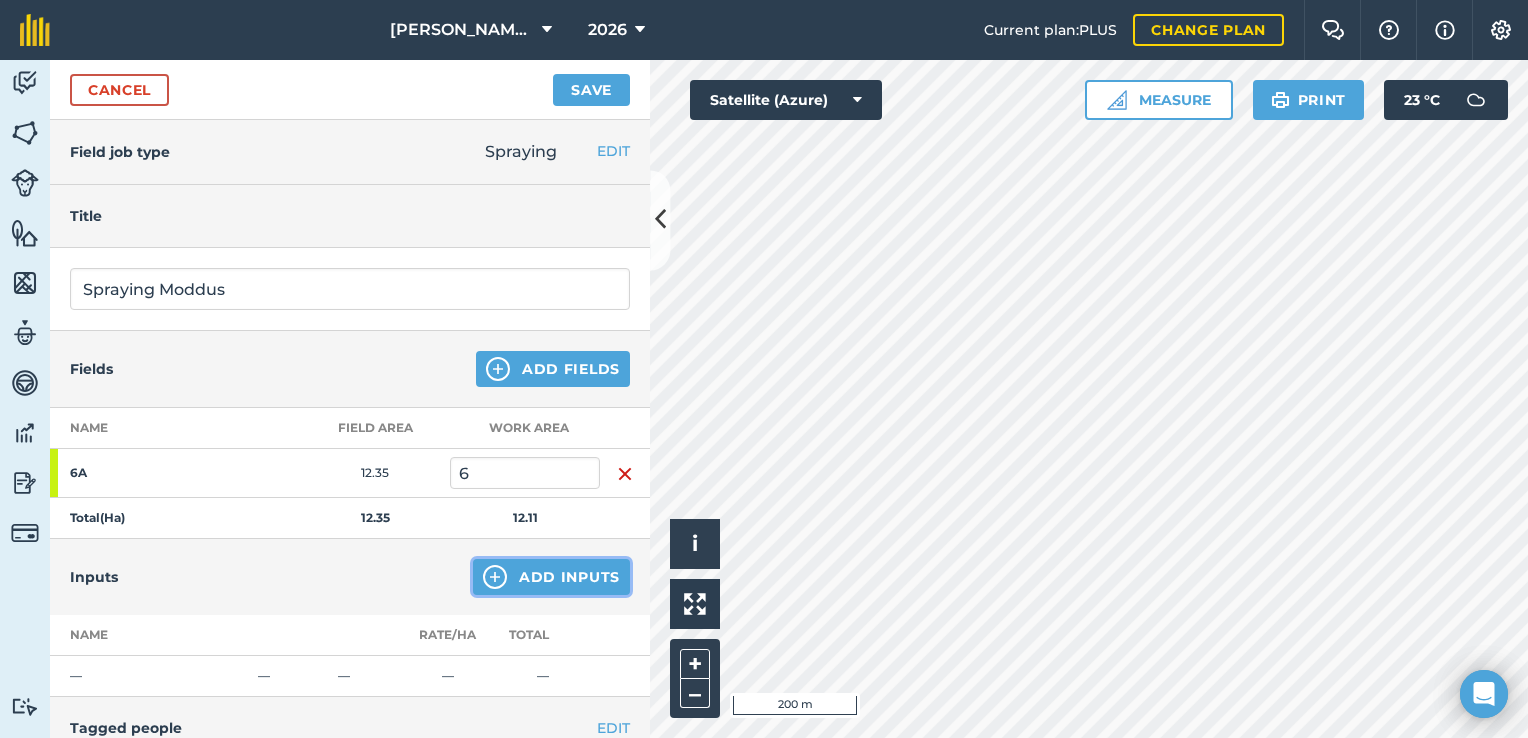 click on "Add Inputs" at bounding box center (551, 577) 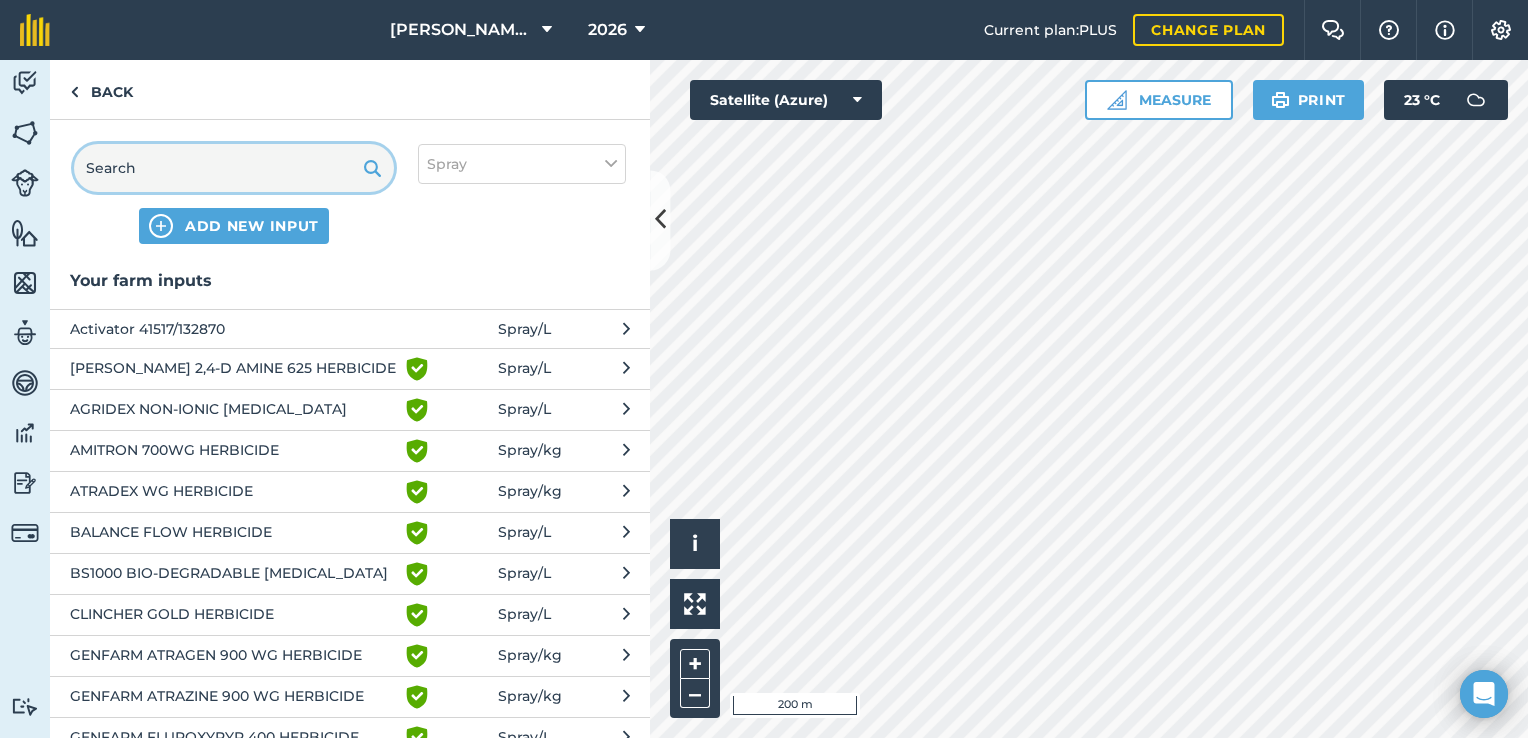 click at bounding box center (234, 168) 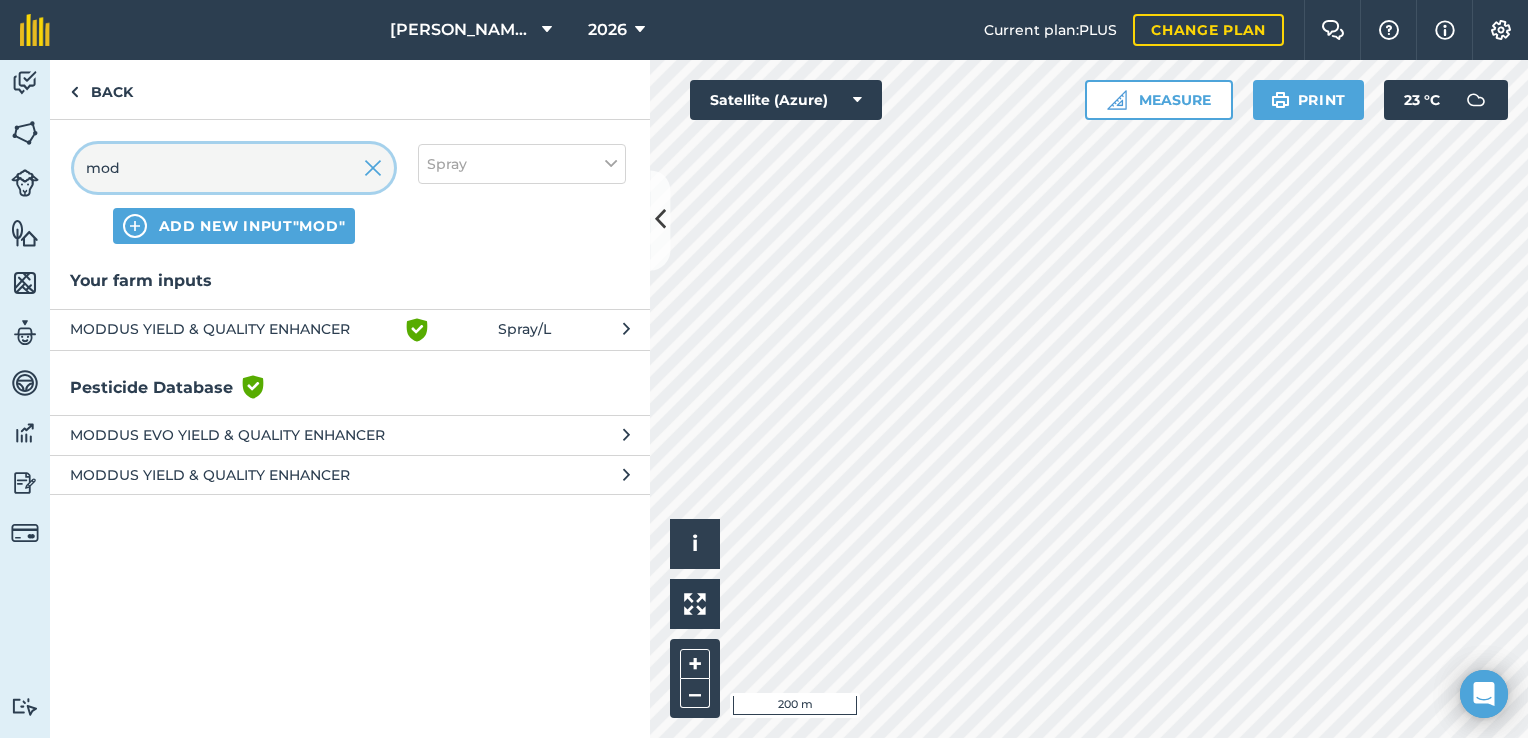 type on "mod" 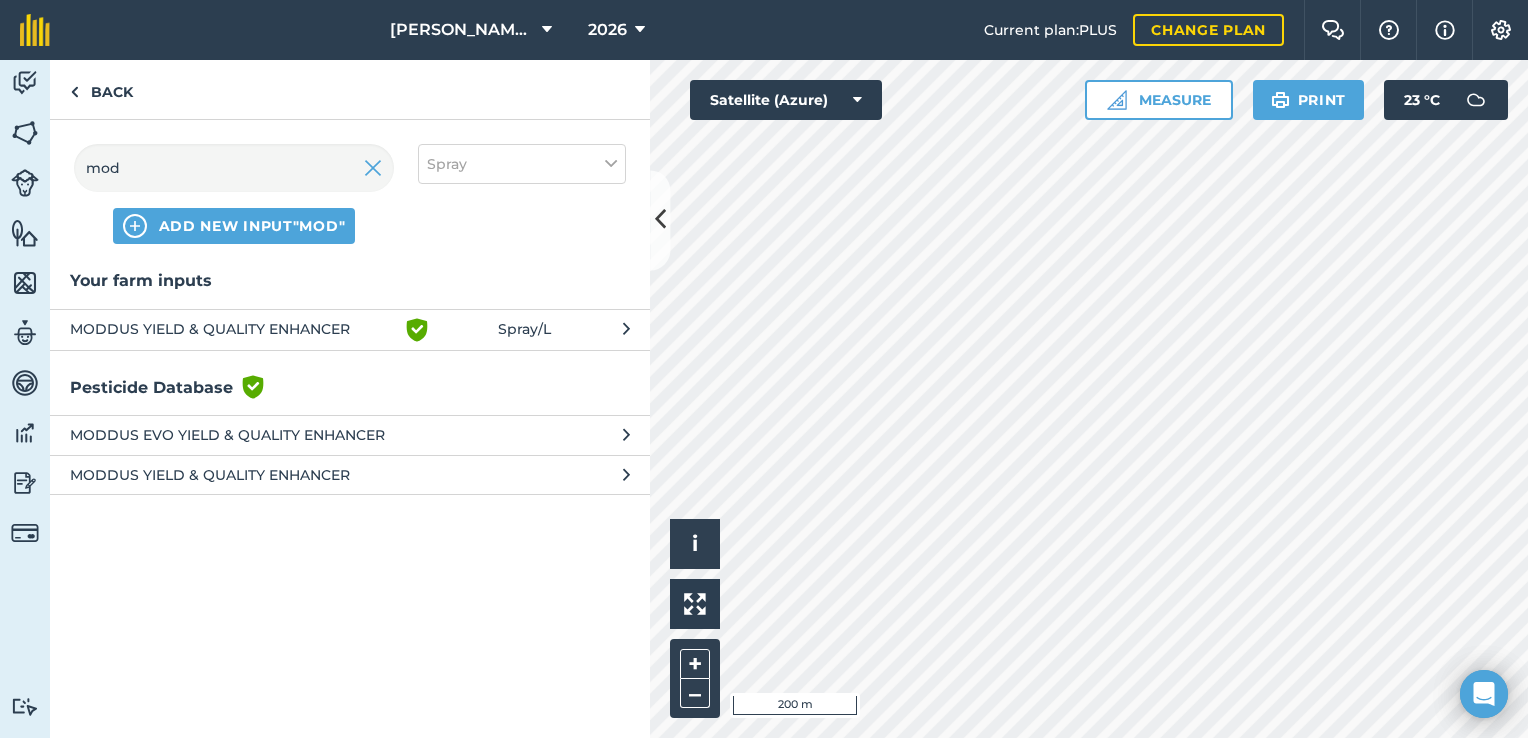 click on "MODDUS YIELD & QUALITY ENHANCER" at bounding box center (233, 330) 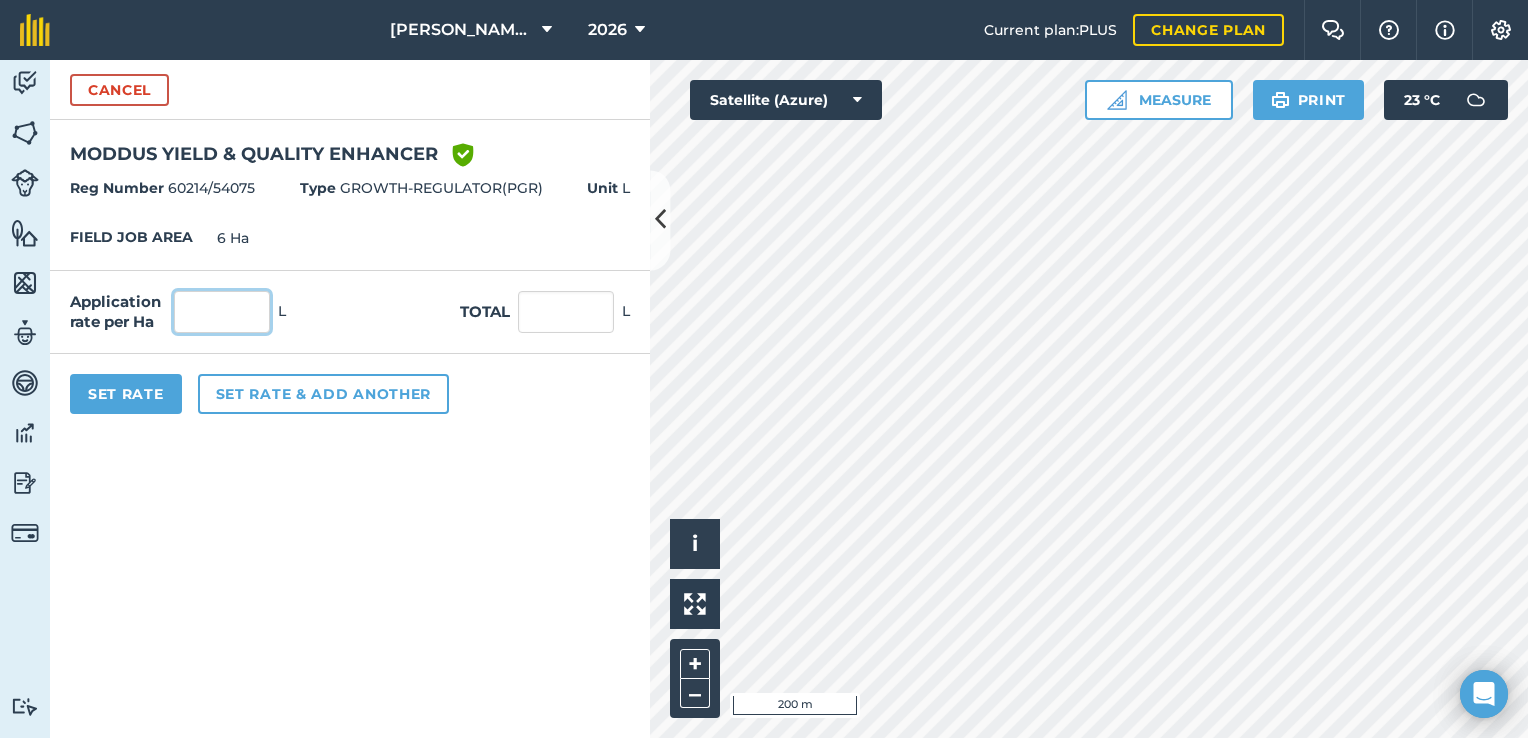 click at bounding box center [222, 312] 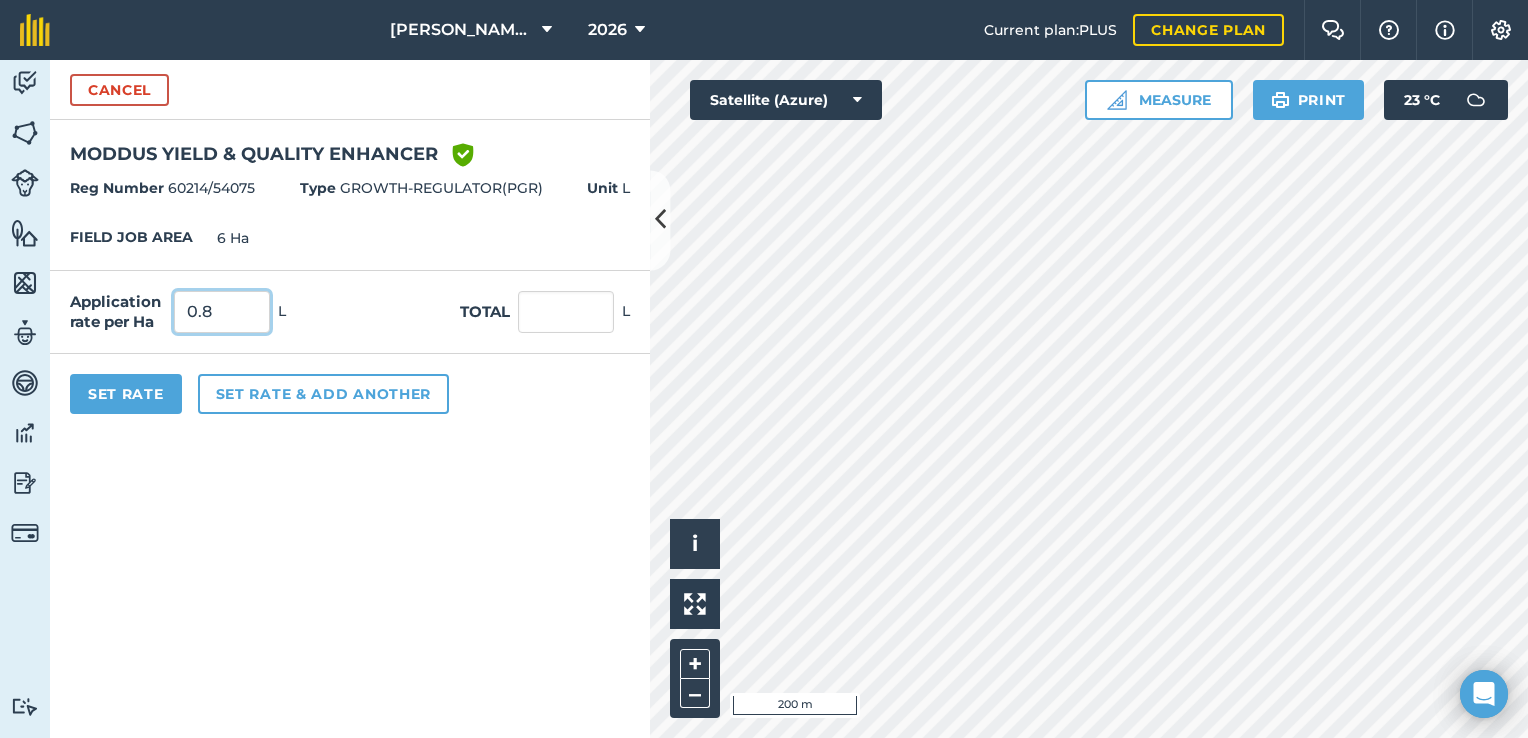 type on "0.8" 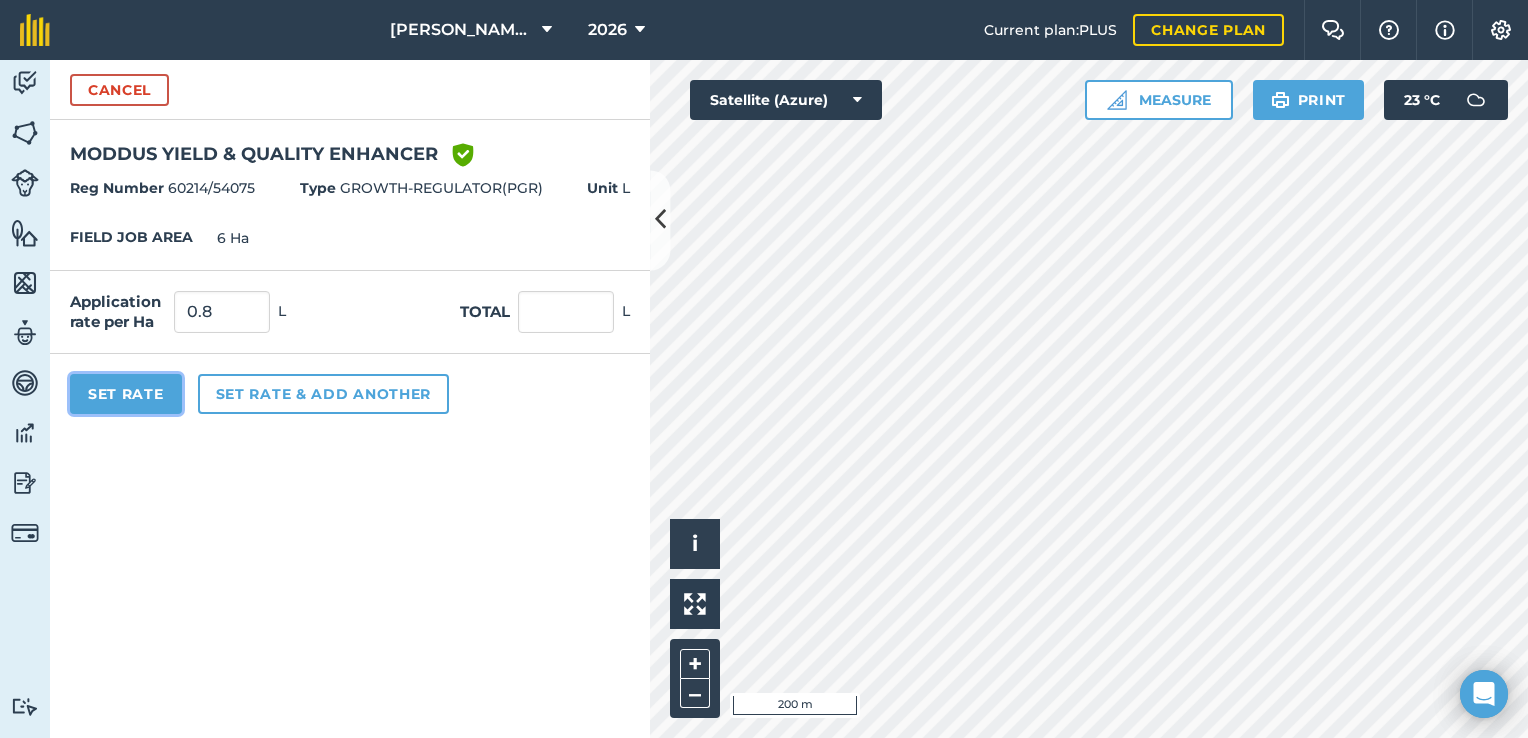 type on "4.8" 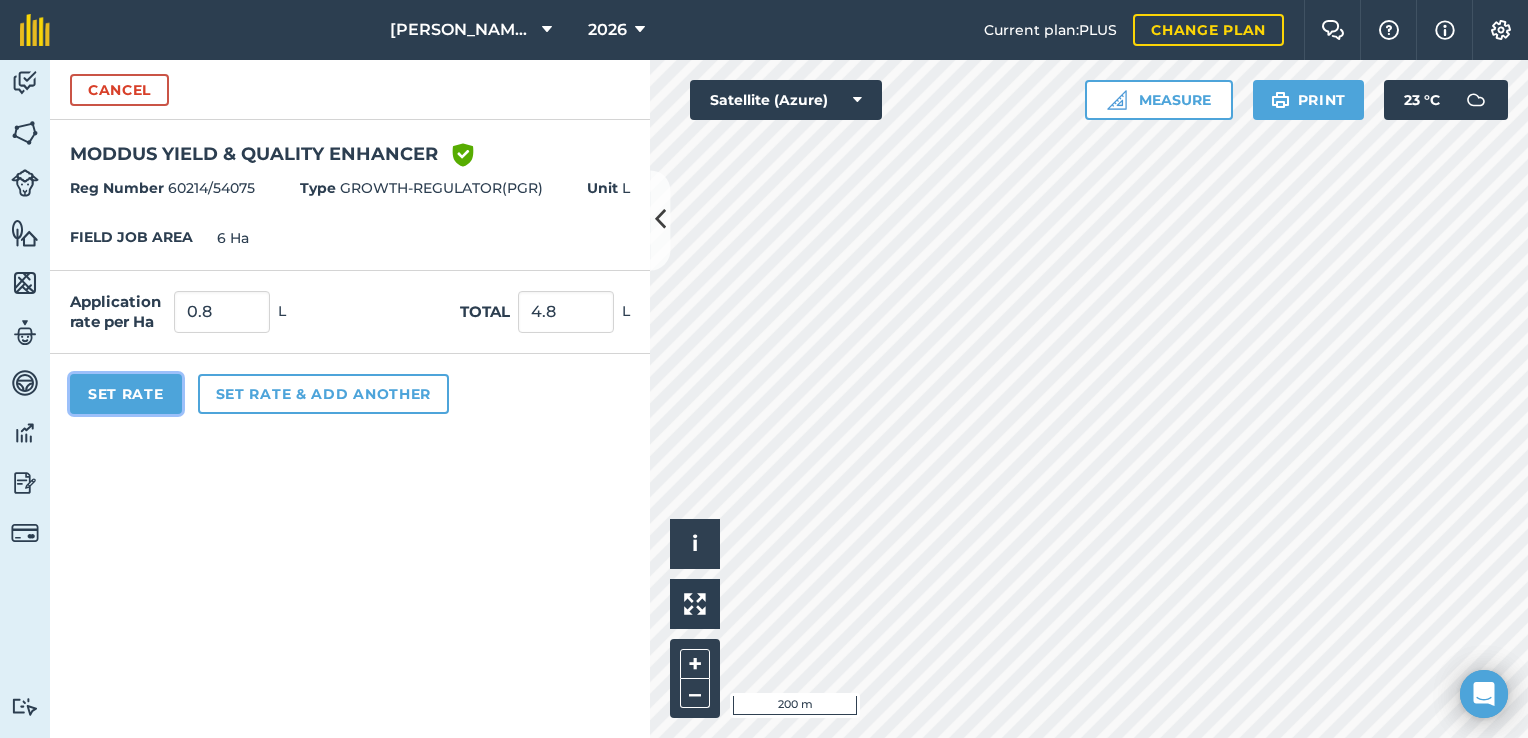 click on "Set Rate" at bounding box center (126, 394) 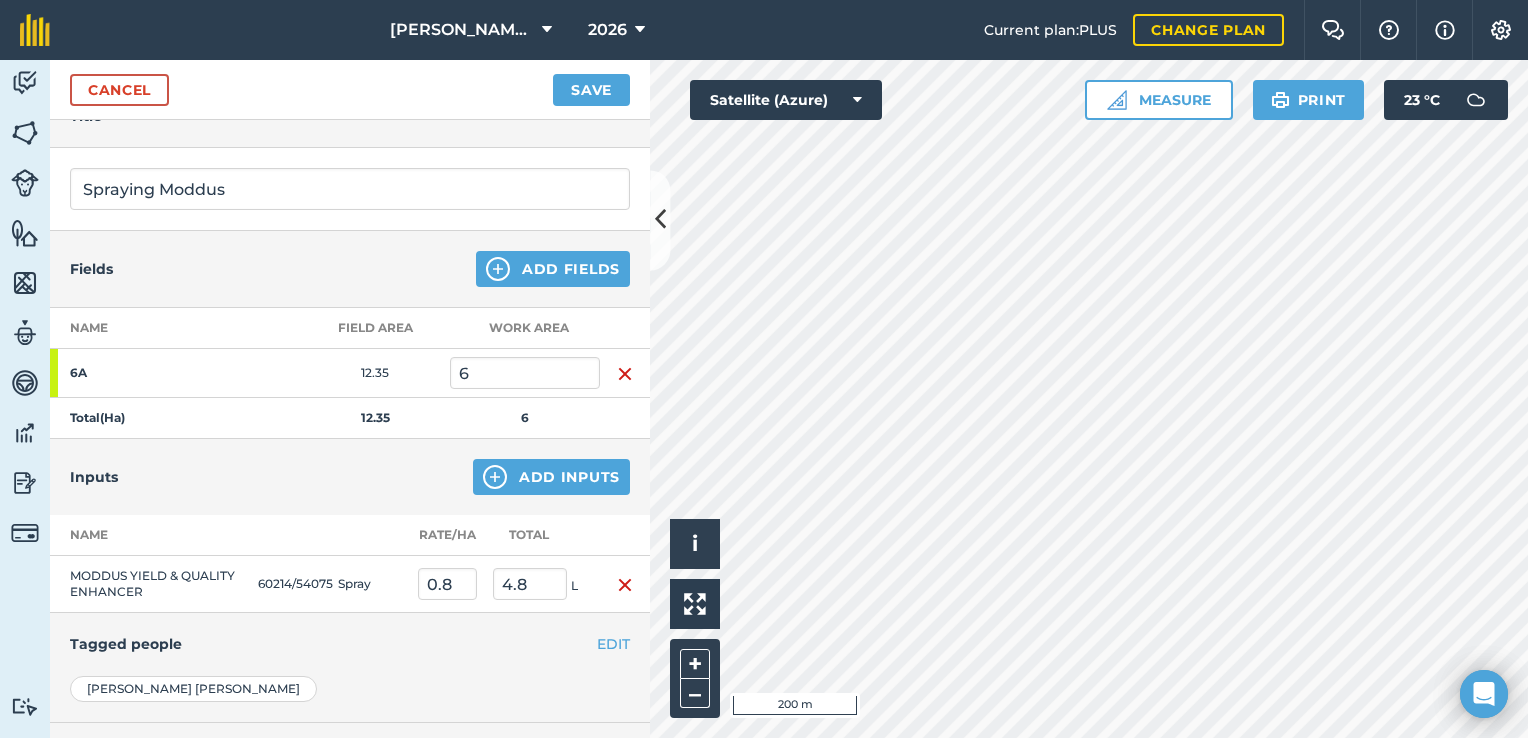 scroll, scrollTop: 289, scrollLeft: 0, axis: vertical 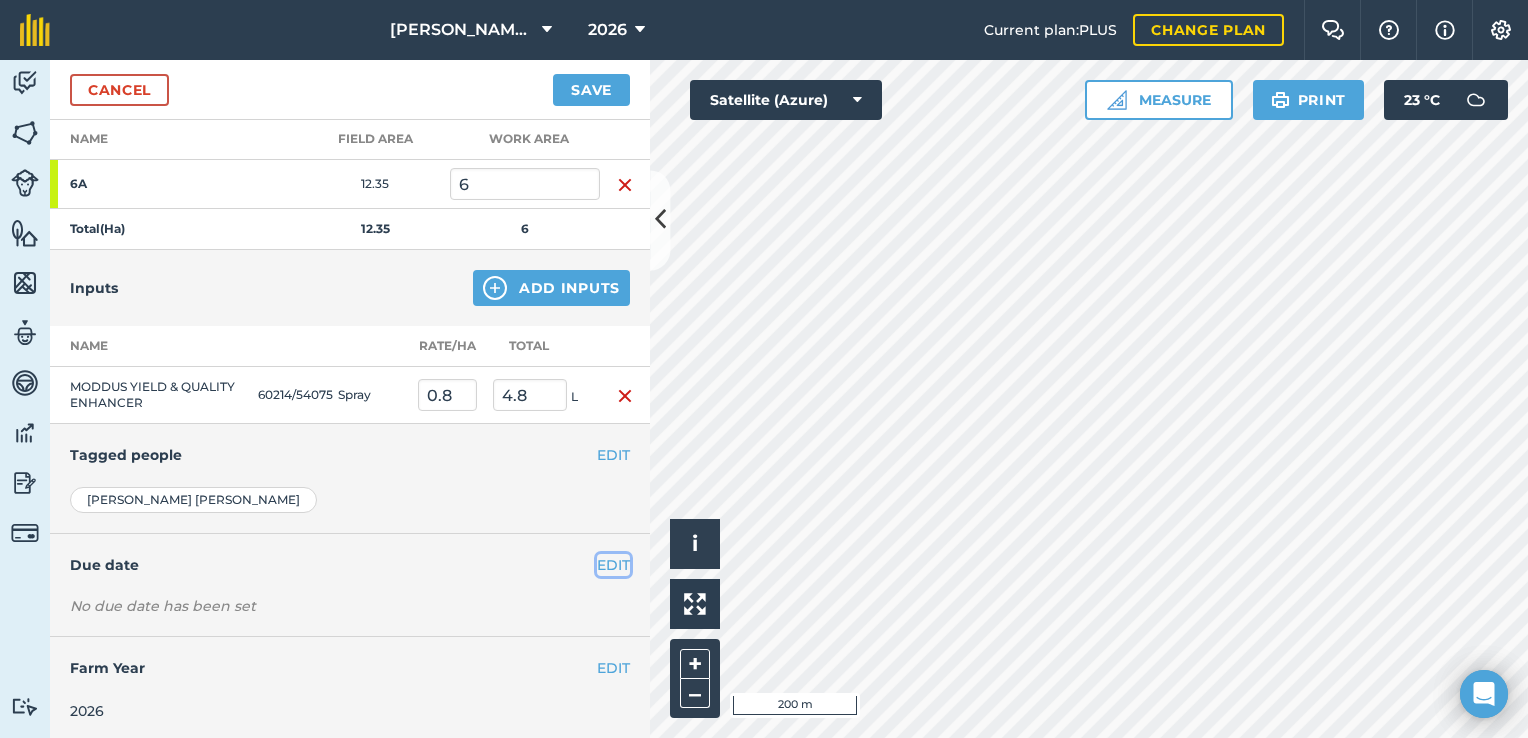 click on "EDIT" at bounding box center [613, 565] 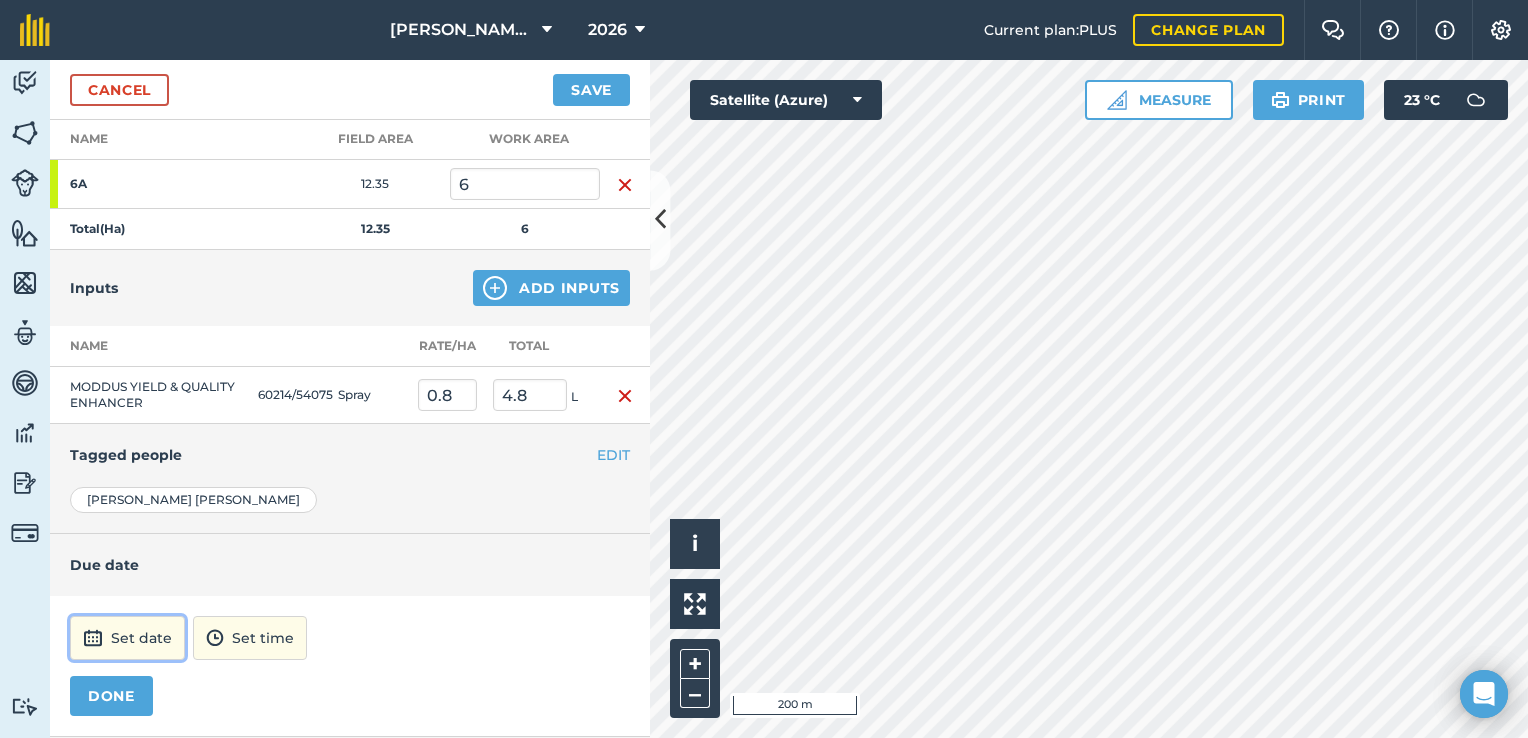 click on "Set date" at bounding box center (127, 638) 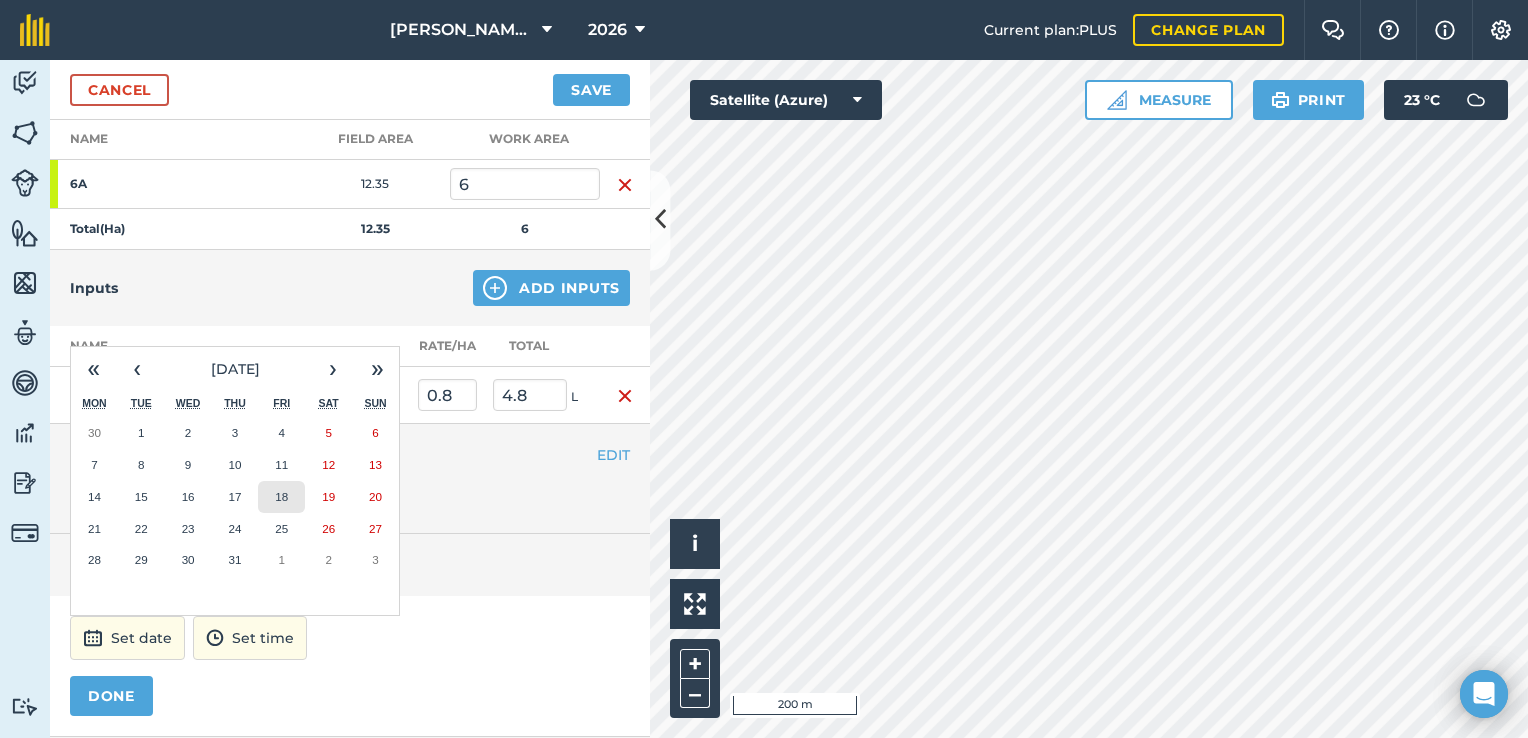 click on "18" at bounding box center [281, 496] 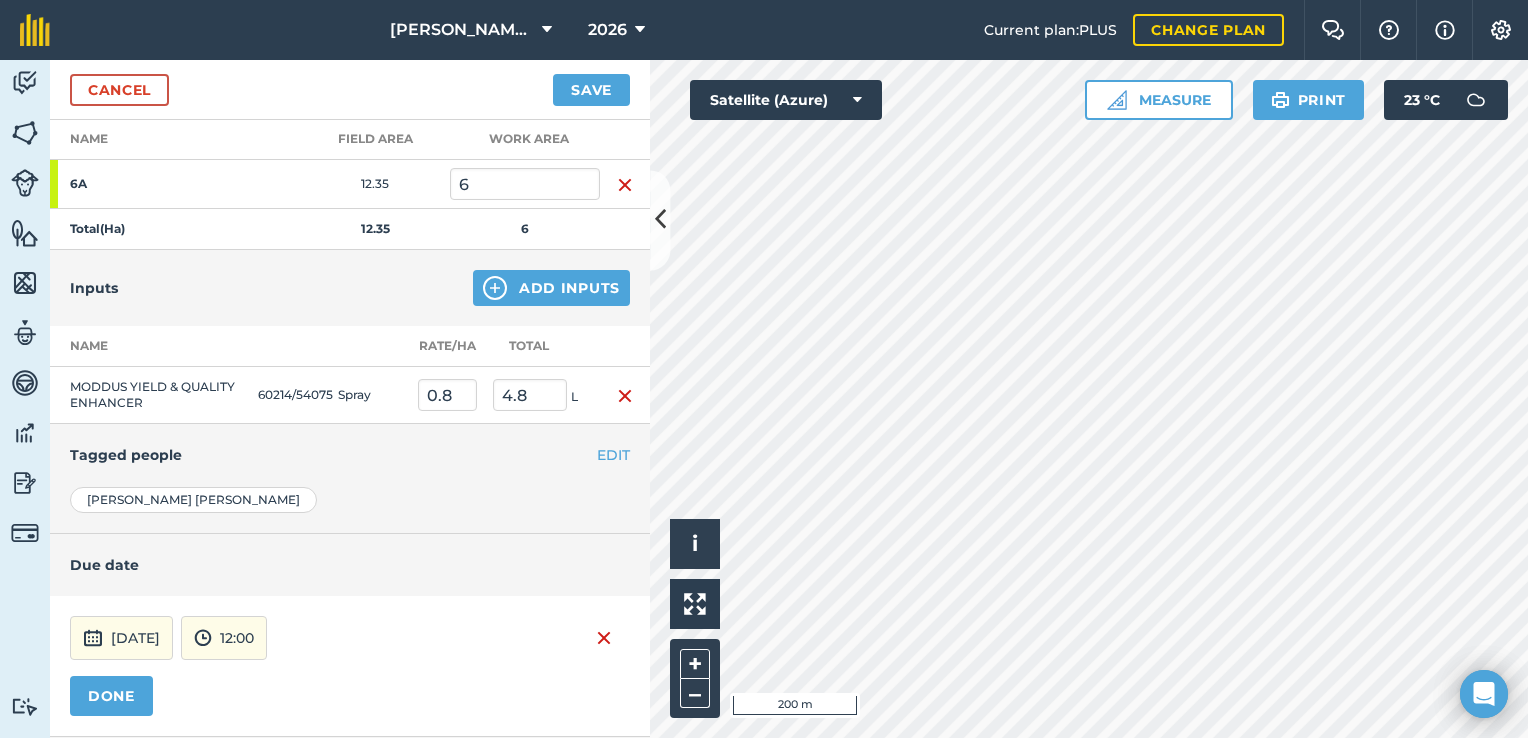 scroll, scrollTop: 388, scrollLeft: 0, axis: vertical 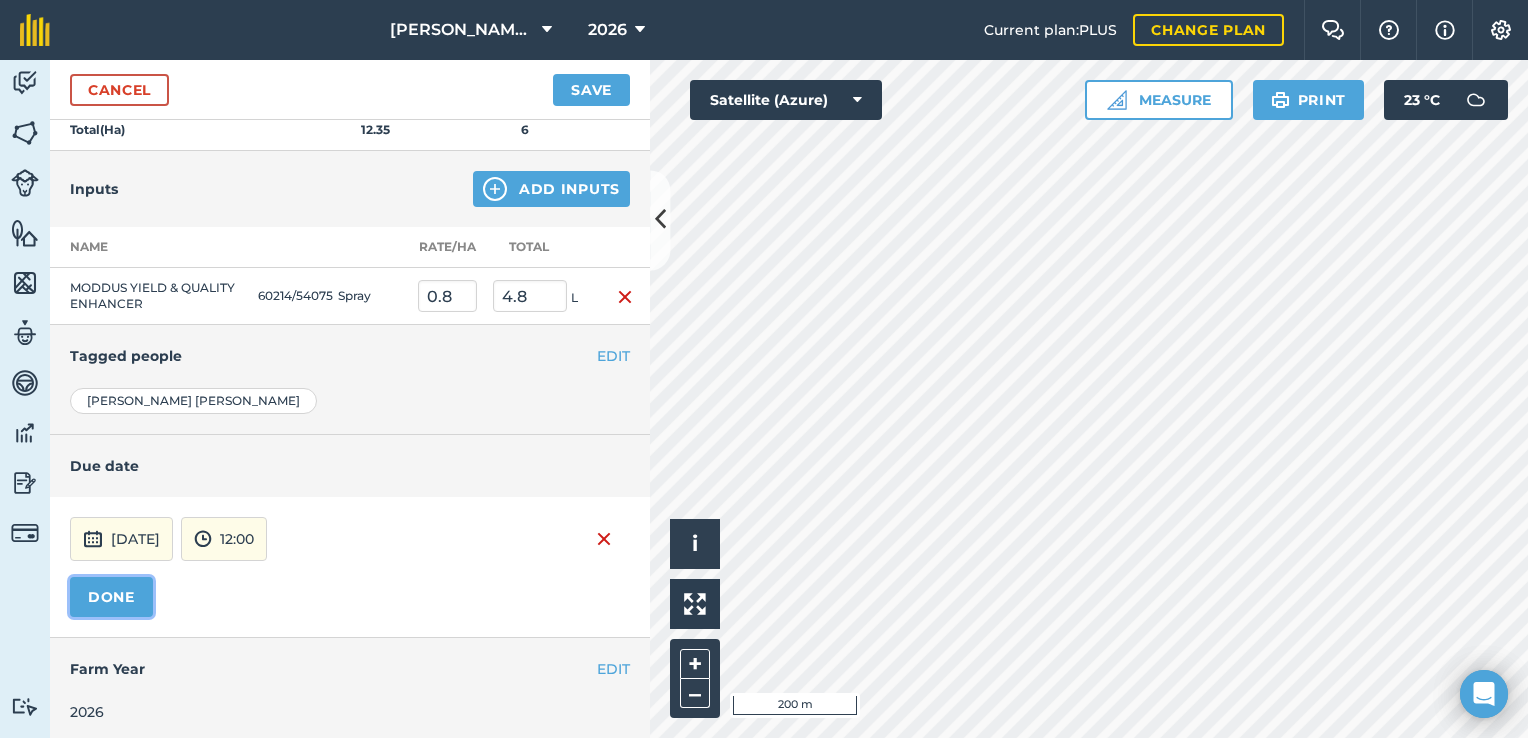 click on "DONE" at bounding box center (111, 597) 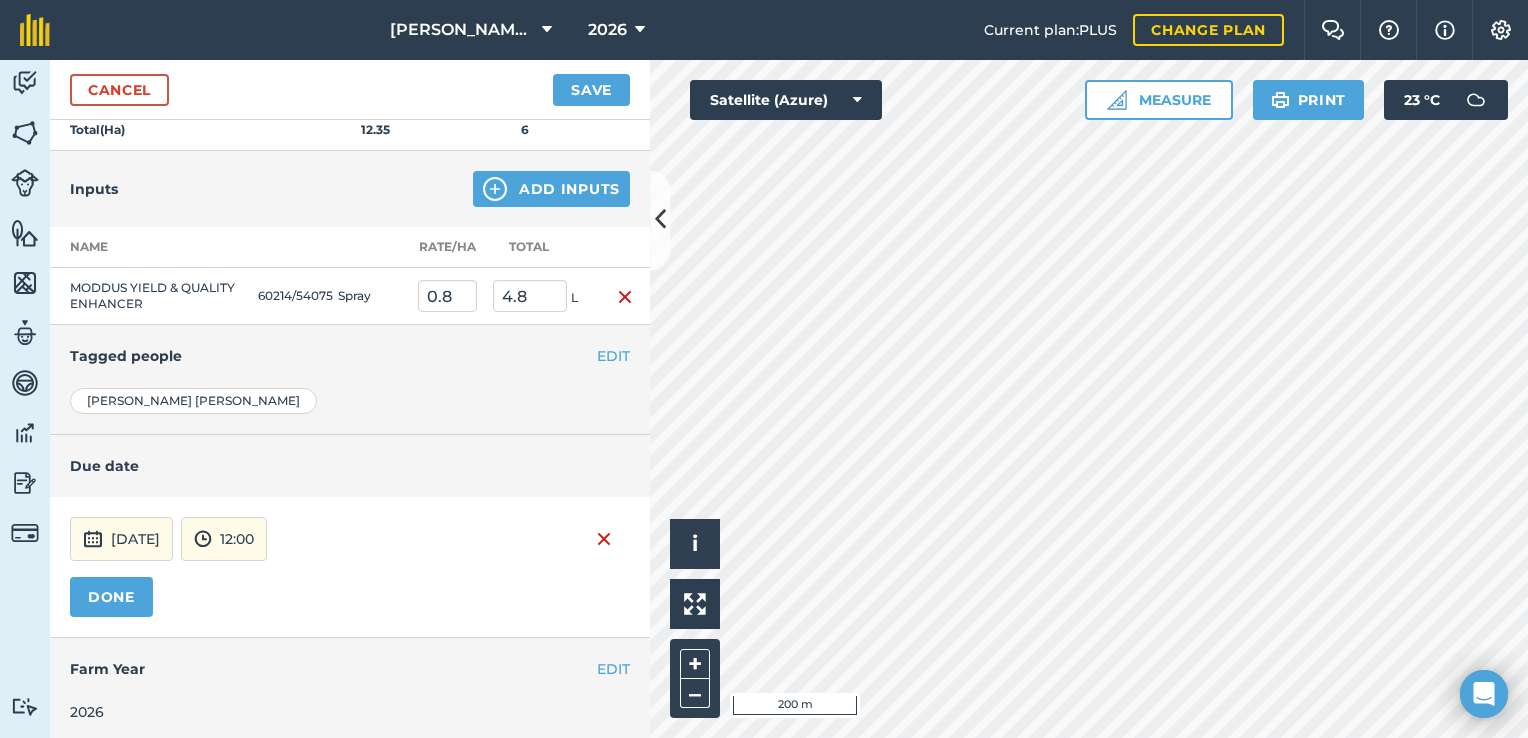 scroll, scrollTop: 293, scrollLeft: 0, axis: vertical 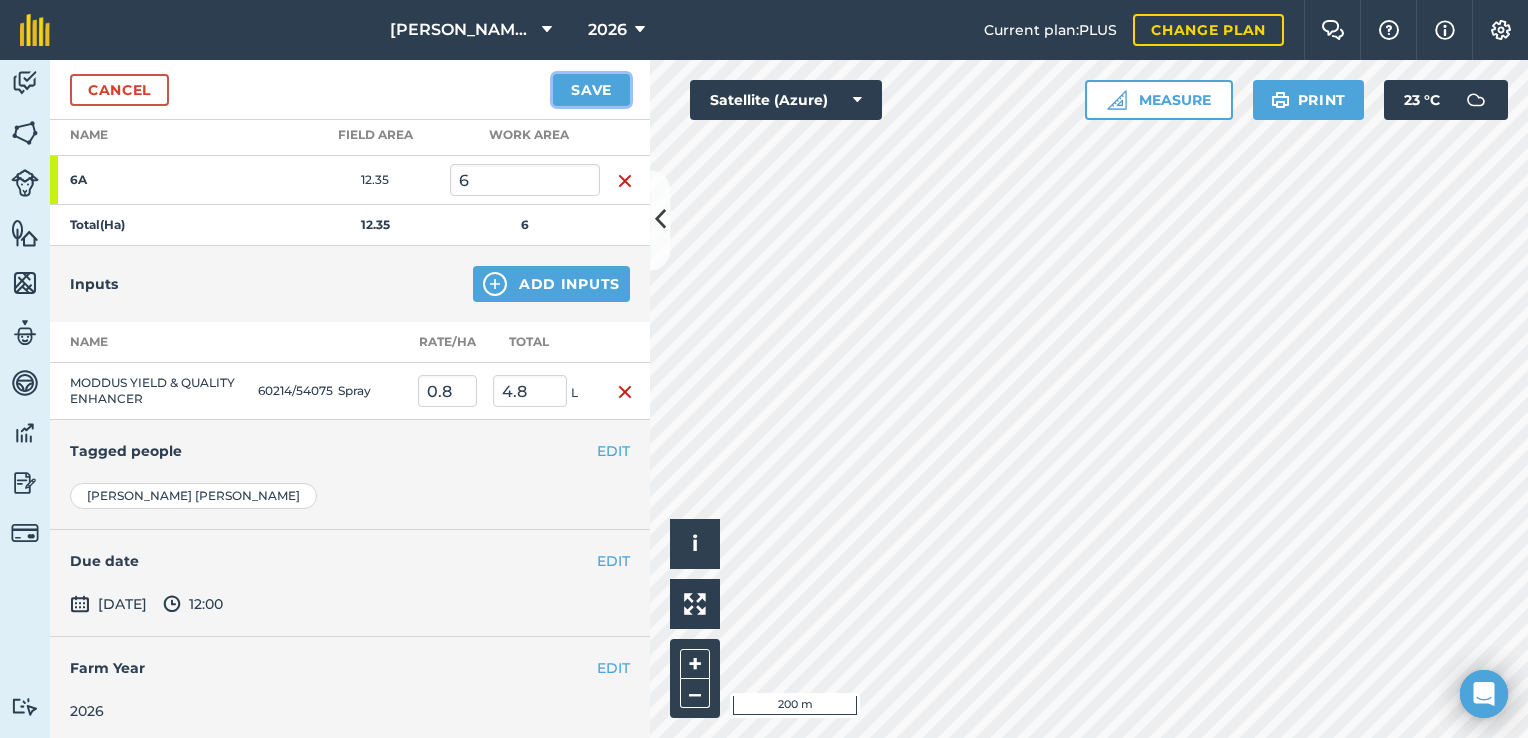 click on "Save" at bounding box center (591, 90) 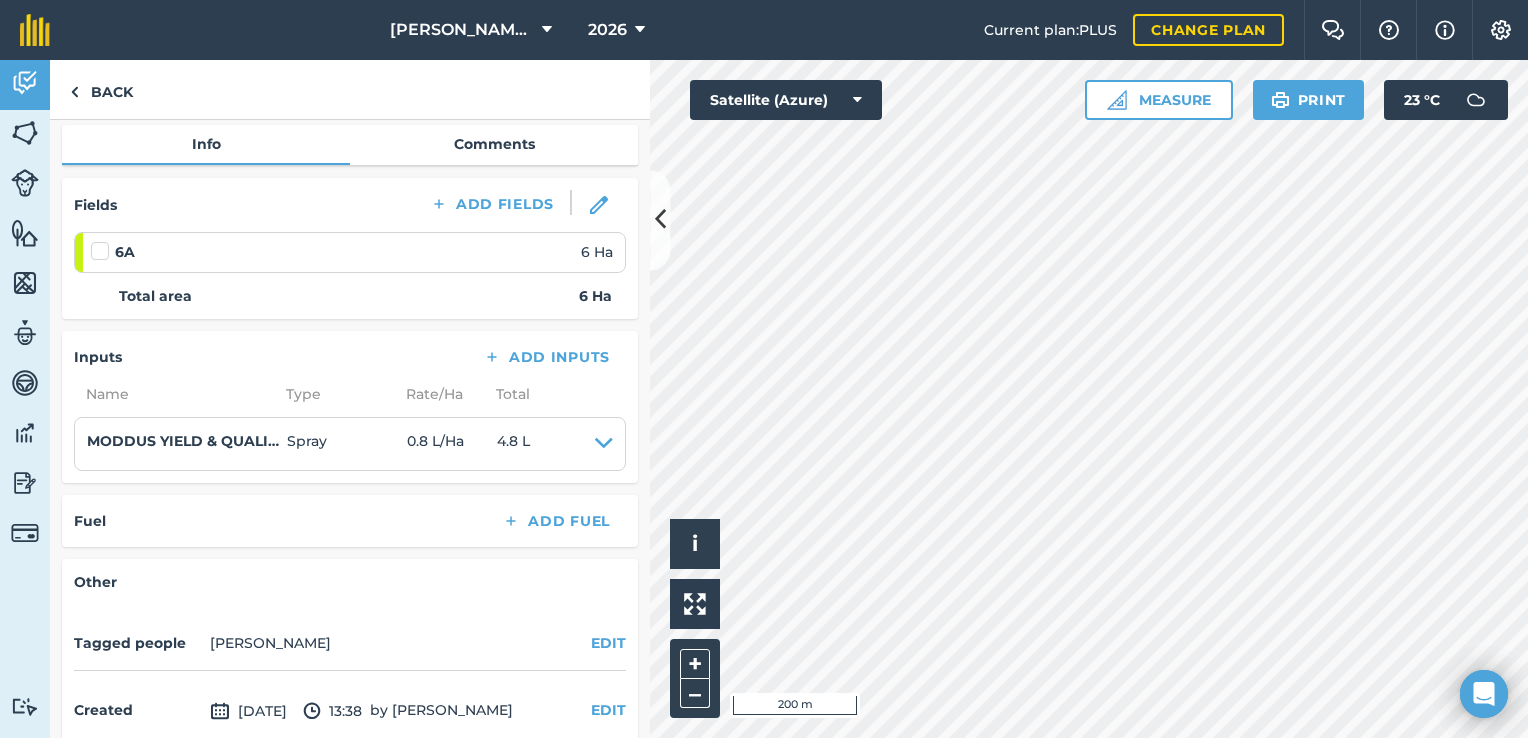 scroll, scrollTop: 300, scrollLeft: 0, axis: vertical 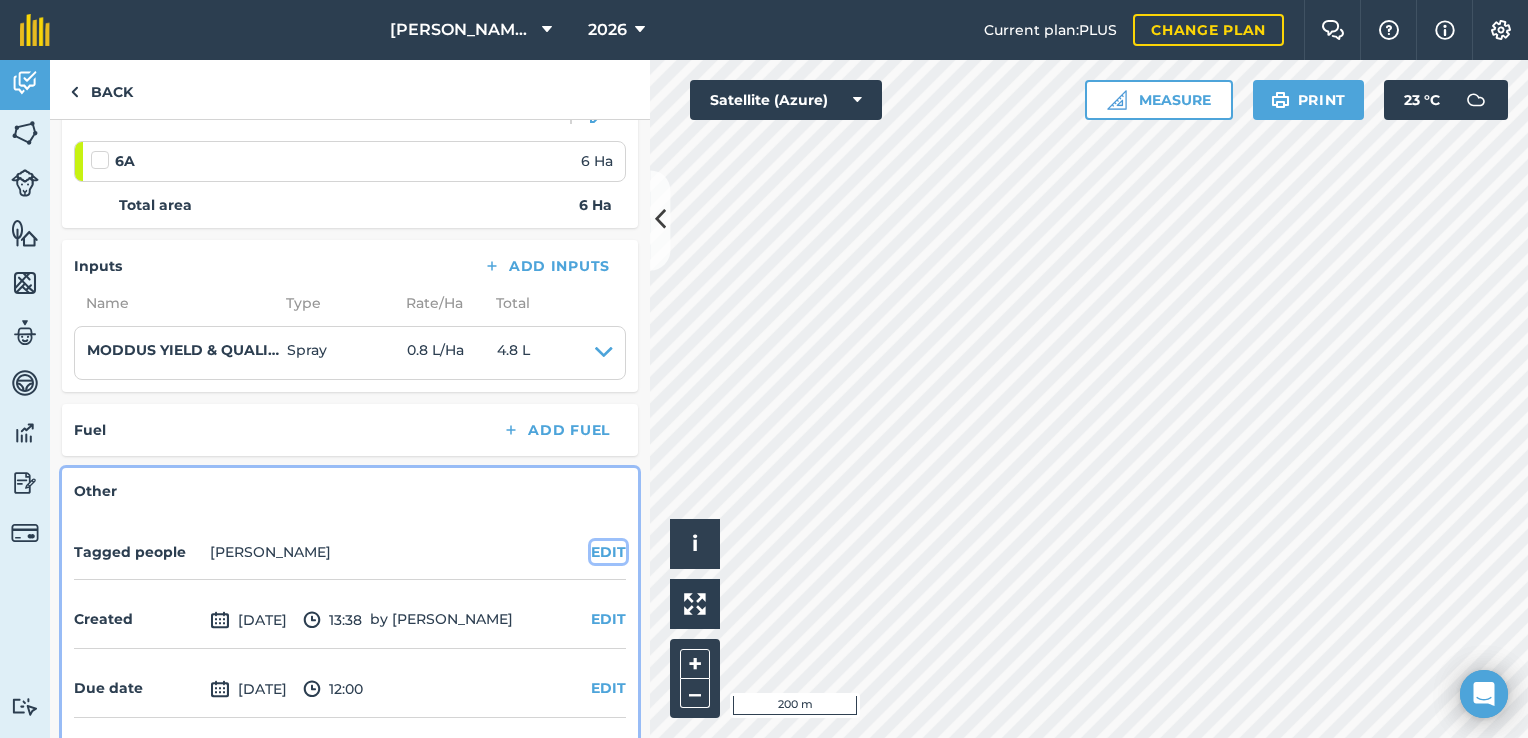 click on "EDIT" at bounding box center [608, 552] 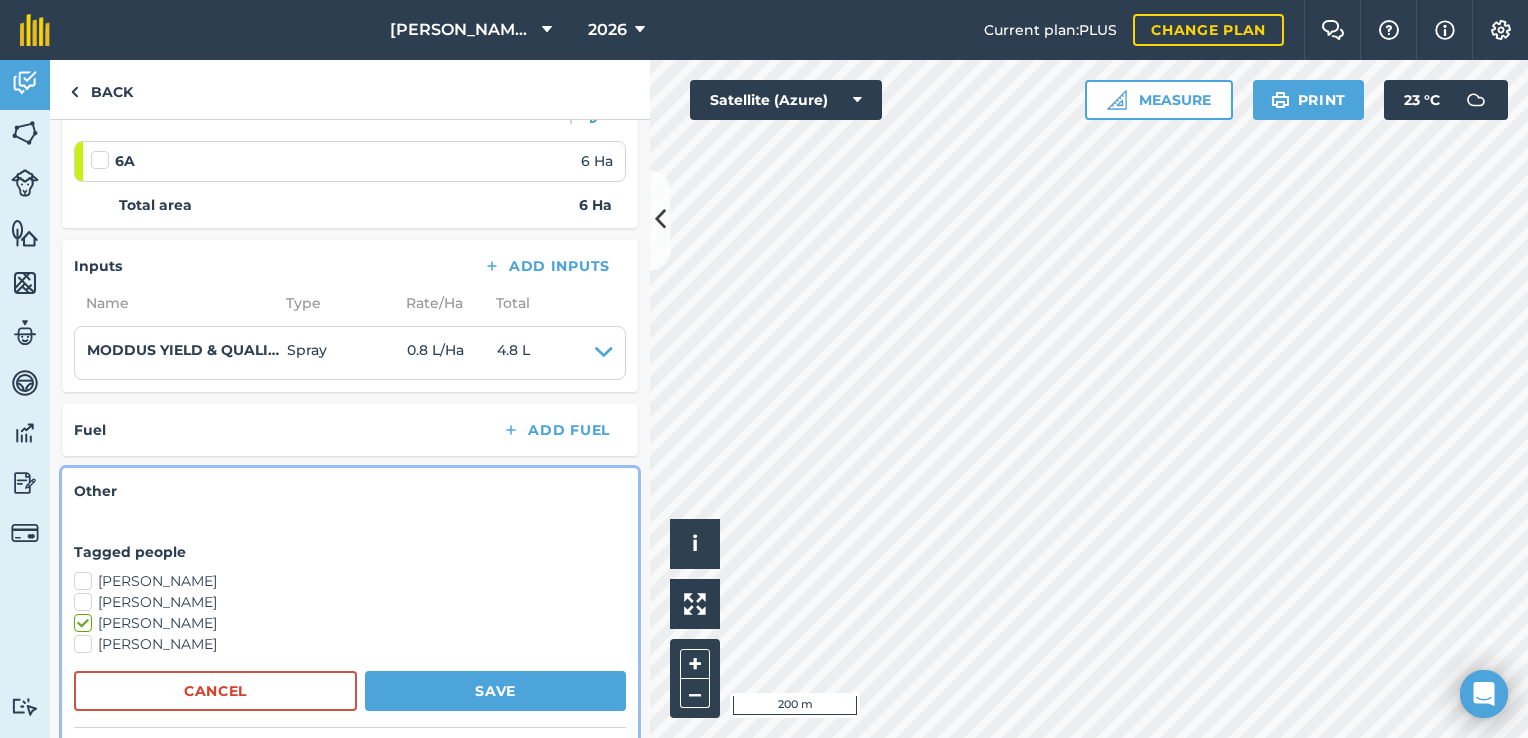 click on "[PERSON_NAME]" at bounding box center [350, 602] 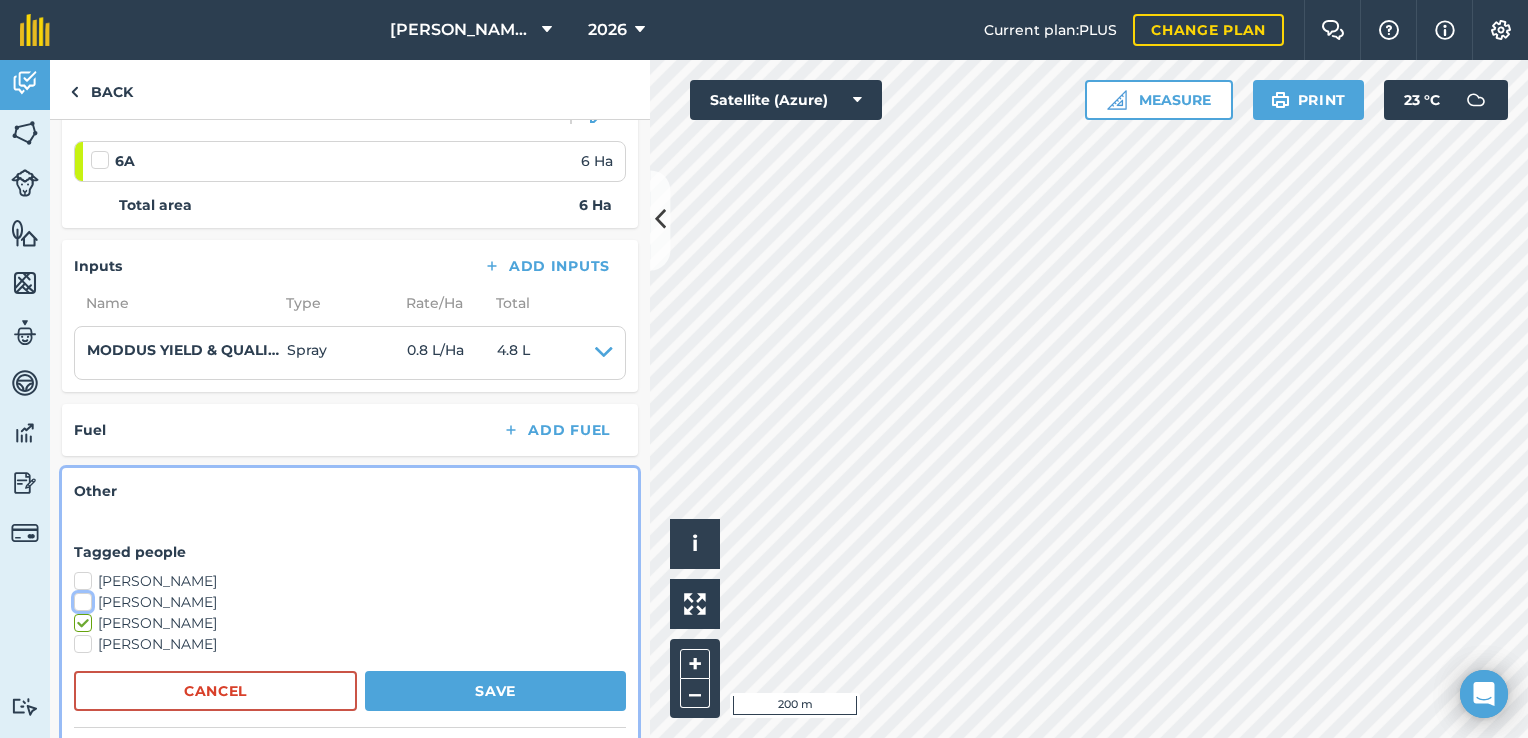 click on "[PERSON_NAME]" at bounding box center [80, 598] 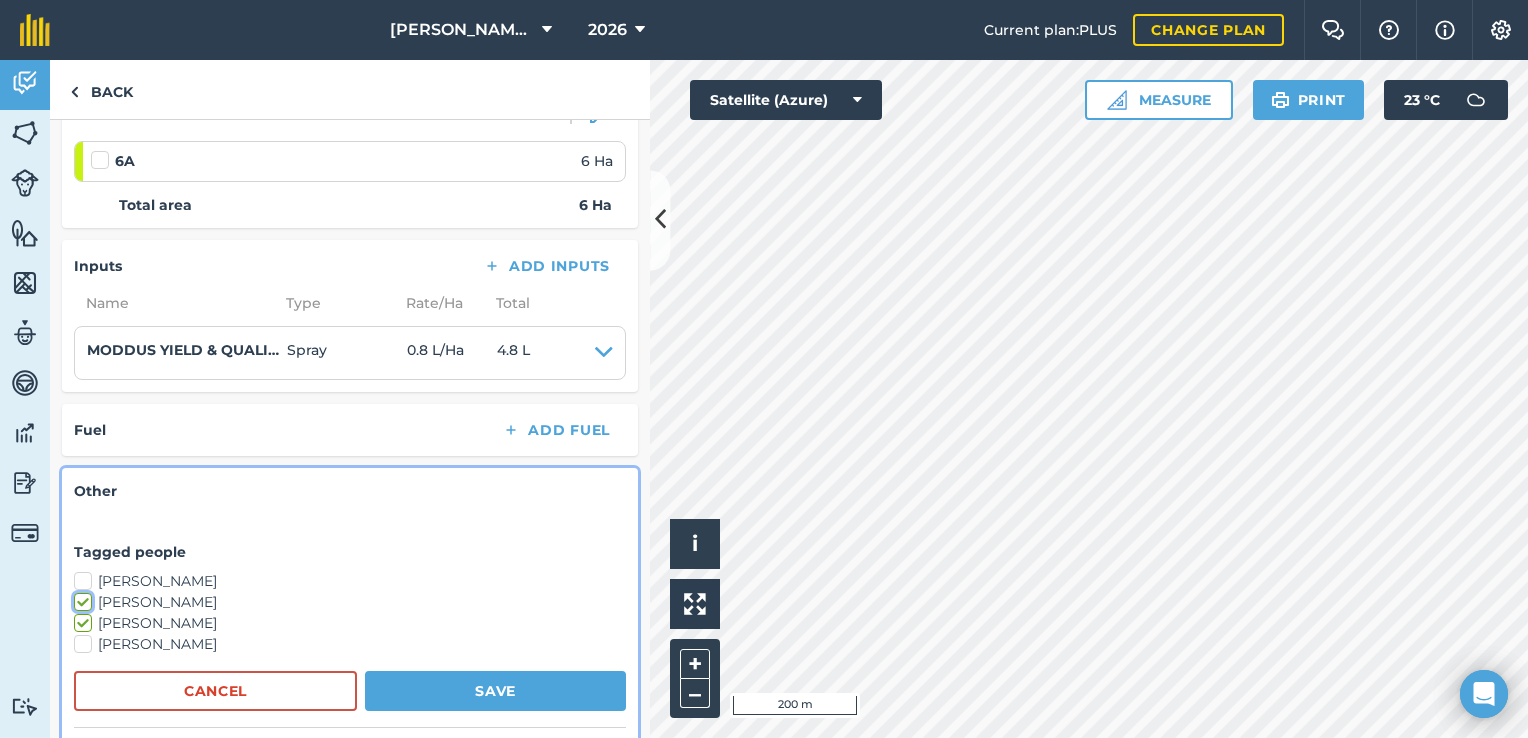 checkbox on "true" 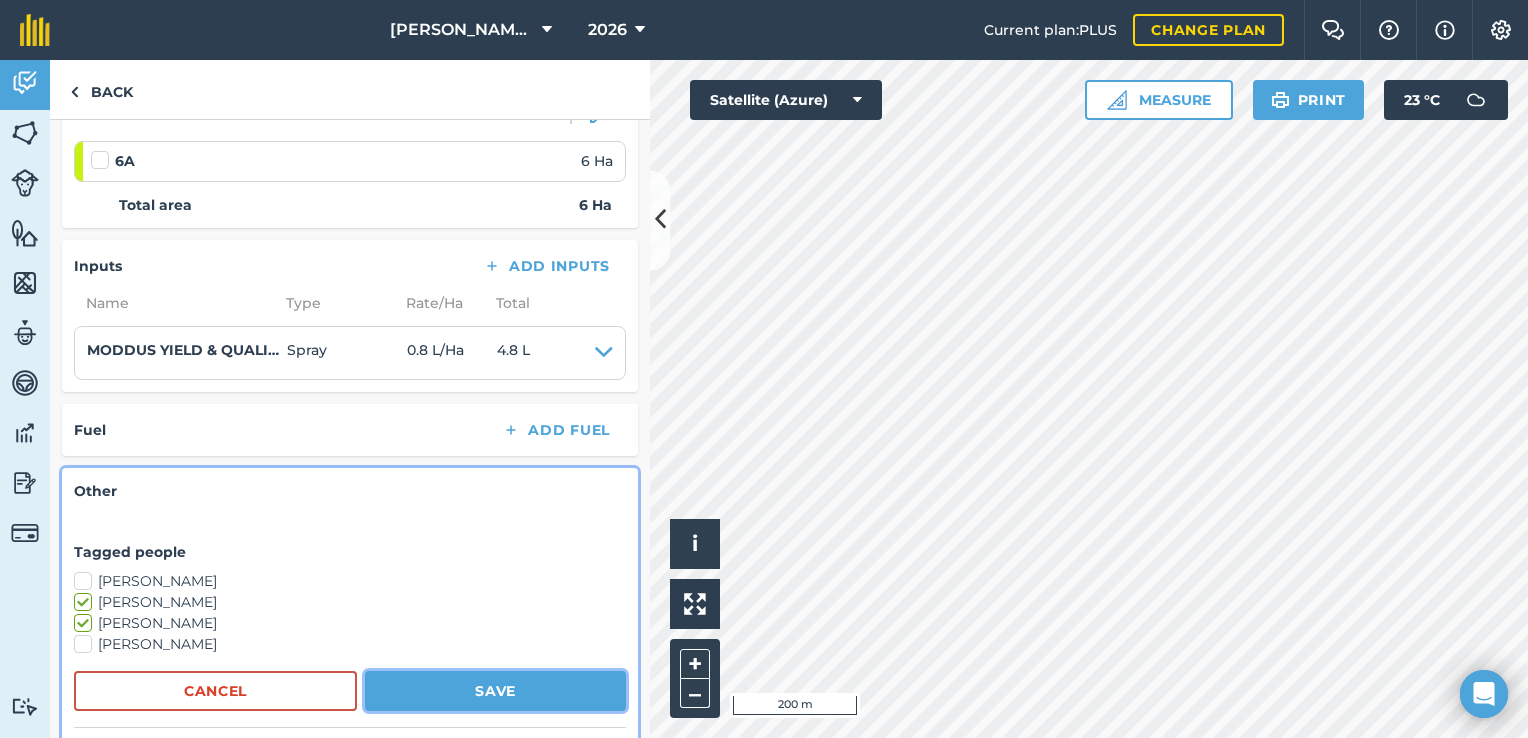 click on "Save" at bounding box center [495, 691] 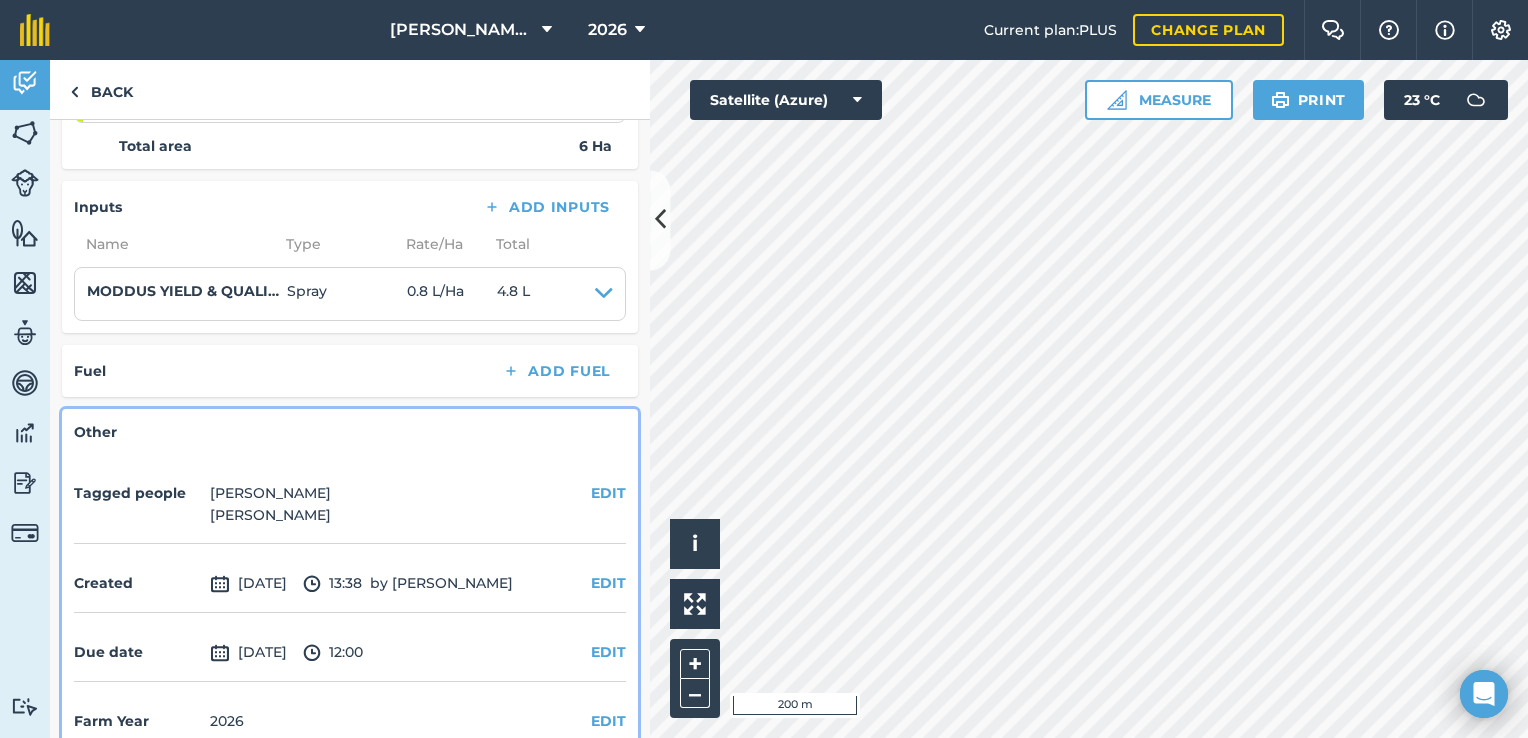 scroll, scrollTop: 389, scrollLeft: 0, axis: vertical 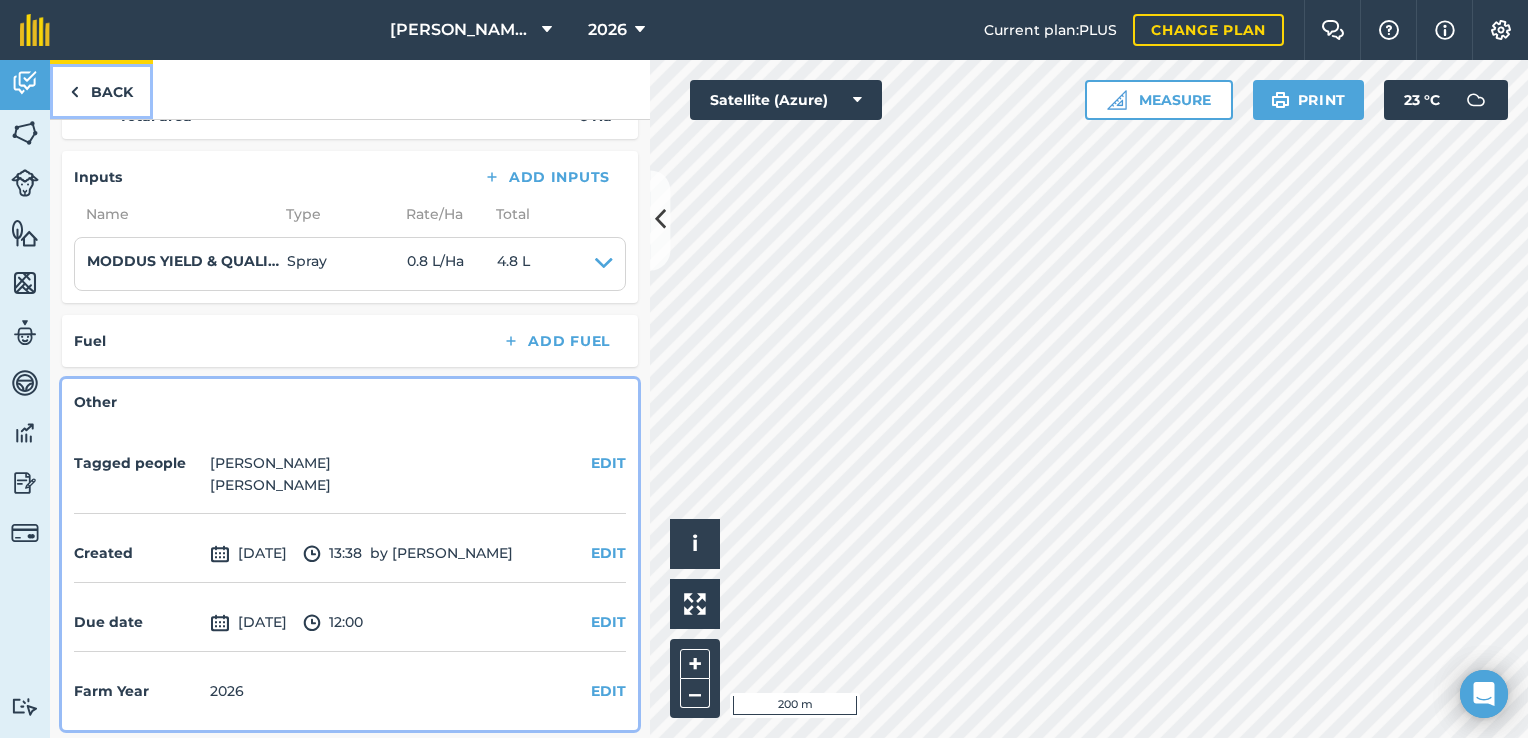 click at bounding box center [74, 92] 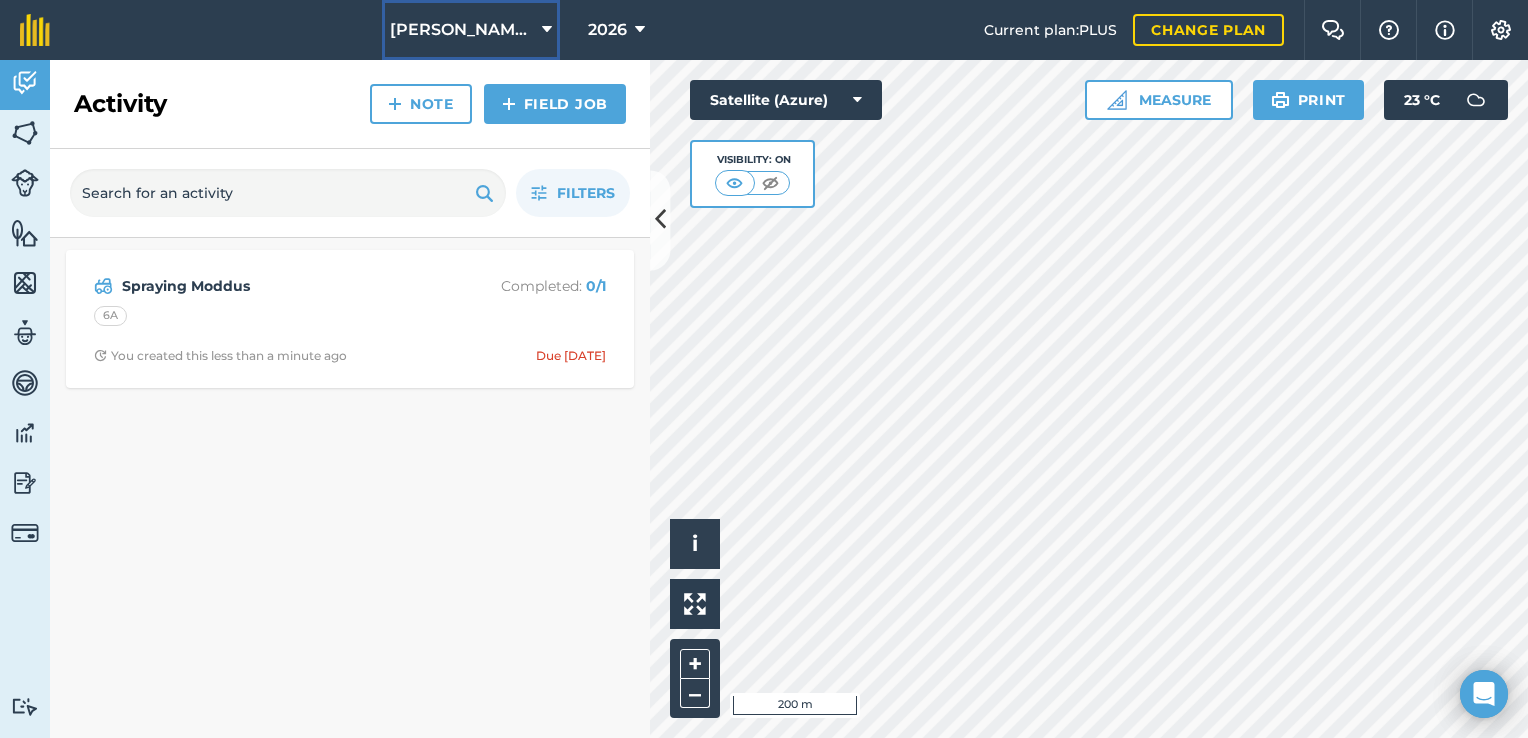 click at bounding box center (547, 30) 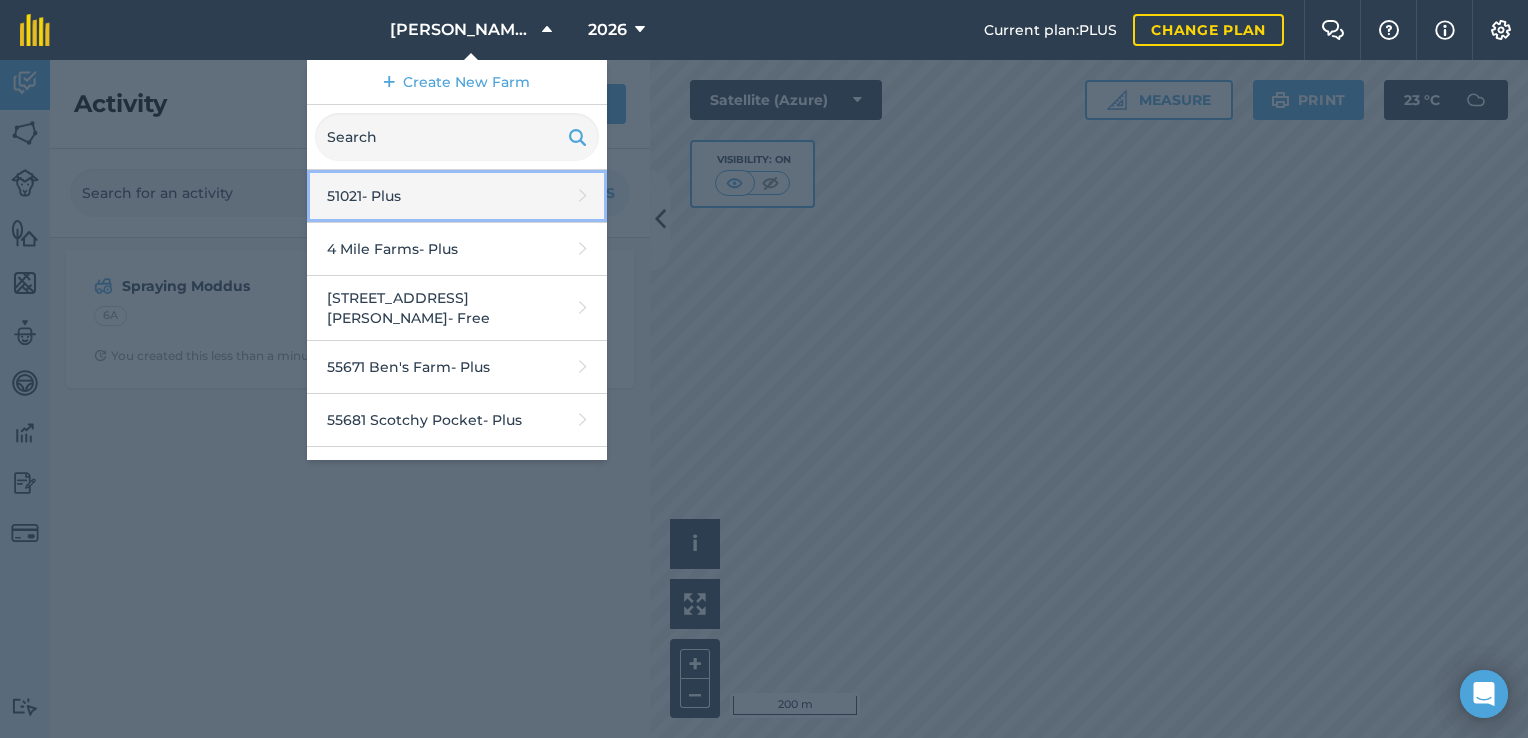 click on "51021  - Plus" at bounding box center [457, 196] 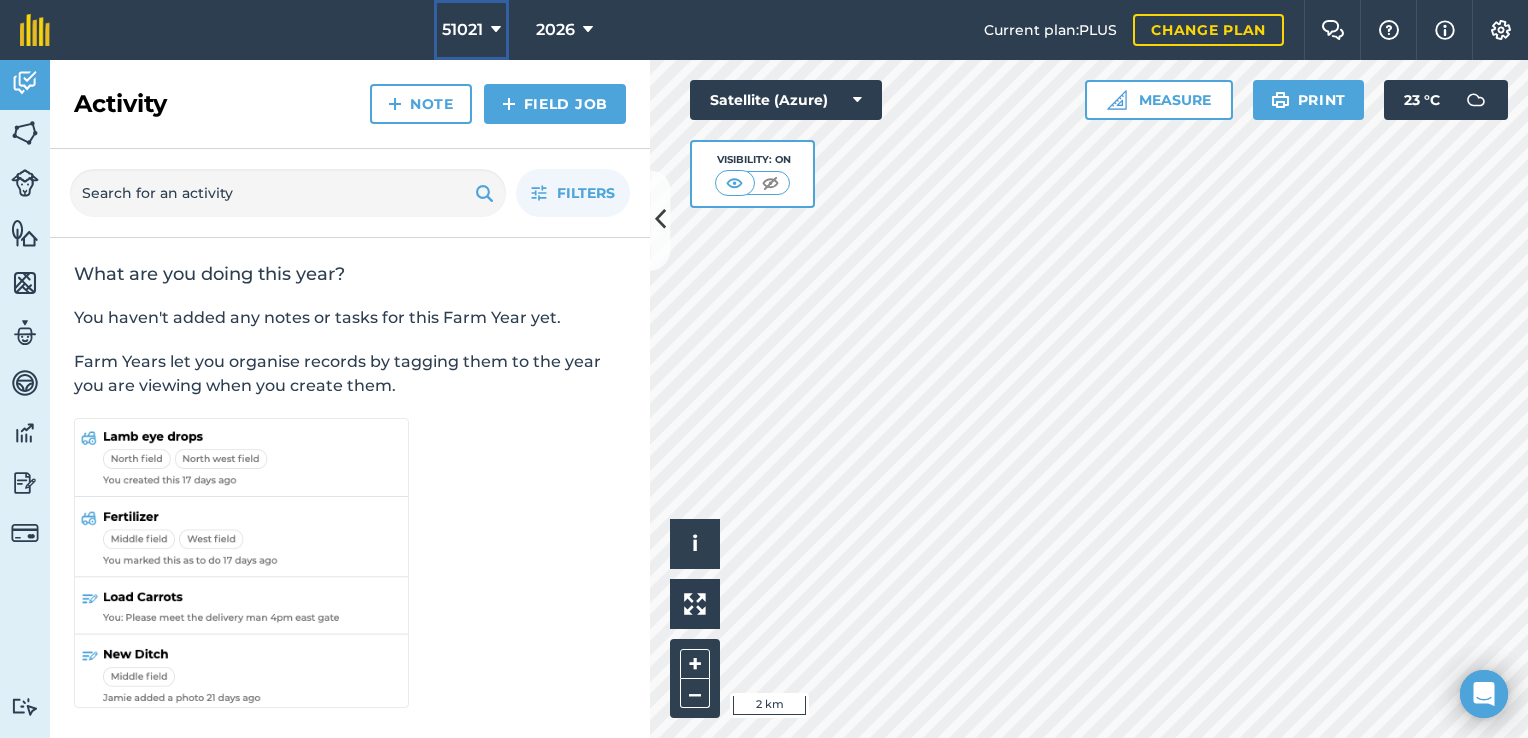 click at bounding box center (496, 30) 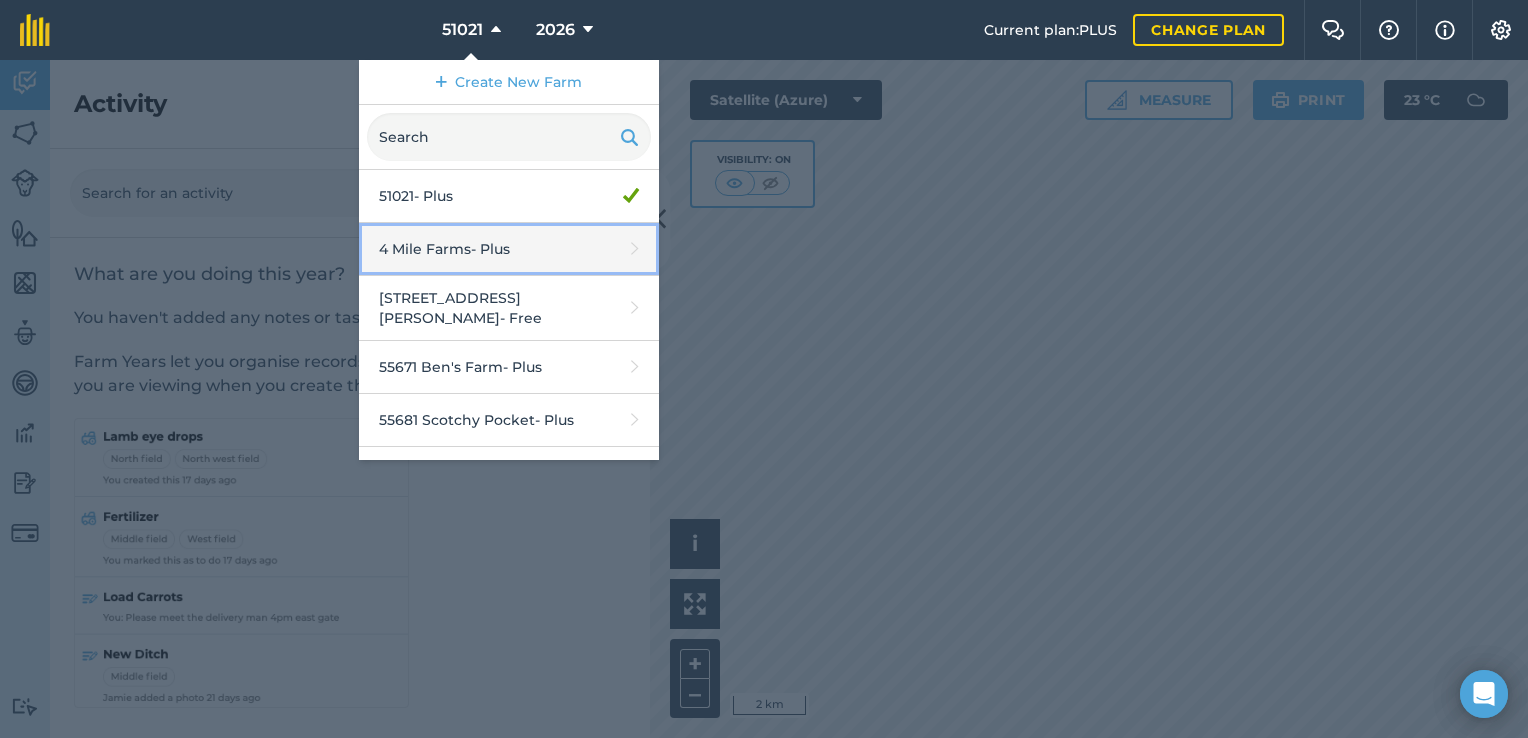 click on "4 Mile Farms  - Plus" at bounding box center (509, 249) 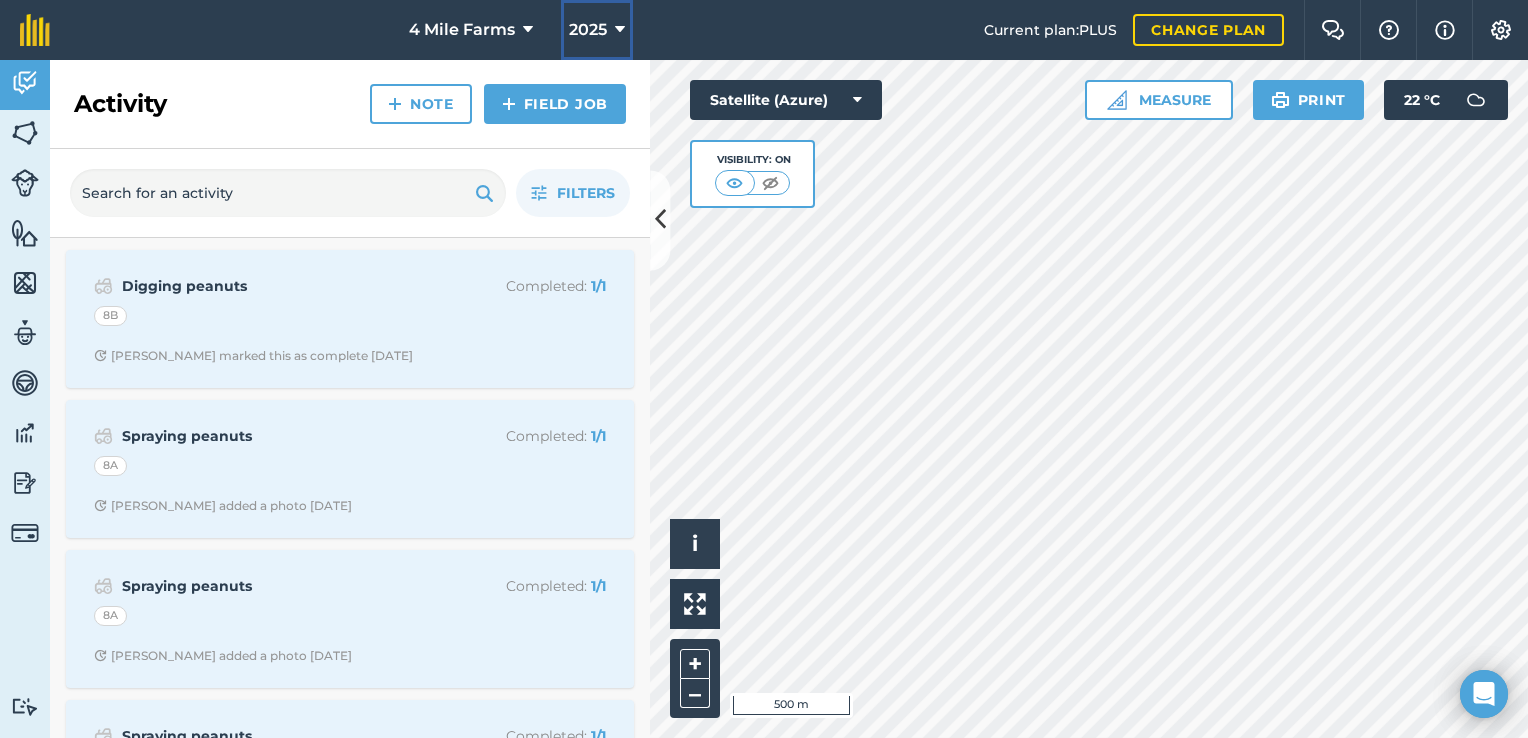 click at bounding box center [620, 30] 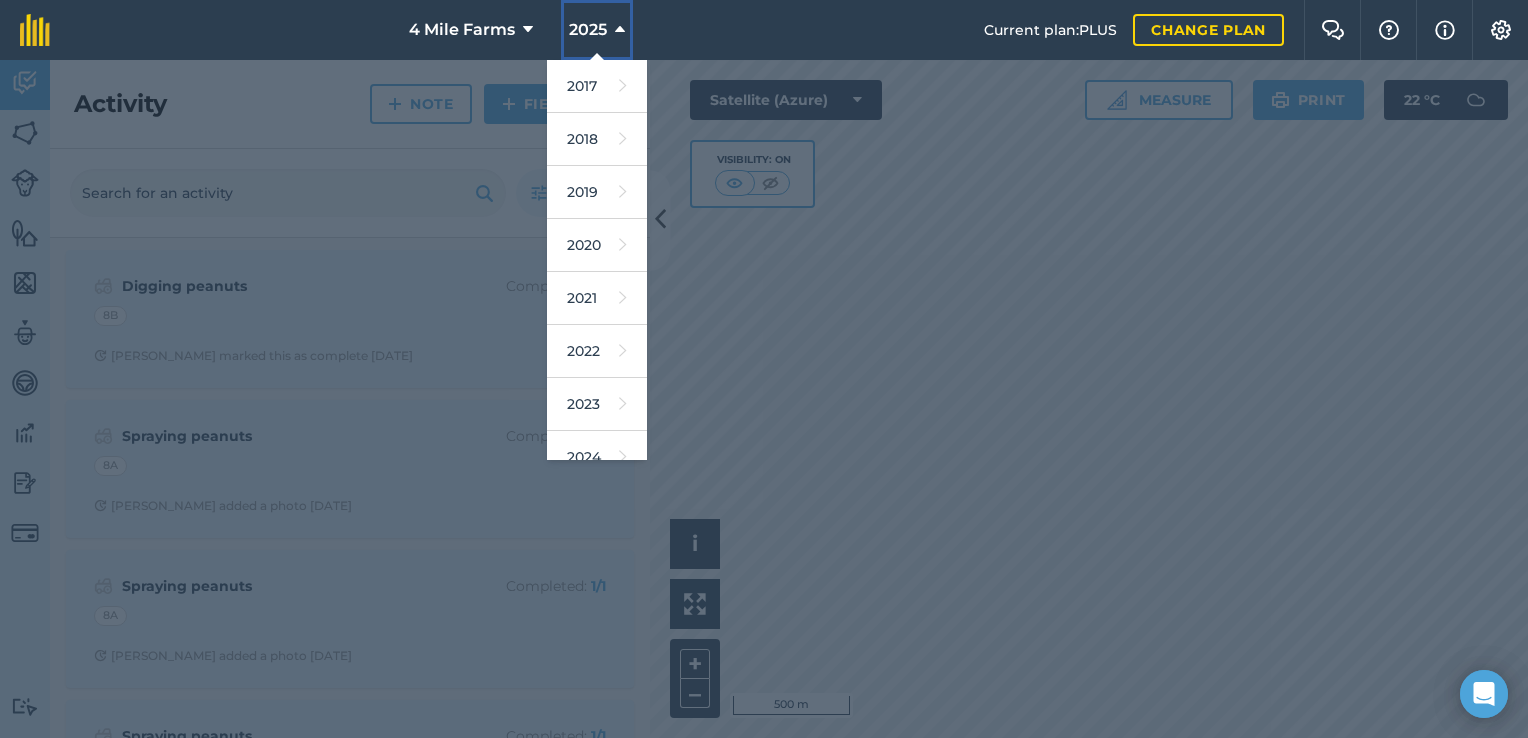 scroll, scrollTop: 180, scrollLeft: 0, axis: vertical 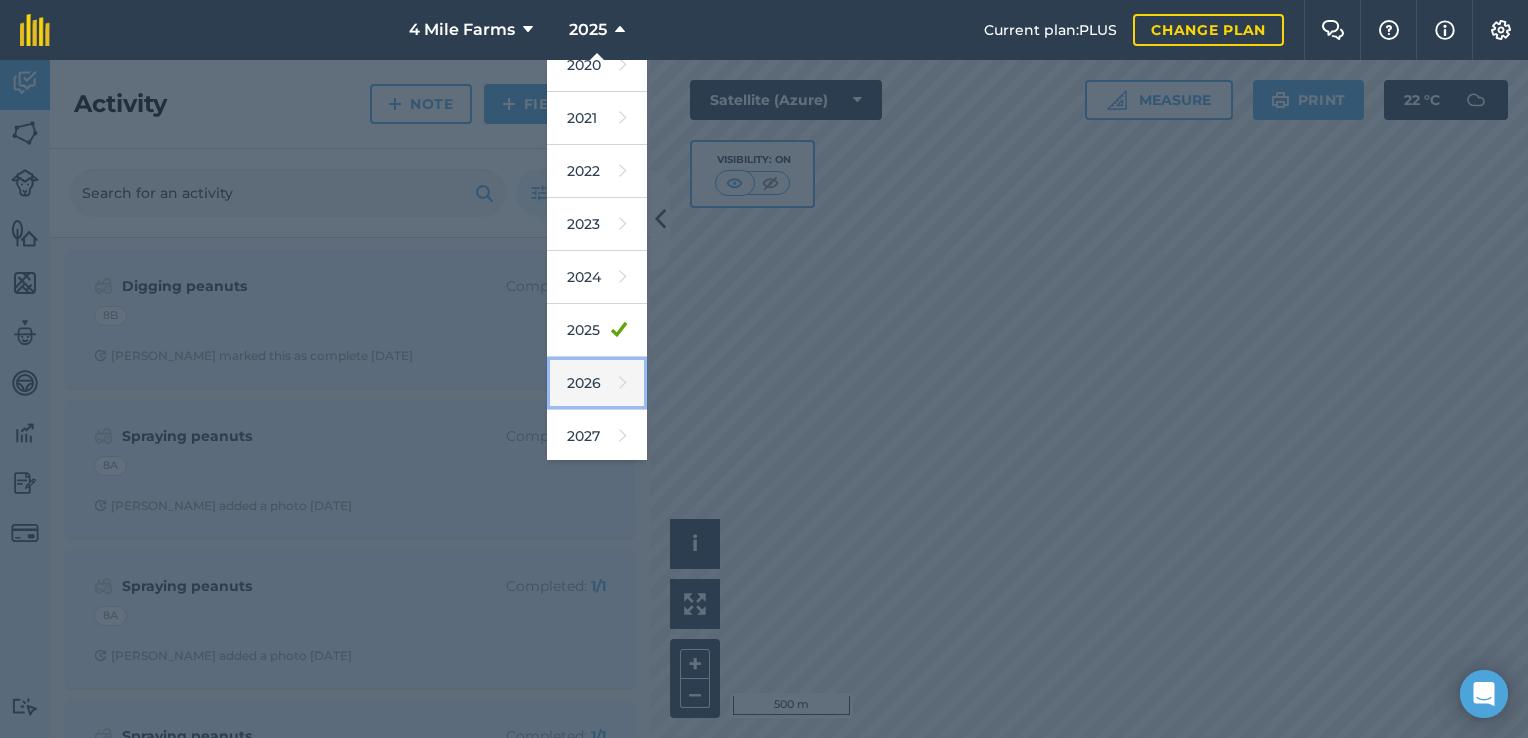 click on "2026" at bounding box center [597, 383] 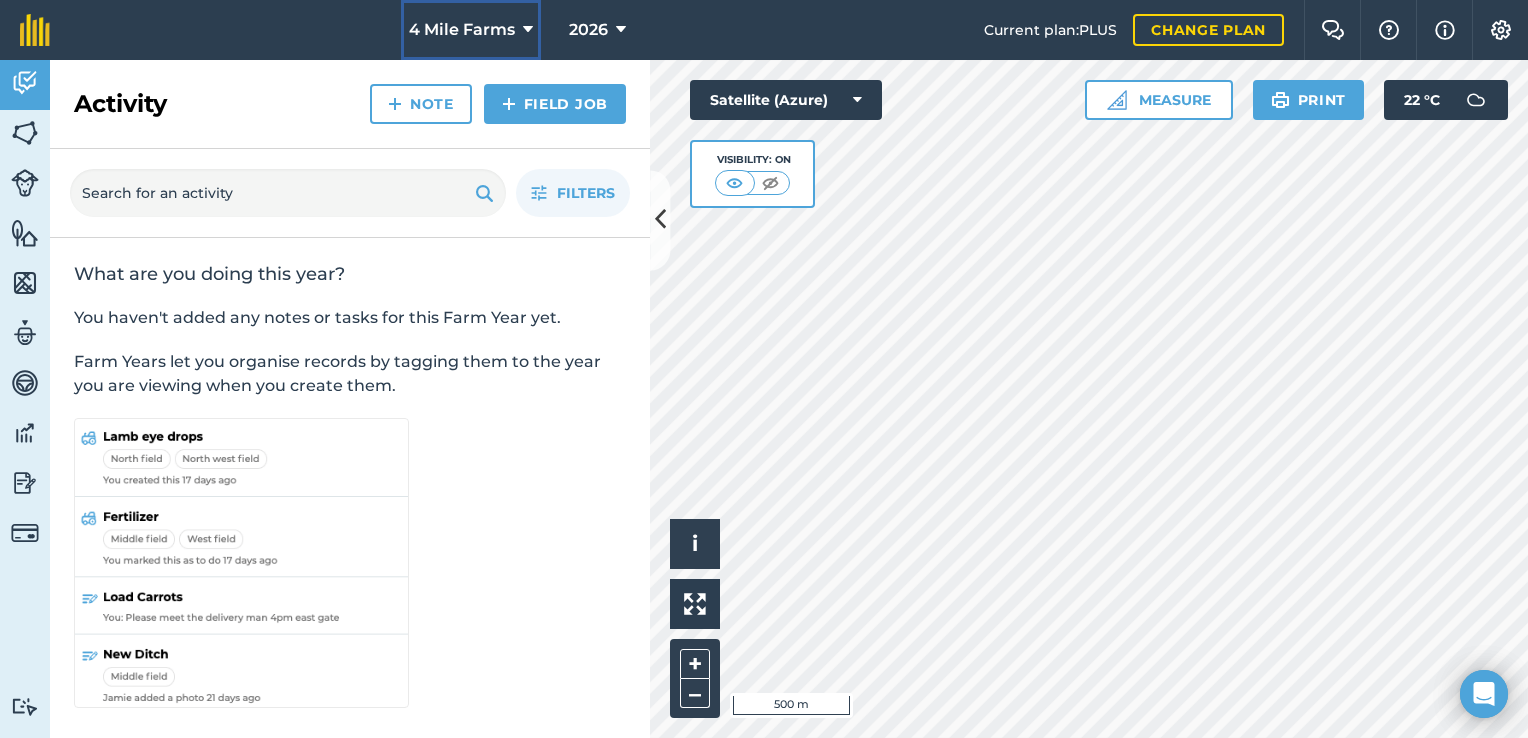 click at bounding box center (528, 30) 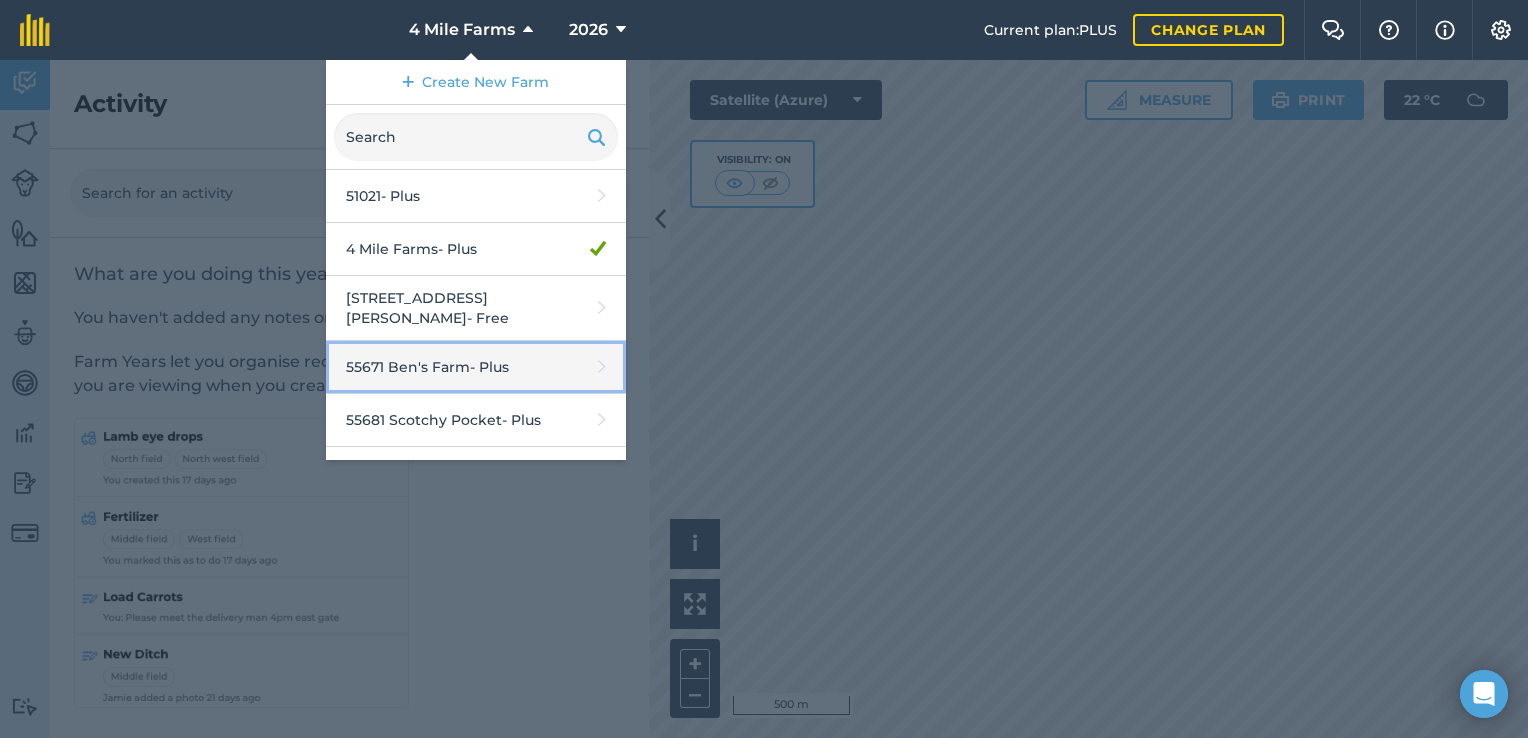 click on "55671 [PERSON_NAME]'s Farm  - Plus" at bounding box center [476, 367] 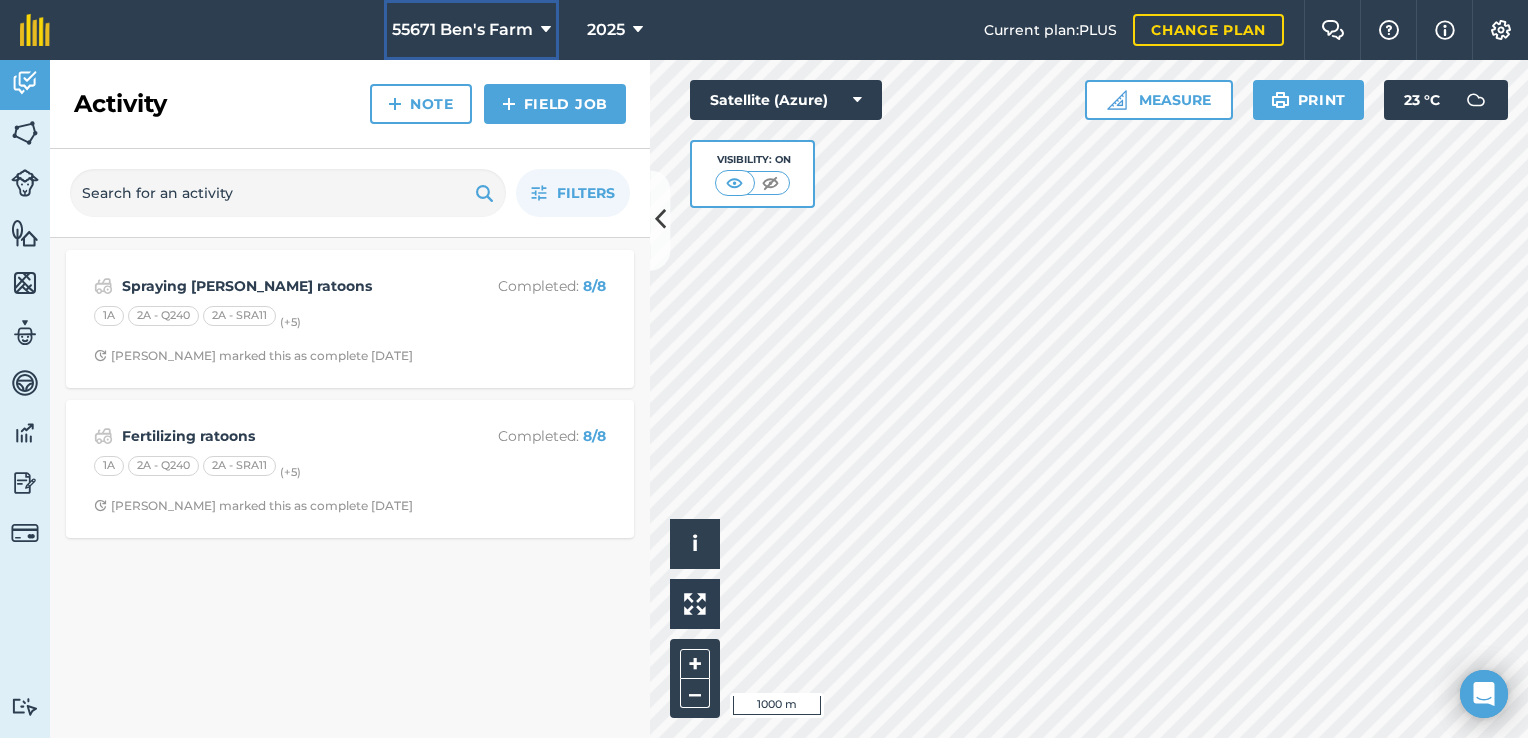 click at bounding box center [546, 30] 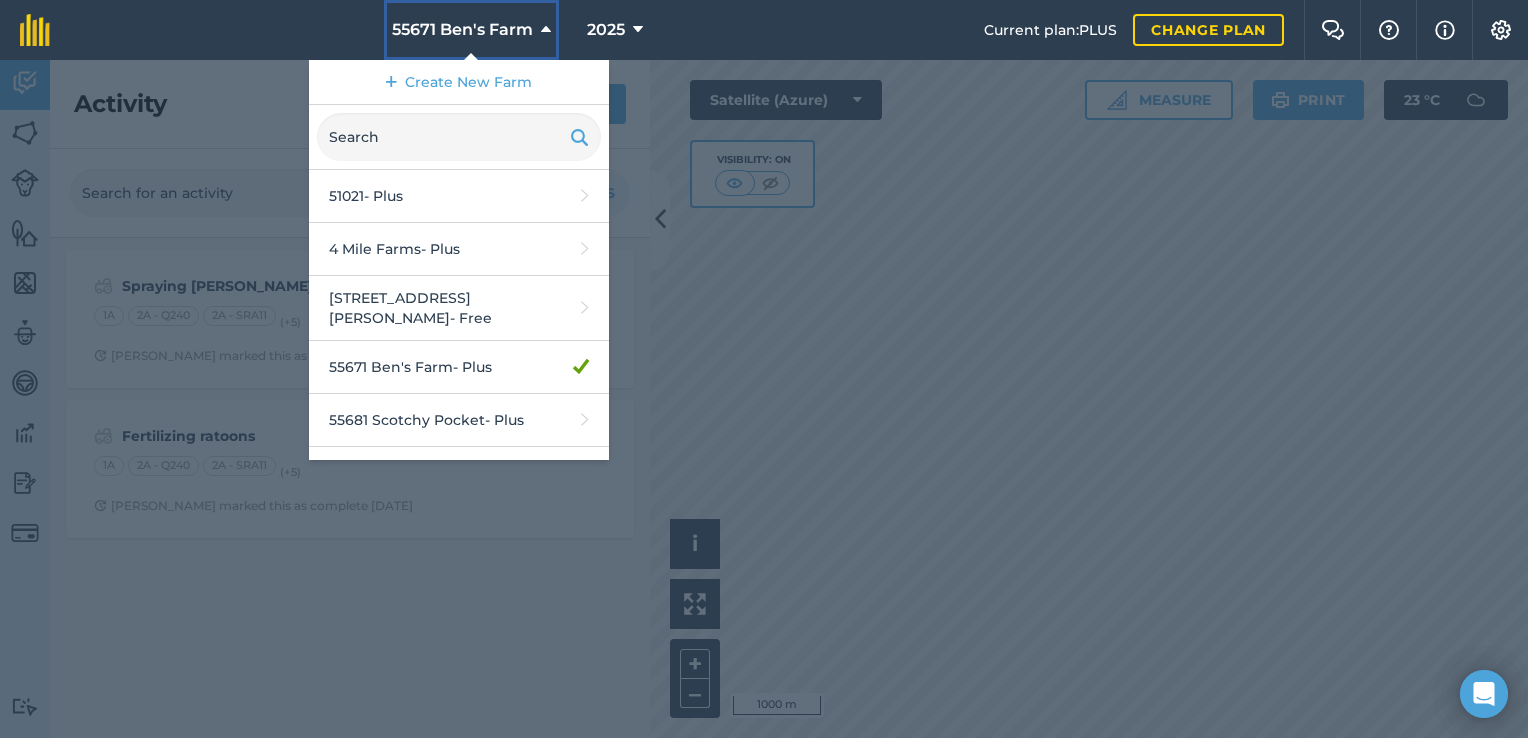 click at bounding box center (546, 30) 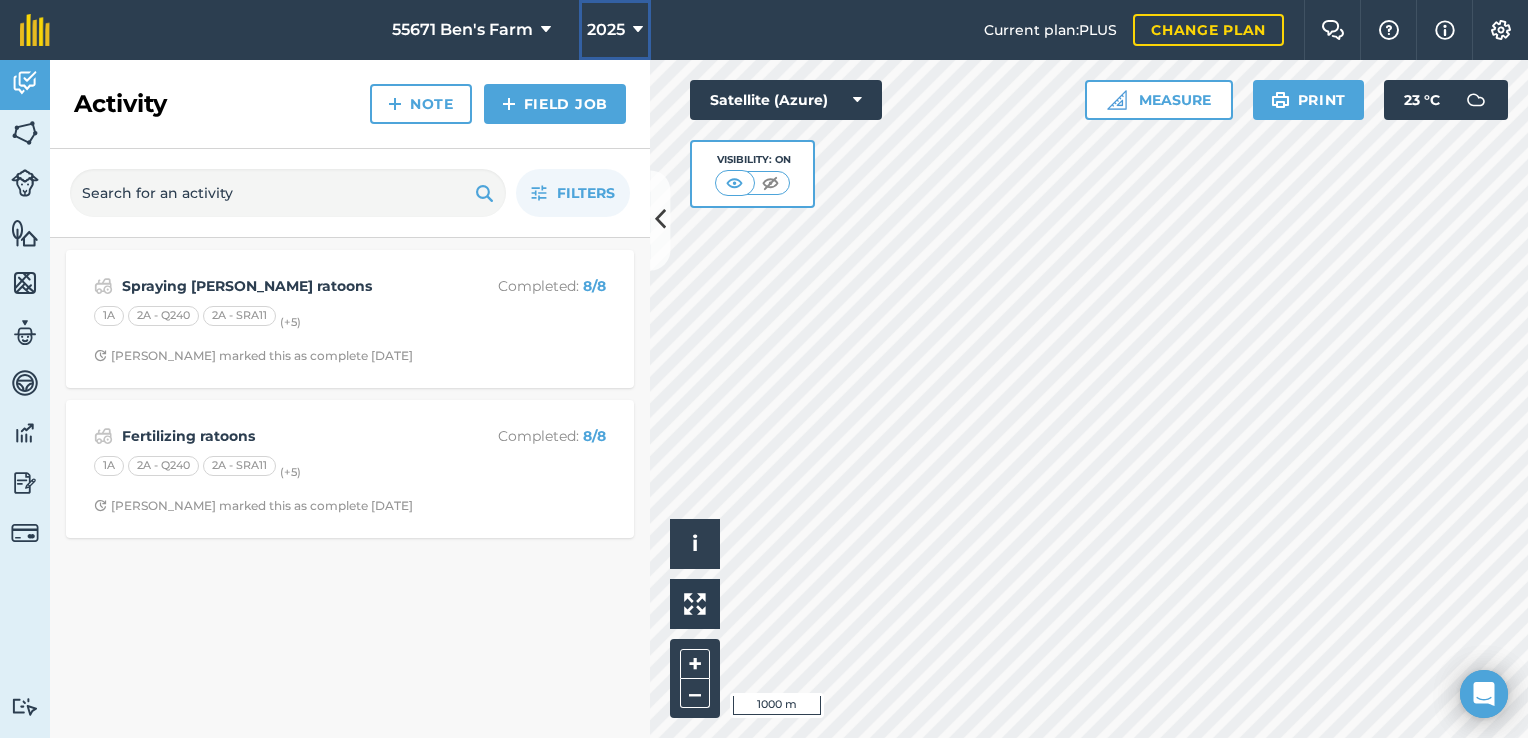 click at bounding box center [638, 30] 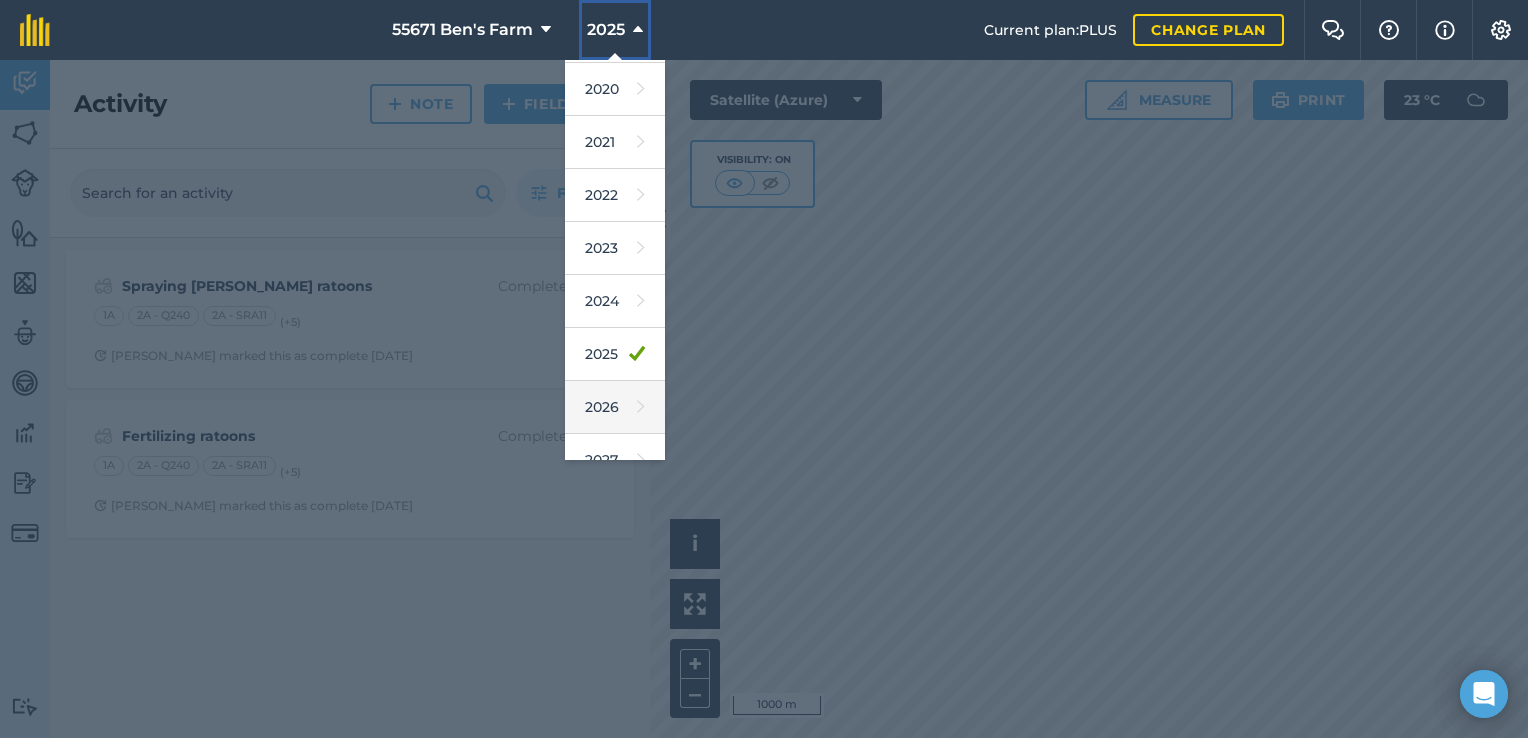 scroll, scrollTop: 180, scrollLeft: 0, axis: vertical 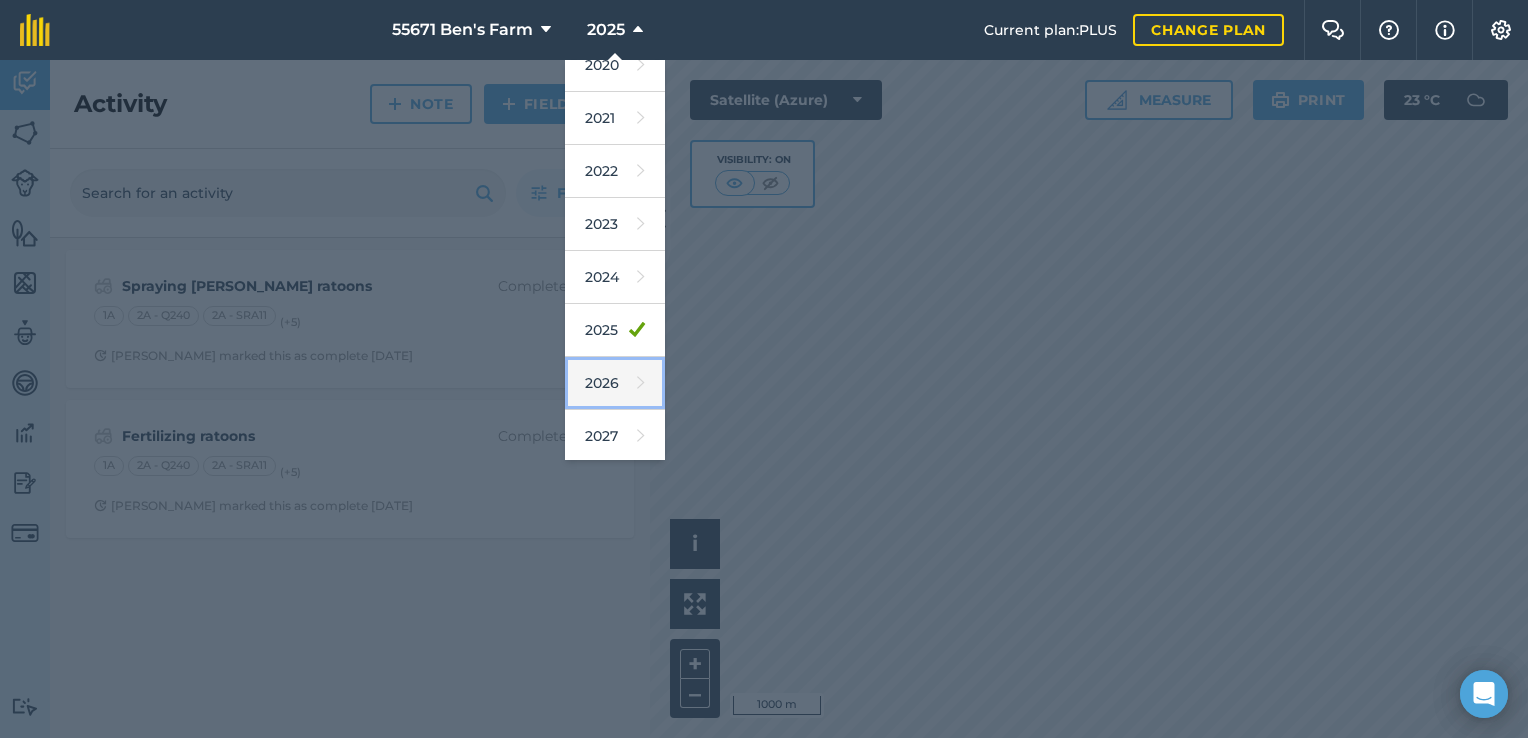 click on "2026" at bounding box center [615, 383] 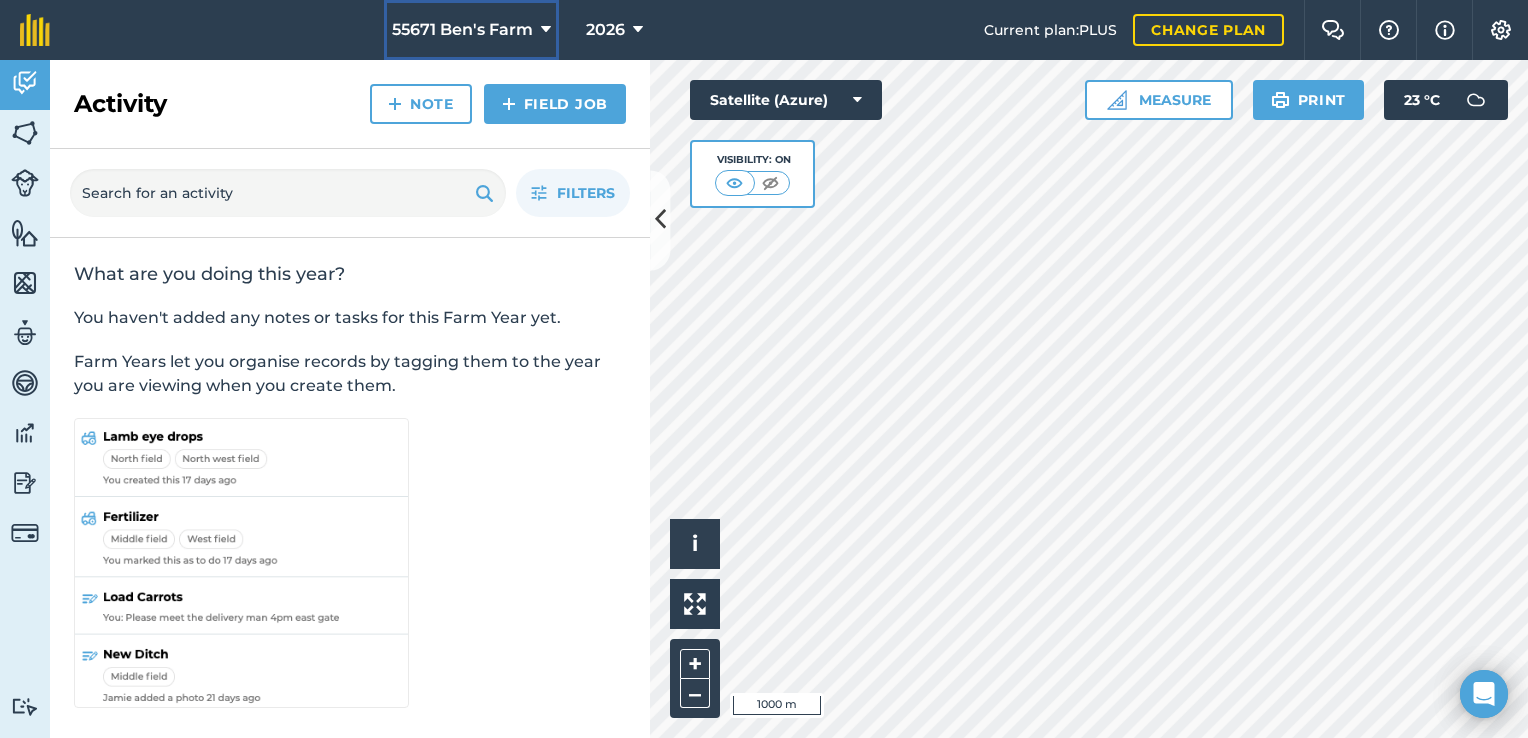 click at bounding box center [546, 30] 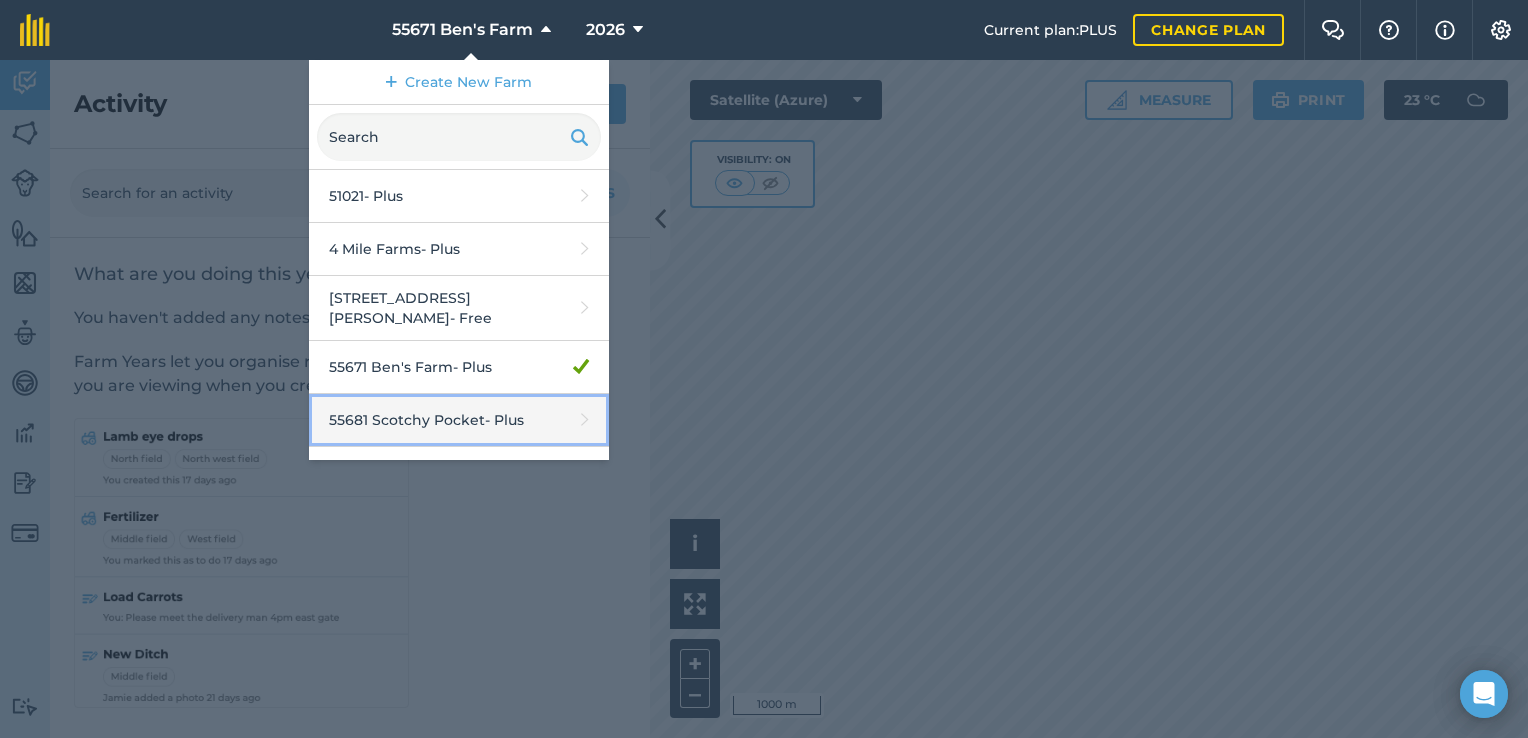 click on "55681 Scotchy Pocket  - Plus" at bounding box center [459, 420] 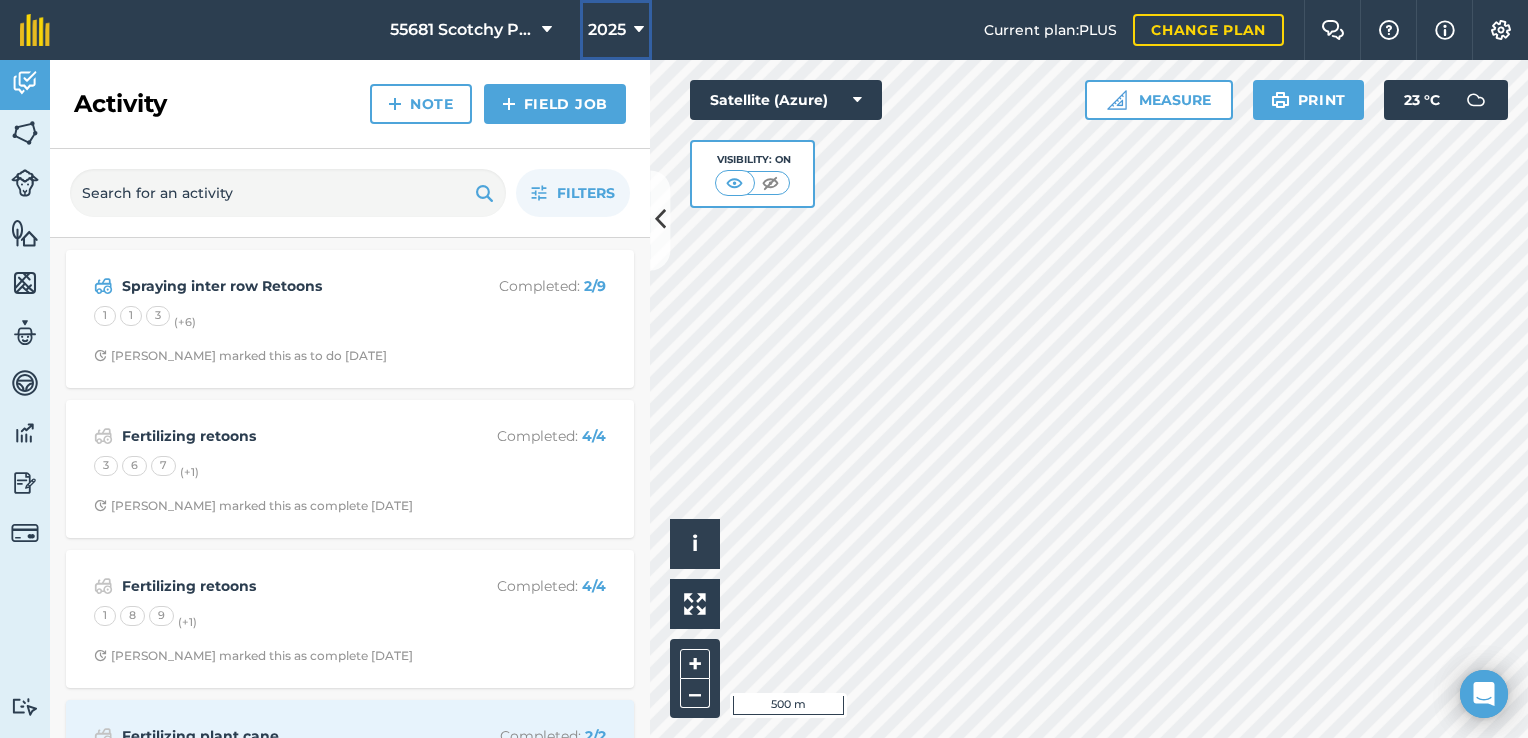click at bounding box center (639, 30) 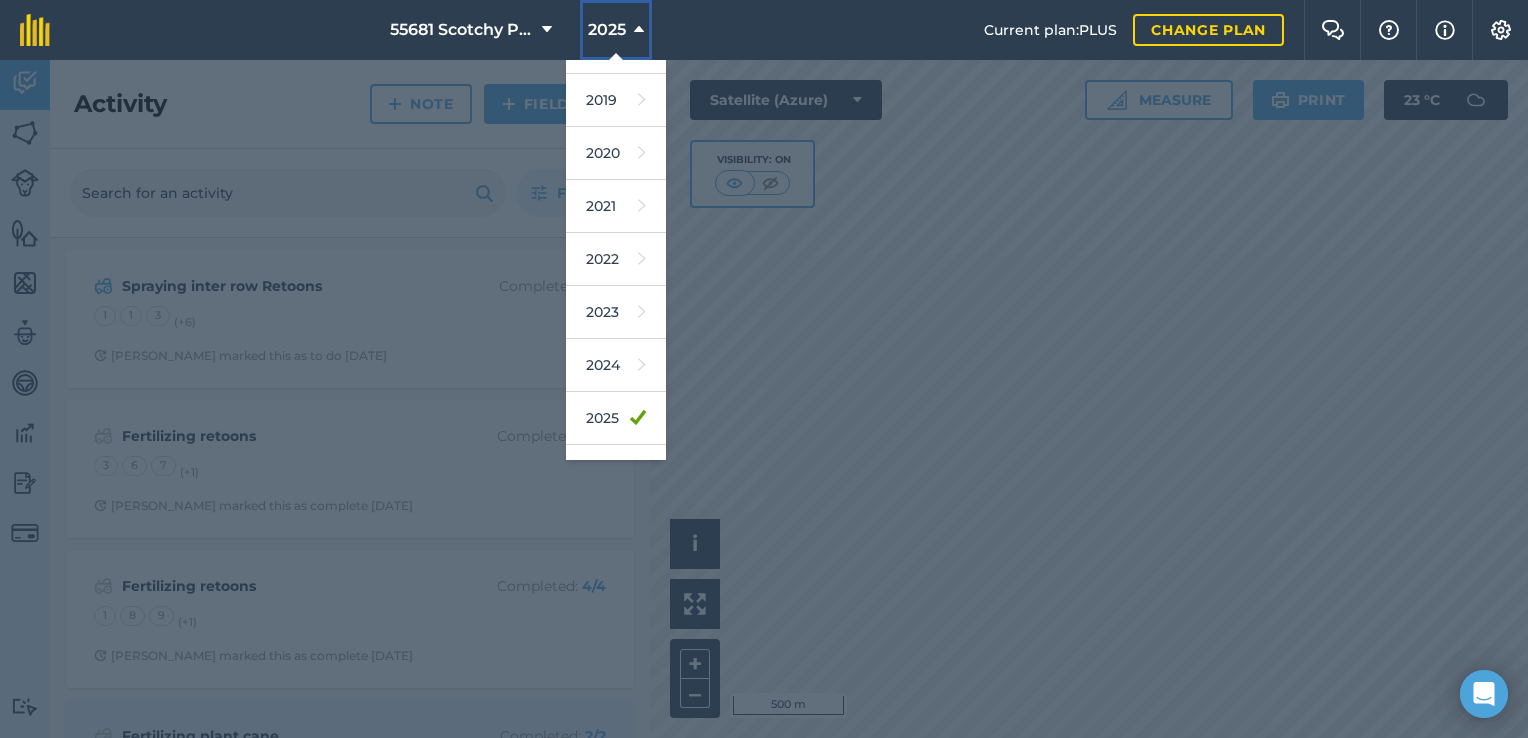 scroll, scrollTop: 180, scrollLeft: 0, axis: vertical 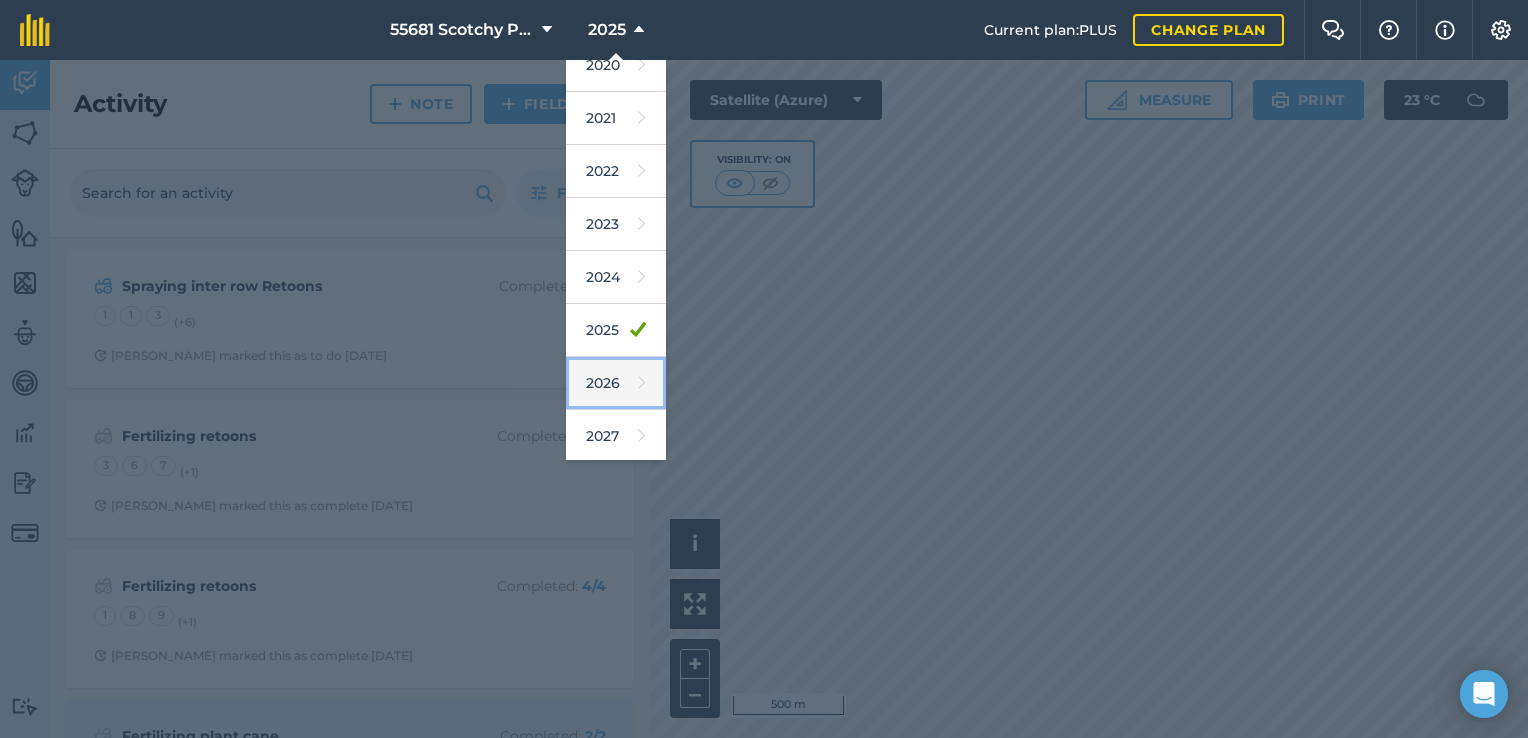 click on "2026" at bounding box center [616, 383] 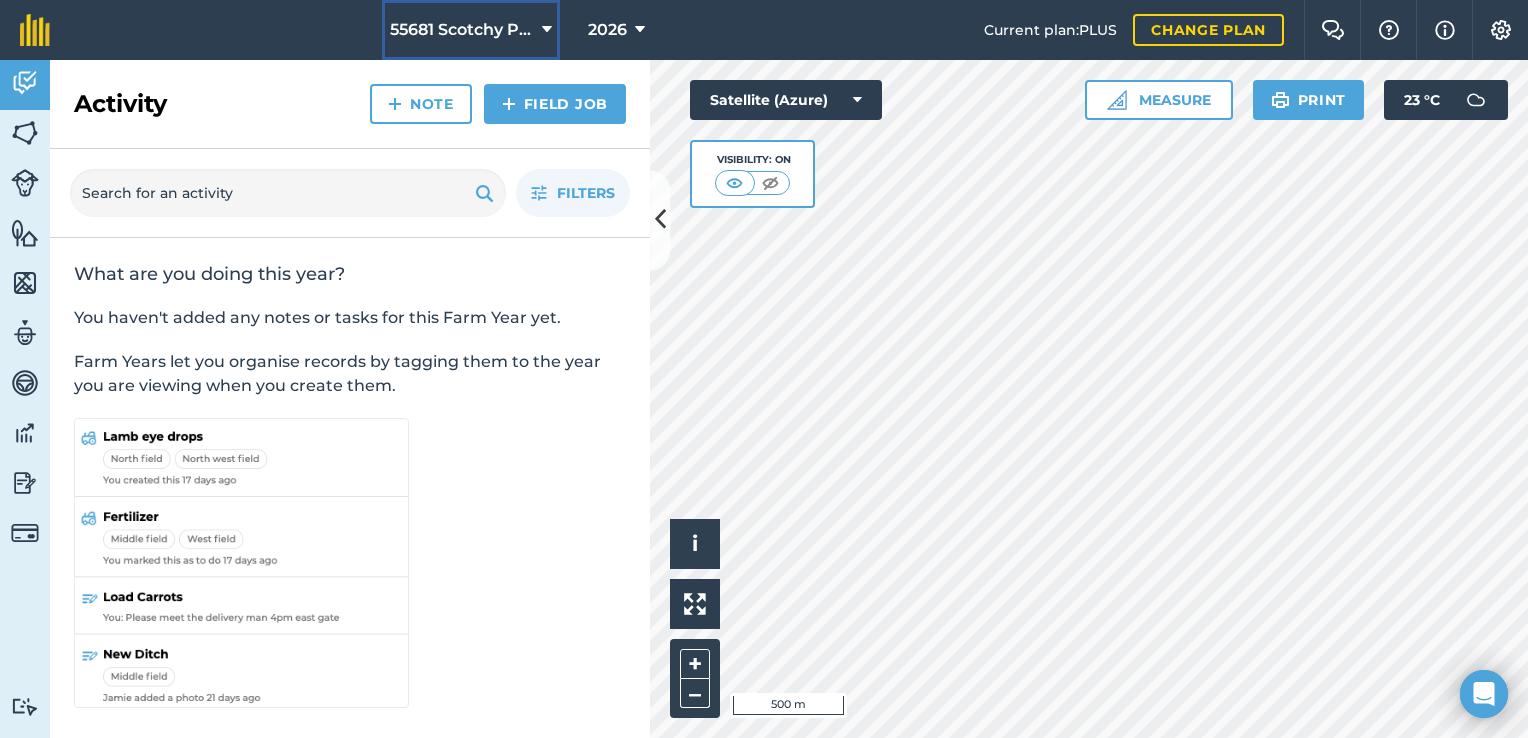 click at bounding box center (547, 30) 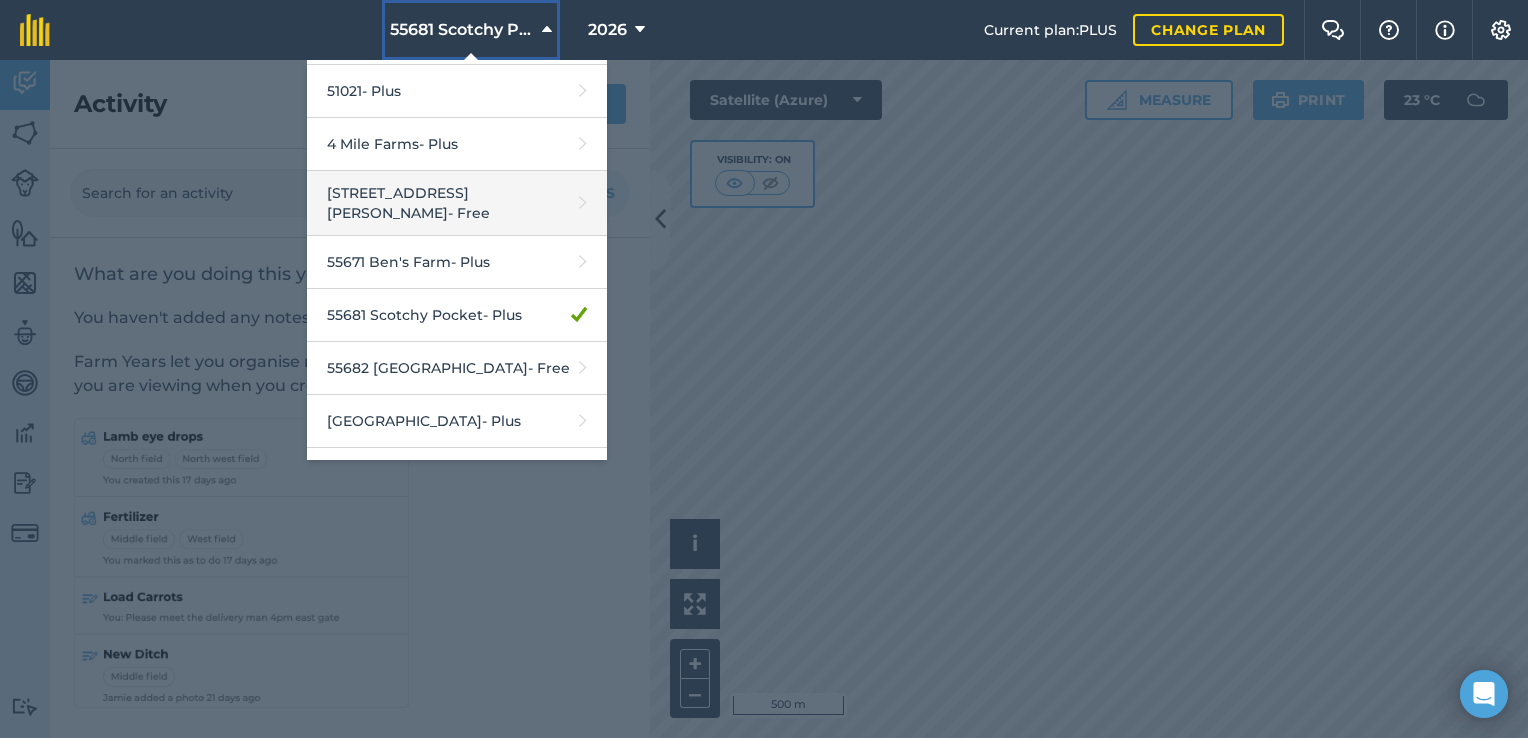 scroll, scrollTop: 200, scrollLeft: 0, axis: vertical 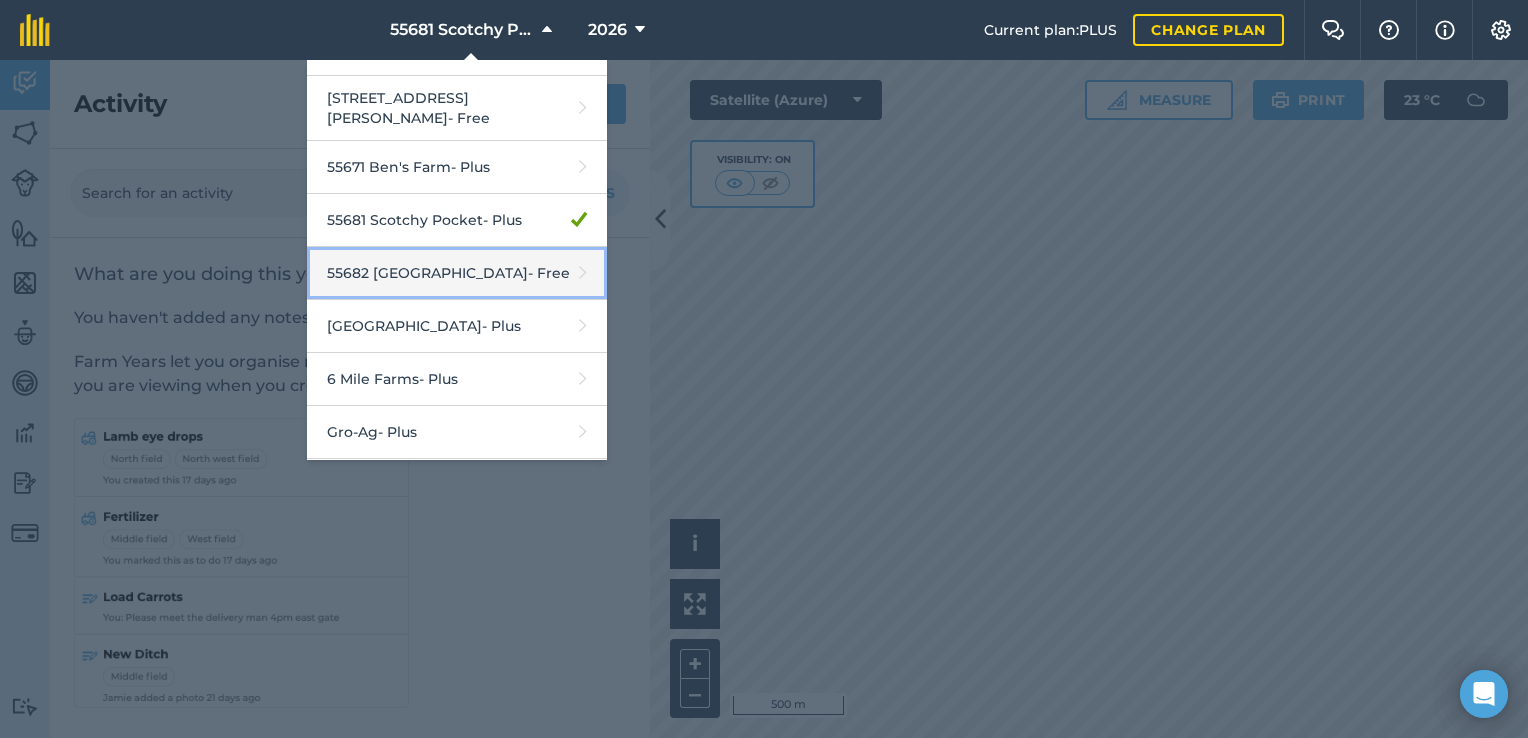 click on "55682 [GEOGRAPHIC_DATA]  - Free" at bounding box center [457, 273] 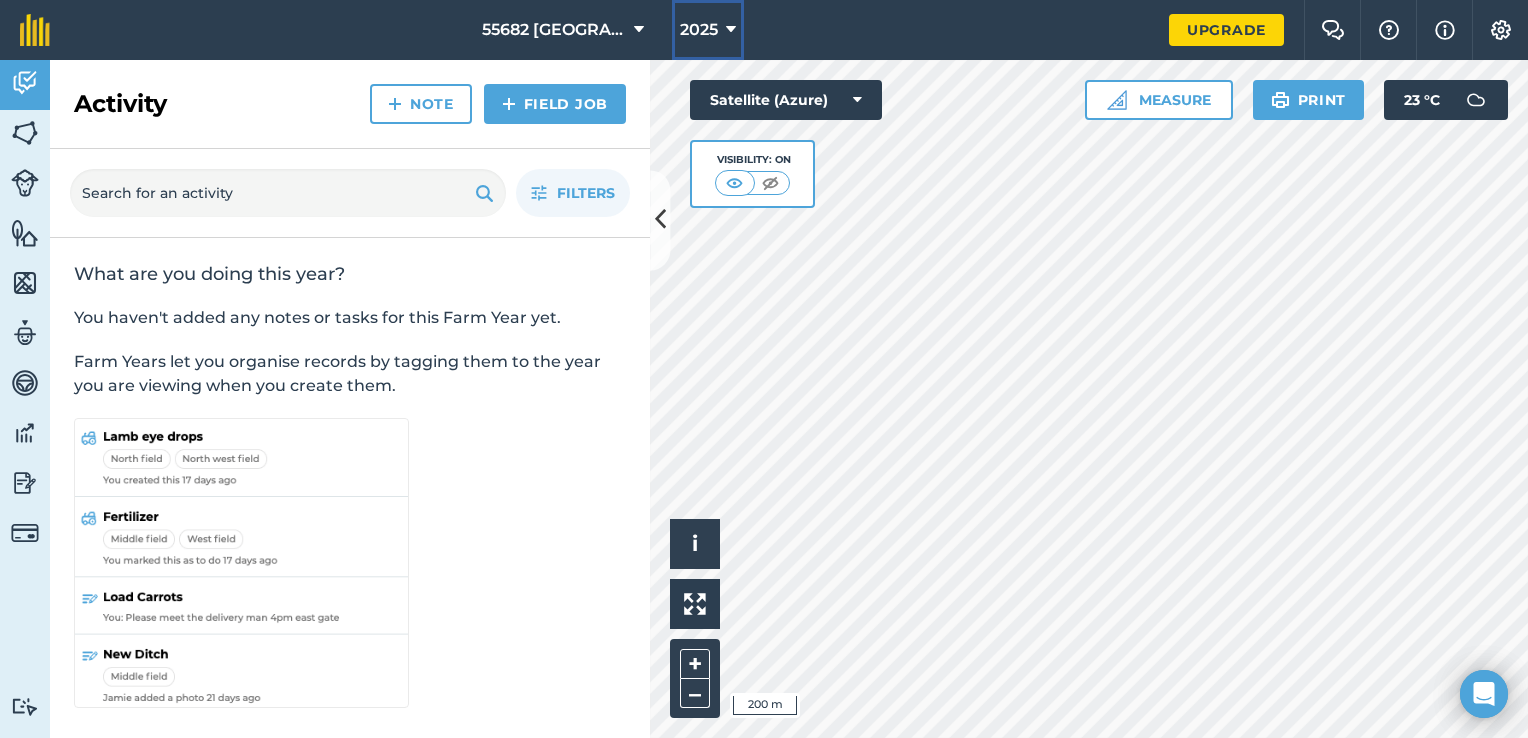 click at bounding box center (731, 30) 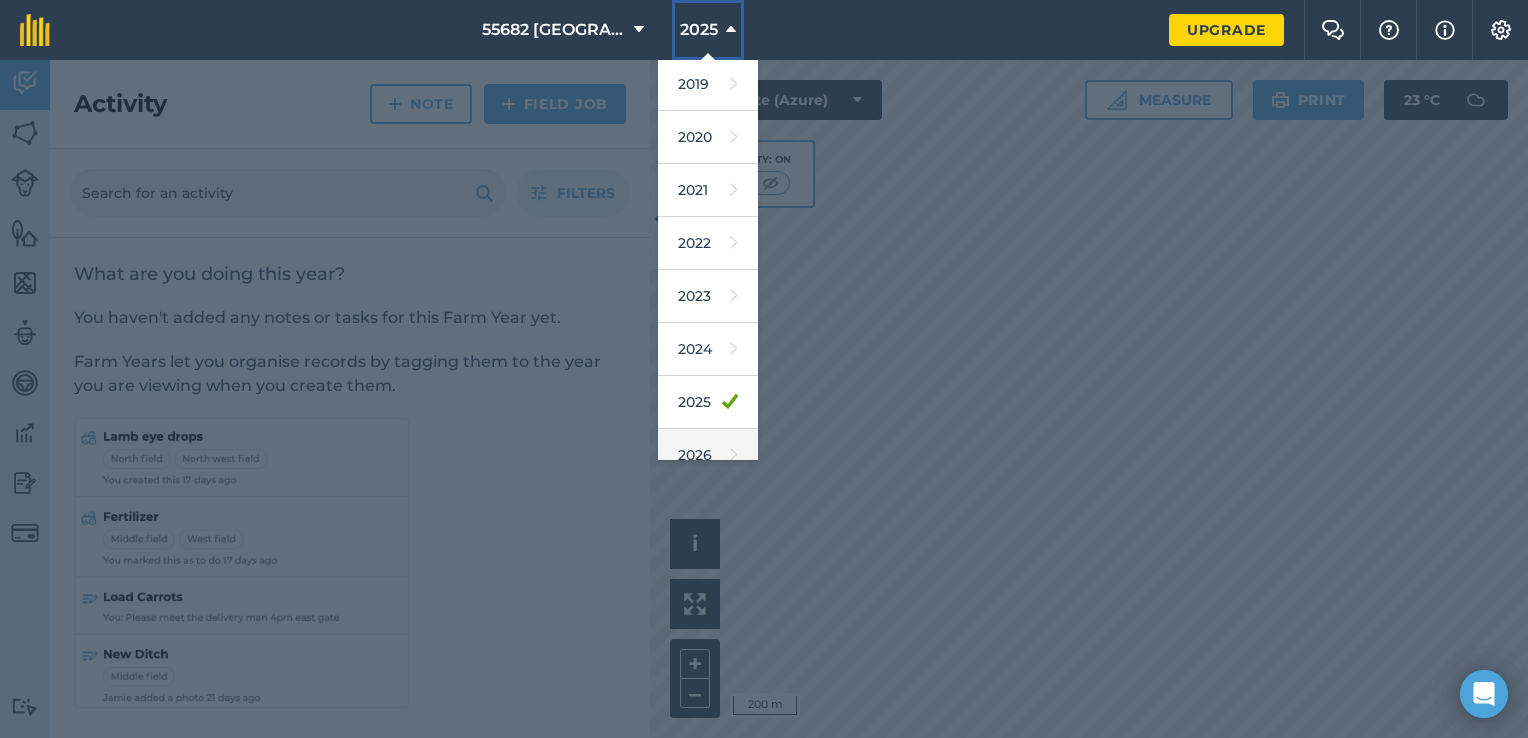 scroll, scrollTop: 180, scrollLeft: 0, axis: vertical 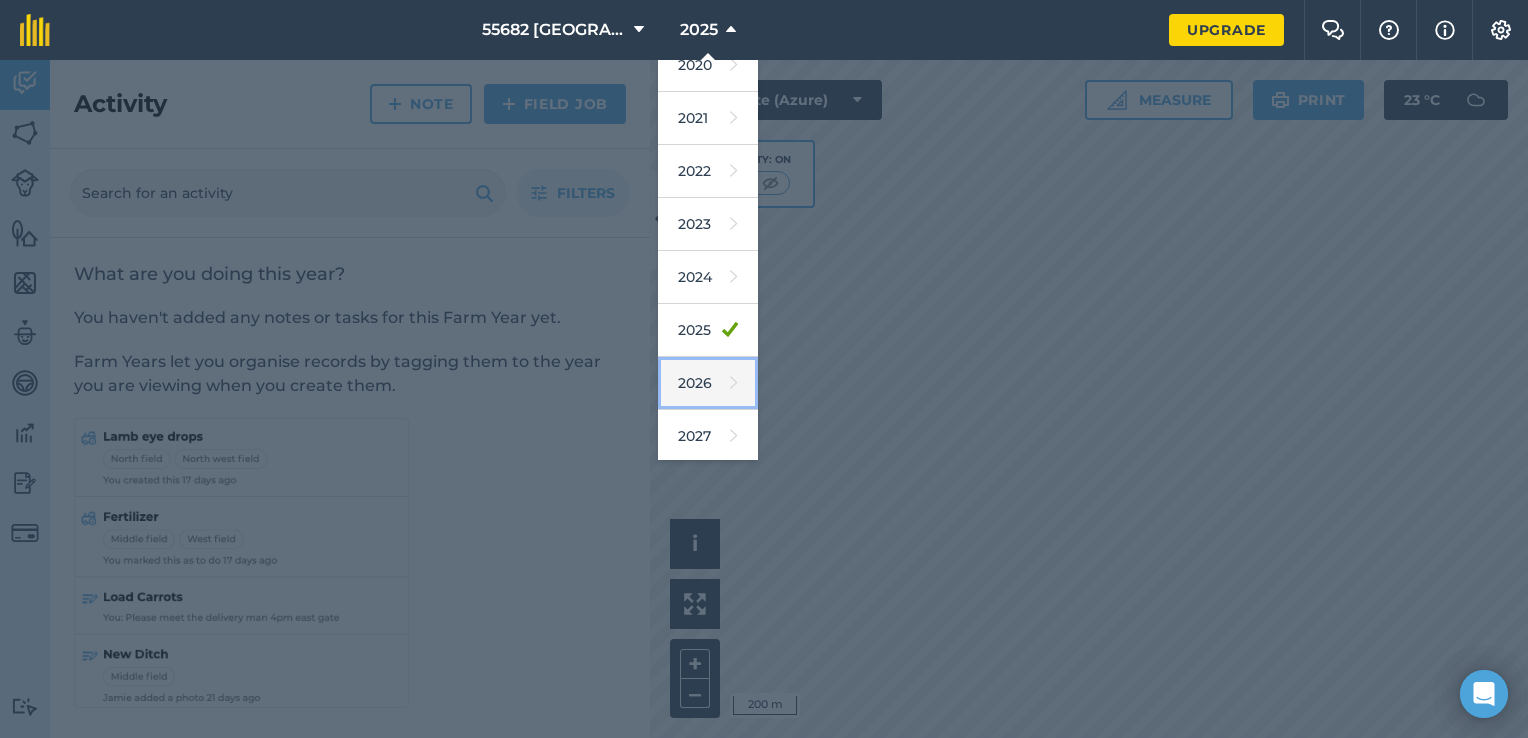 click on "2026" at bounding box center (708, 383) 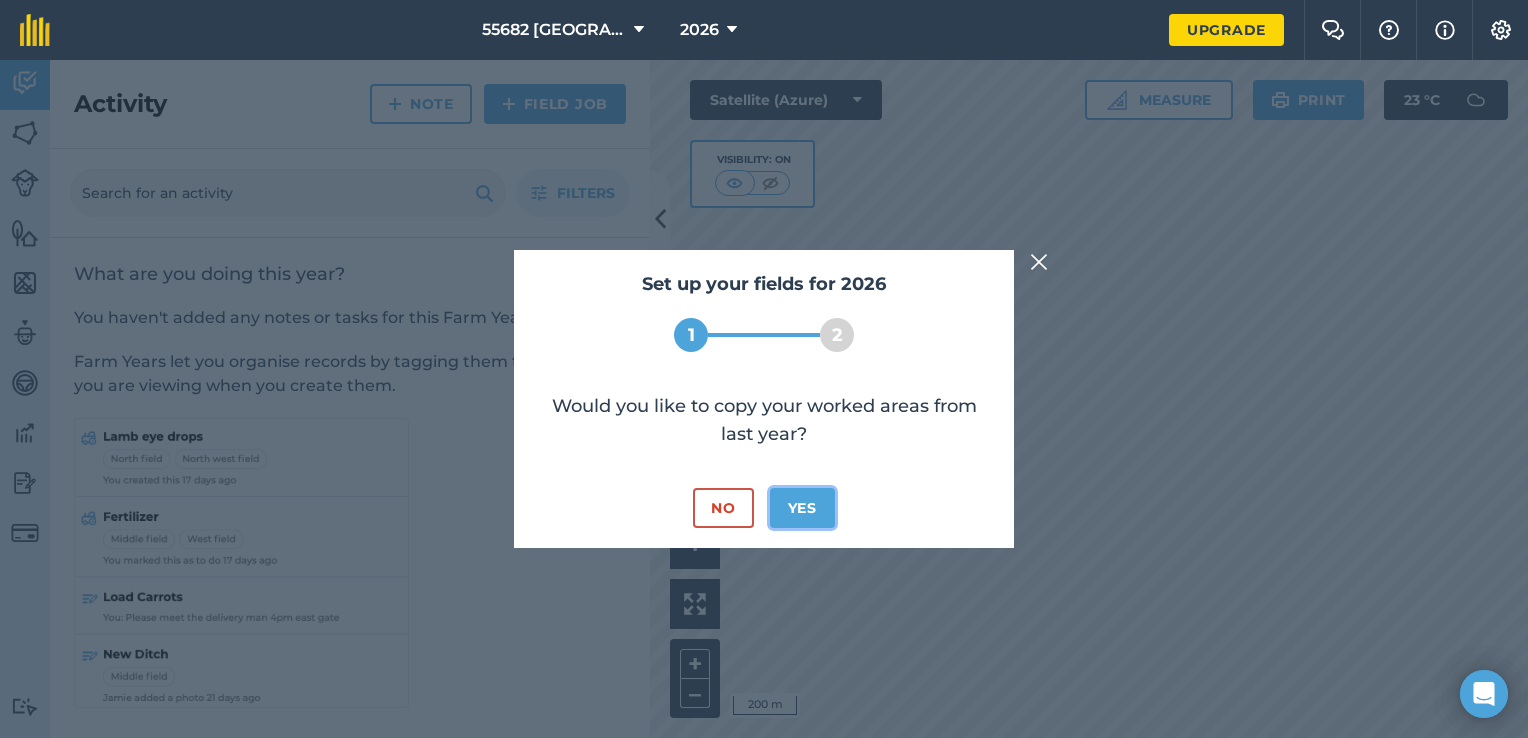 click on "Yes" at bounding box center [802, 508] 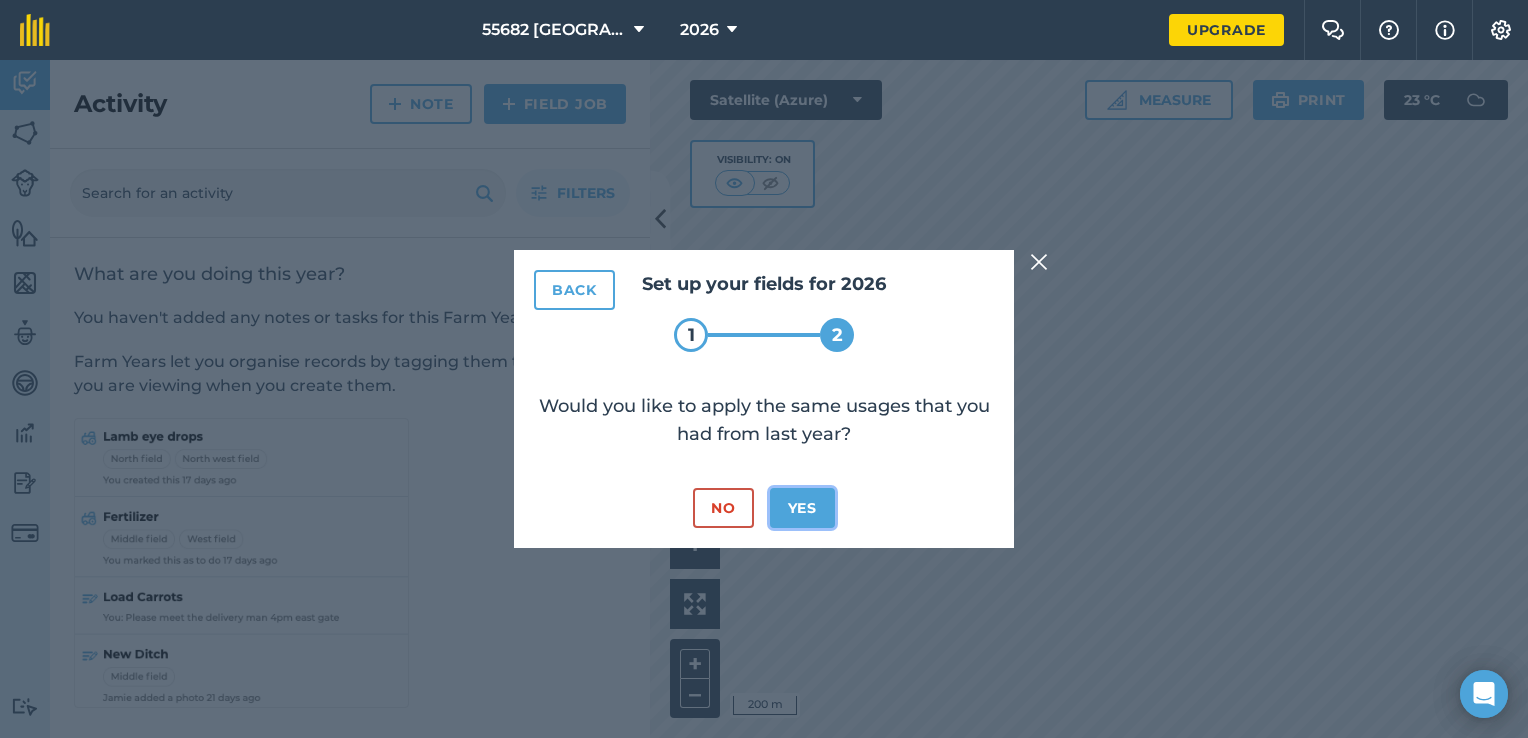 click on "Yes" at bounding box center (802, 508) 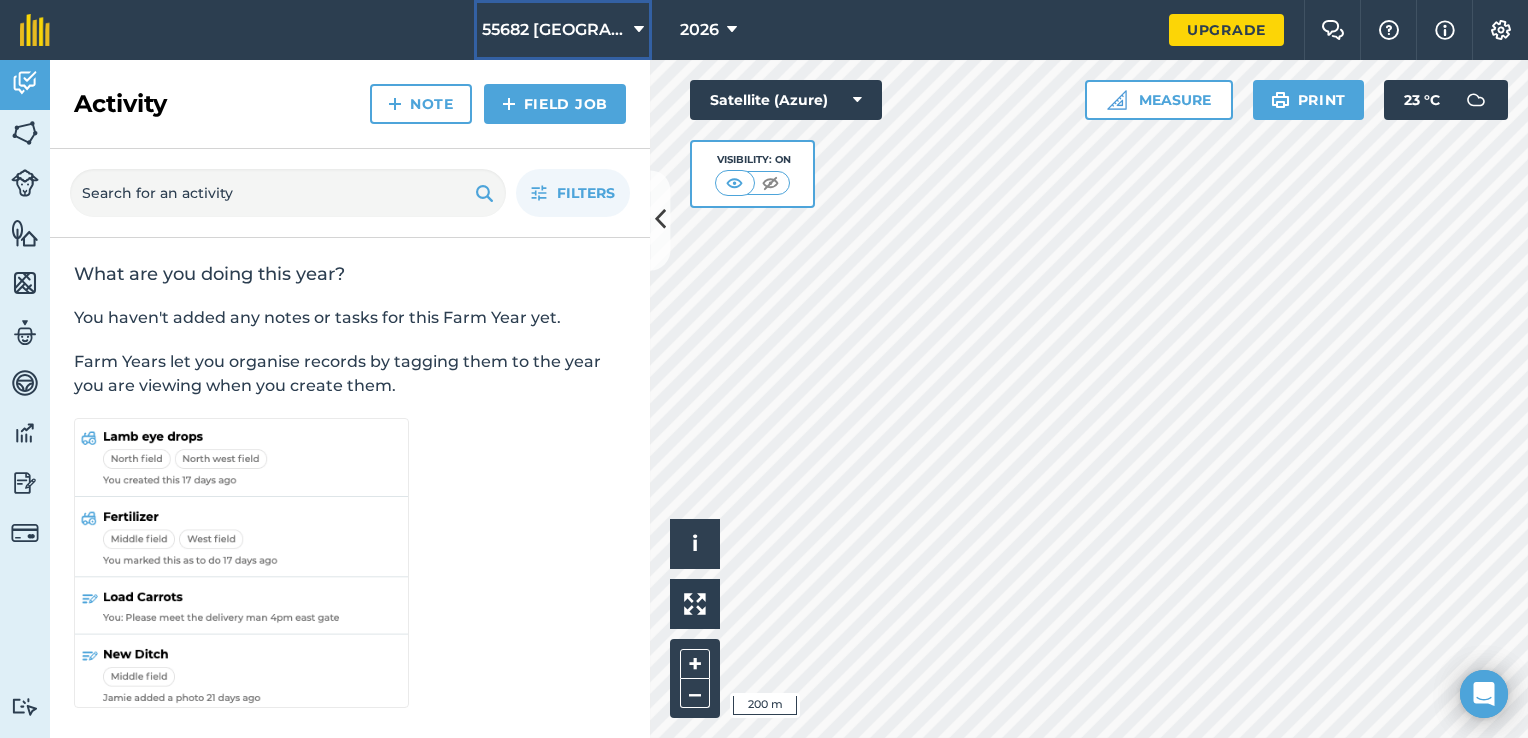 click at bounding box center (639, 30) 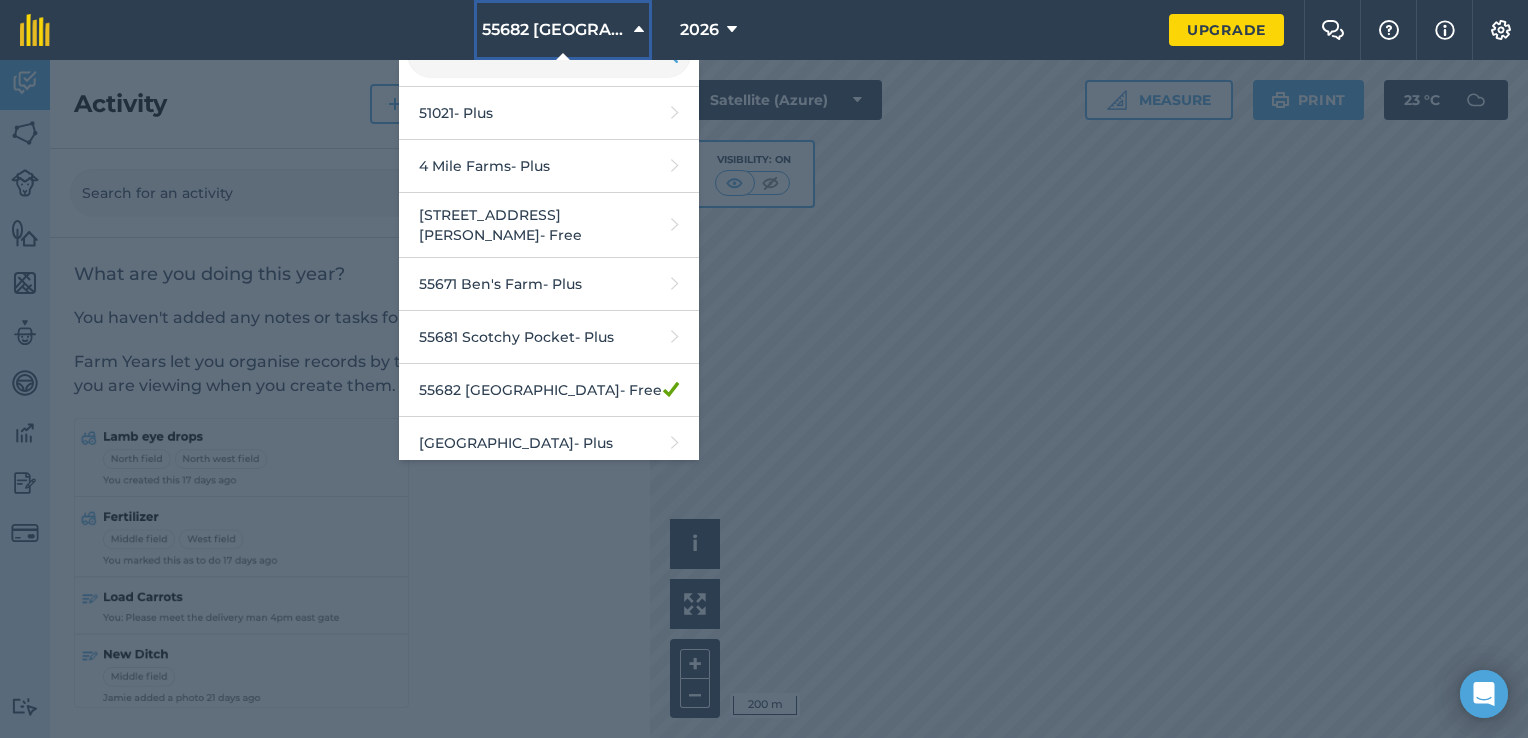 scroll, scrollTop: 200, scrollLeft: 0, axis: vertical 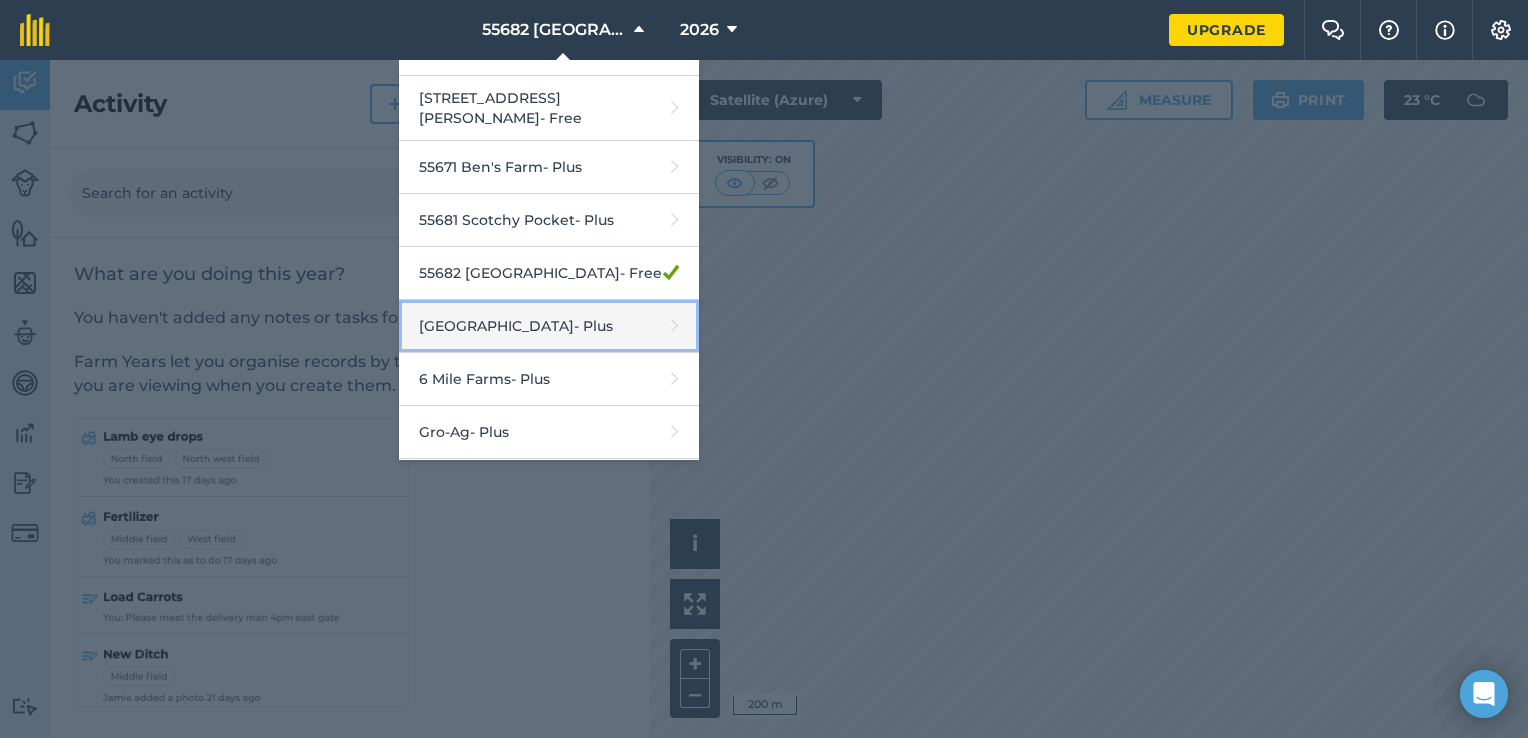 click on "55721  Miva Station  - Plus" at bounding box center (549, 326) 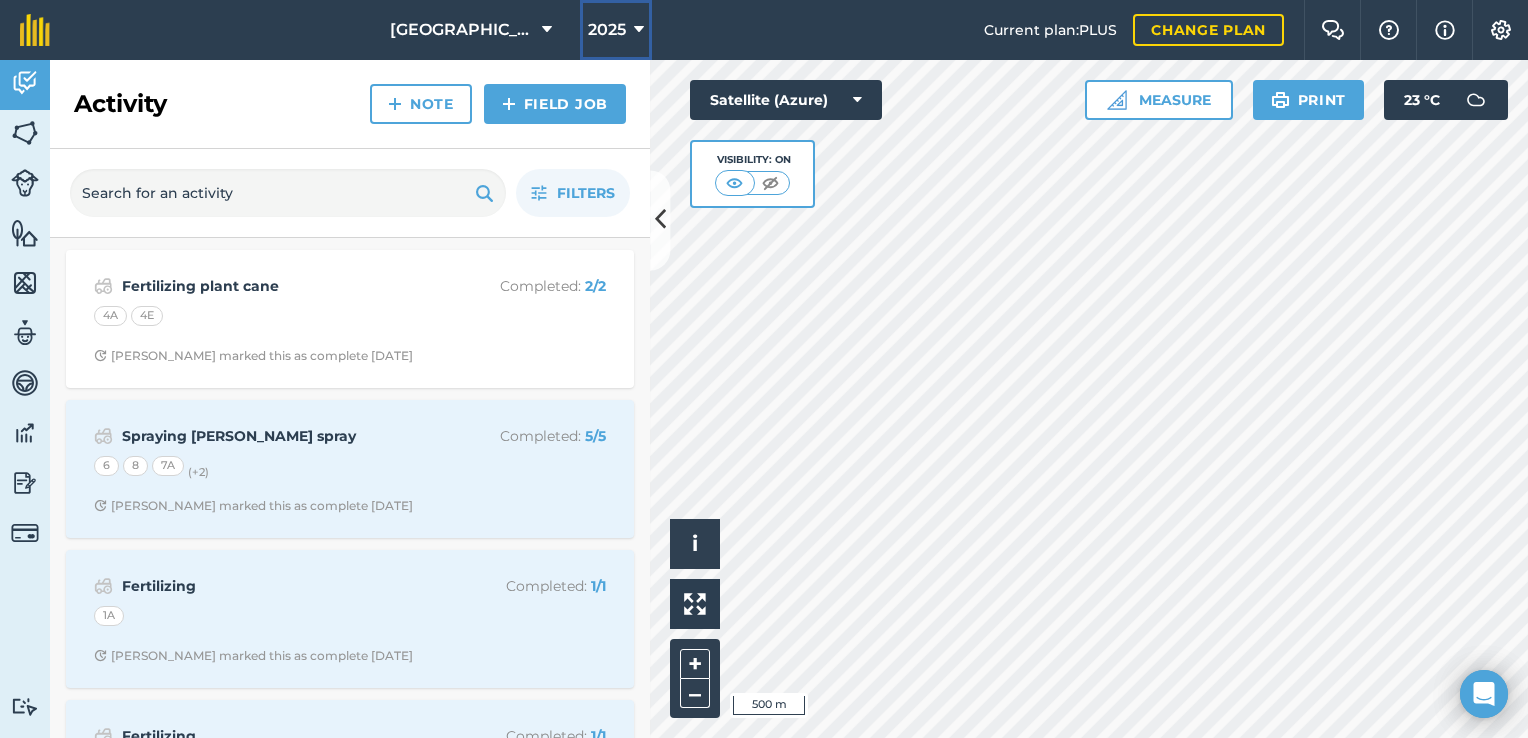click at bounding box center [639, 30] 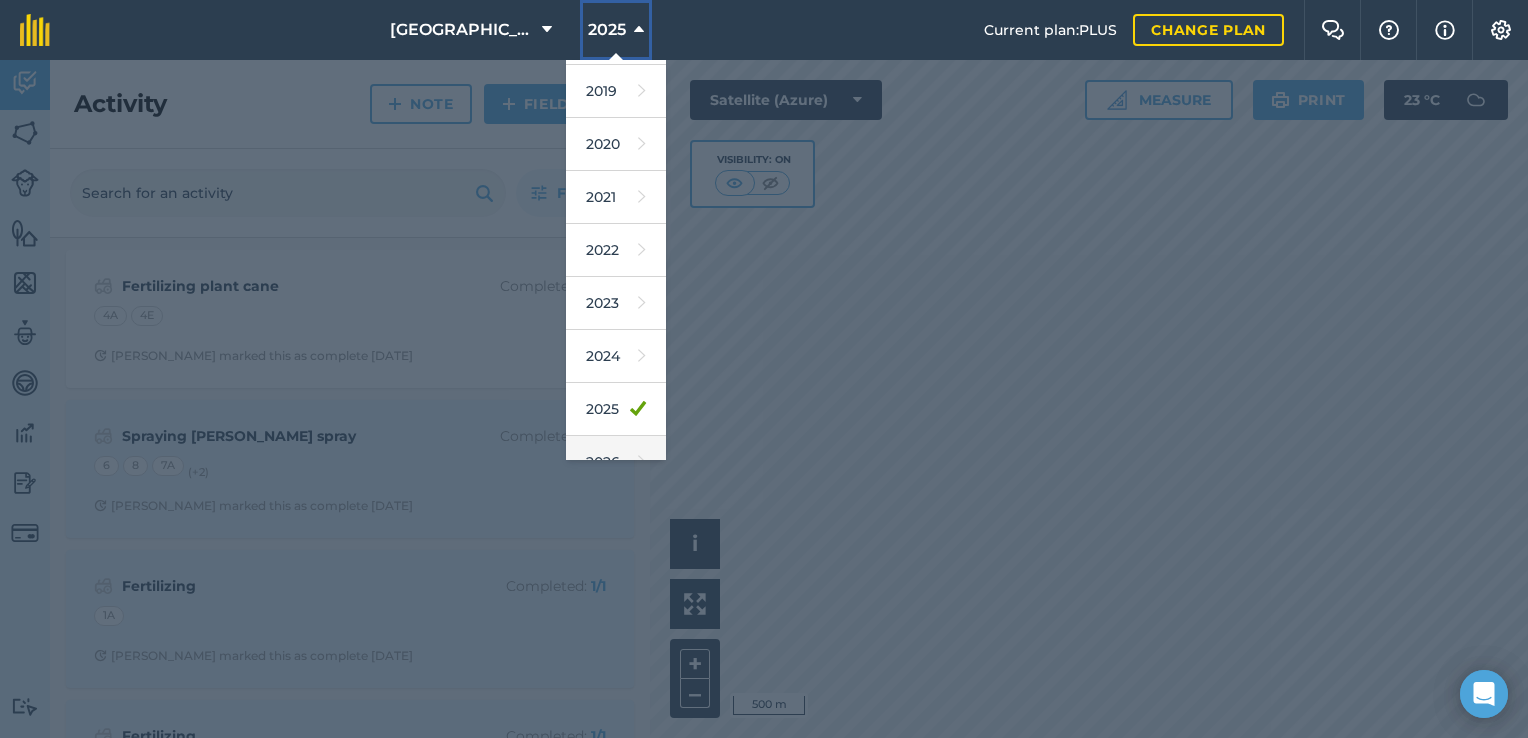 scroll, scrollTop: 180, scrollLeft: 0, axis: vertical 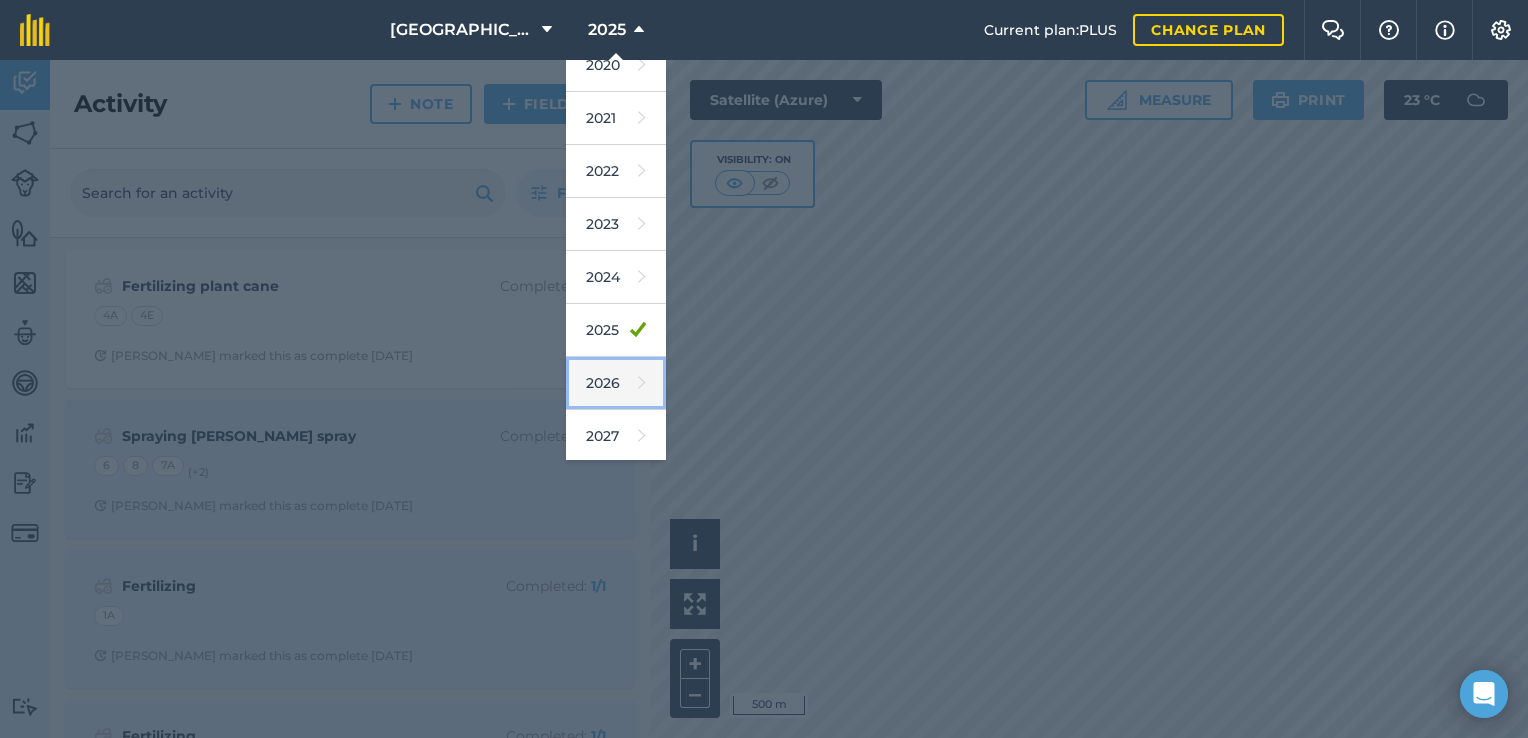 click on "2026" at bounding box center (616, 383) 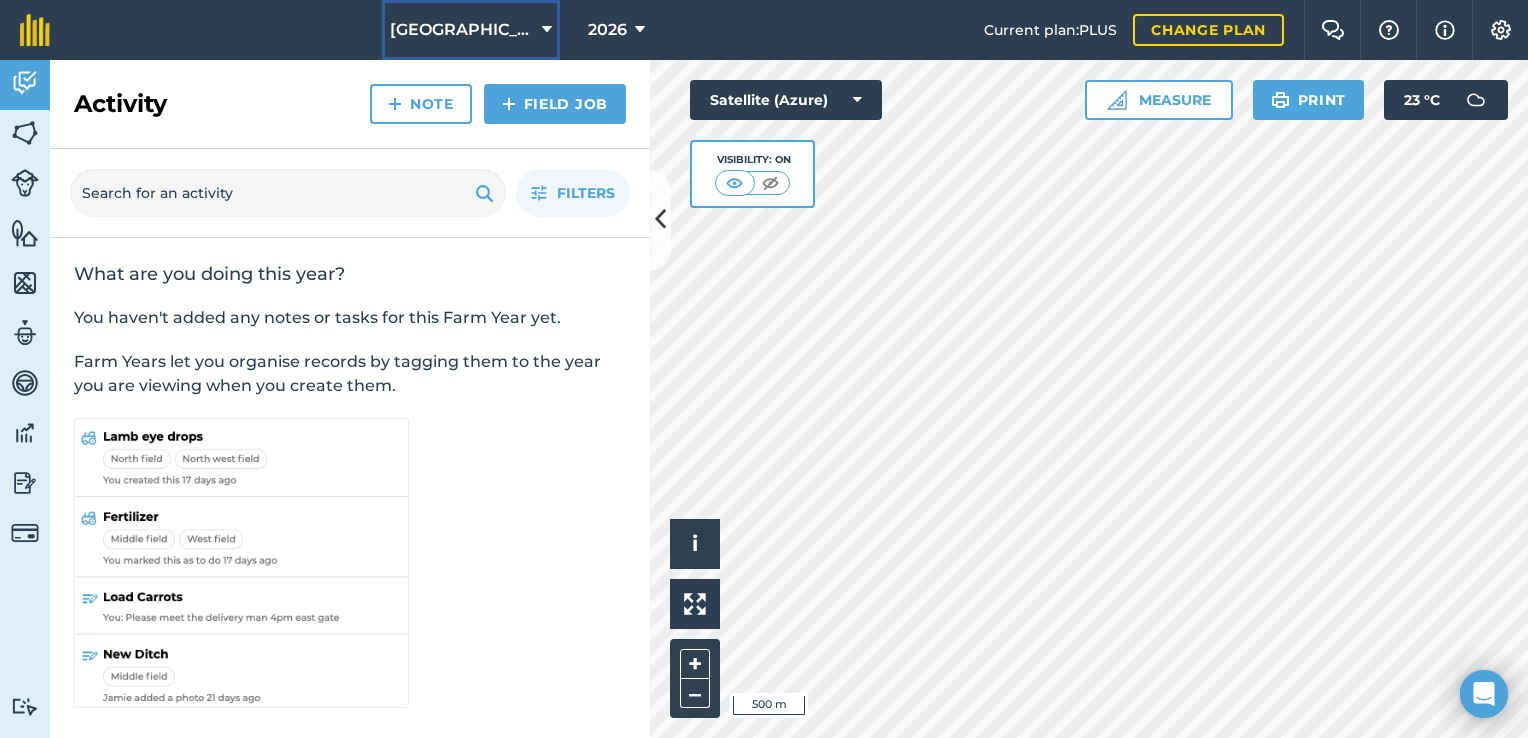 click at bounding box center (547, 30) 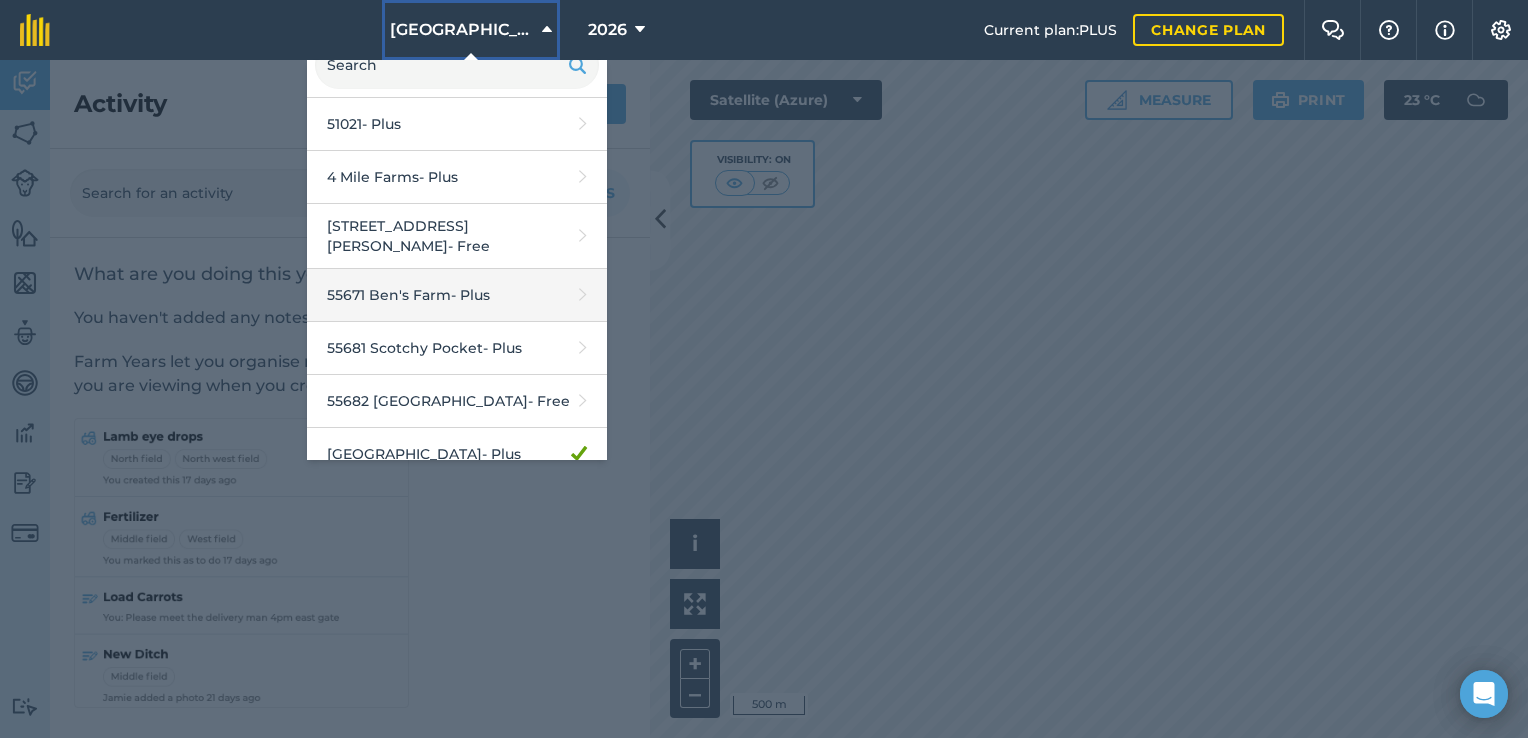 scroll, scrollTop: 300, scrollLeft: 0, axis: vertical 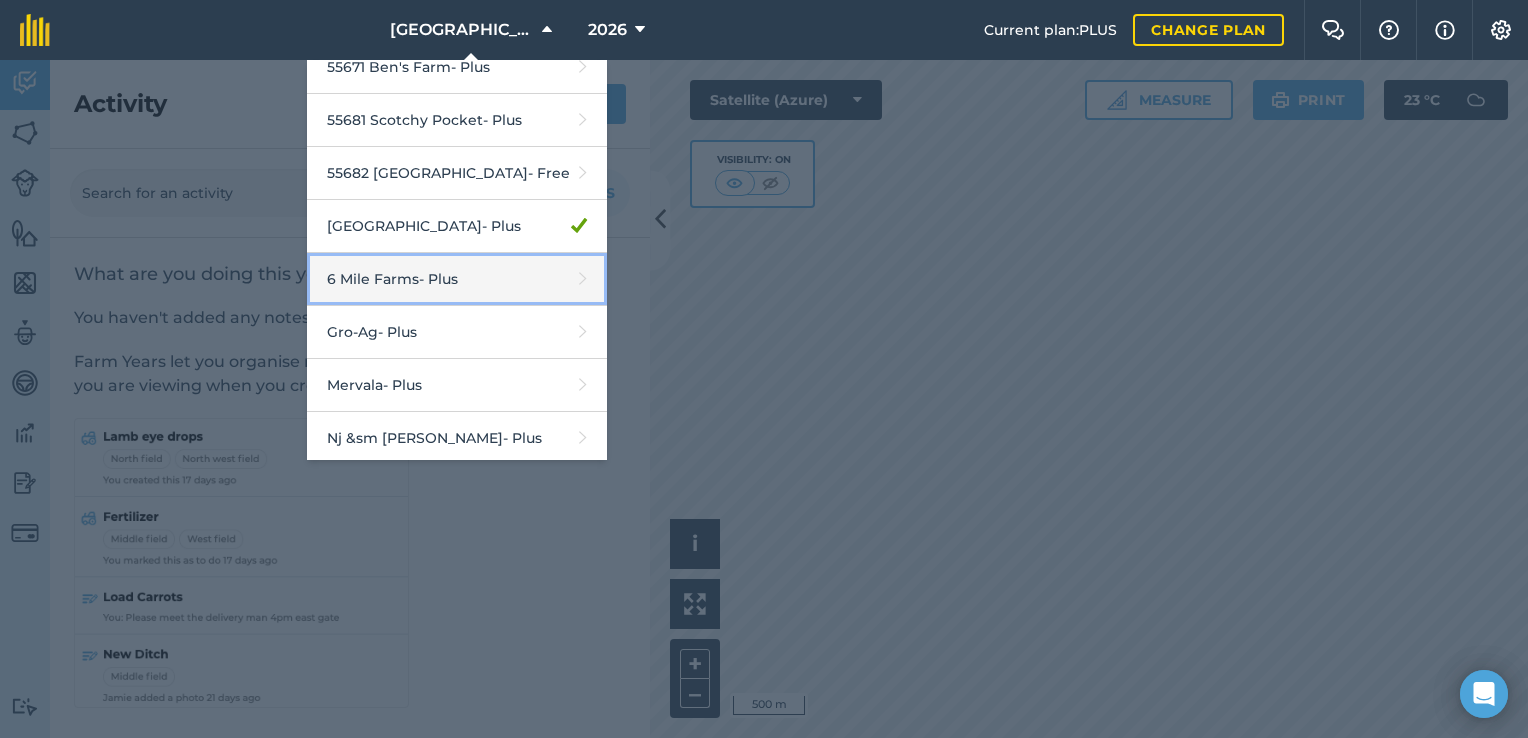 click on "6 Mile Farms  - Plus" at bounding box center (457, 279) 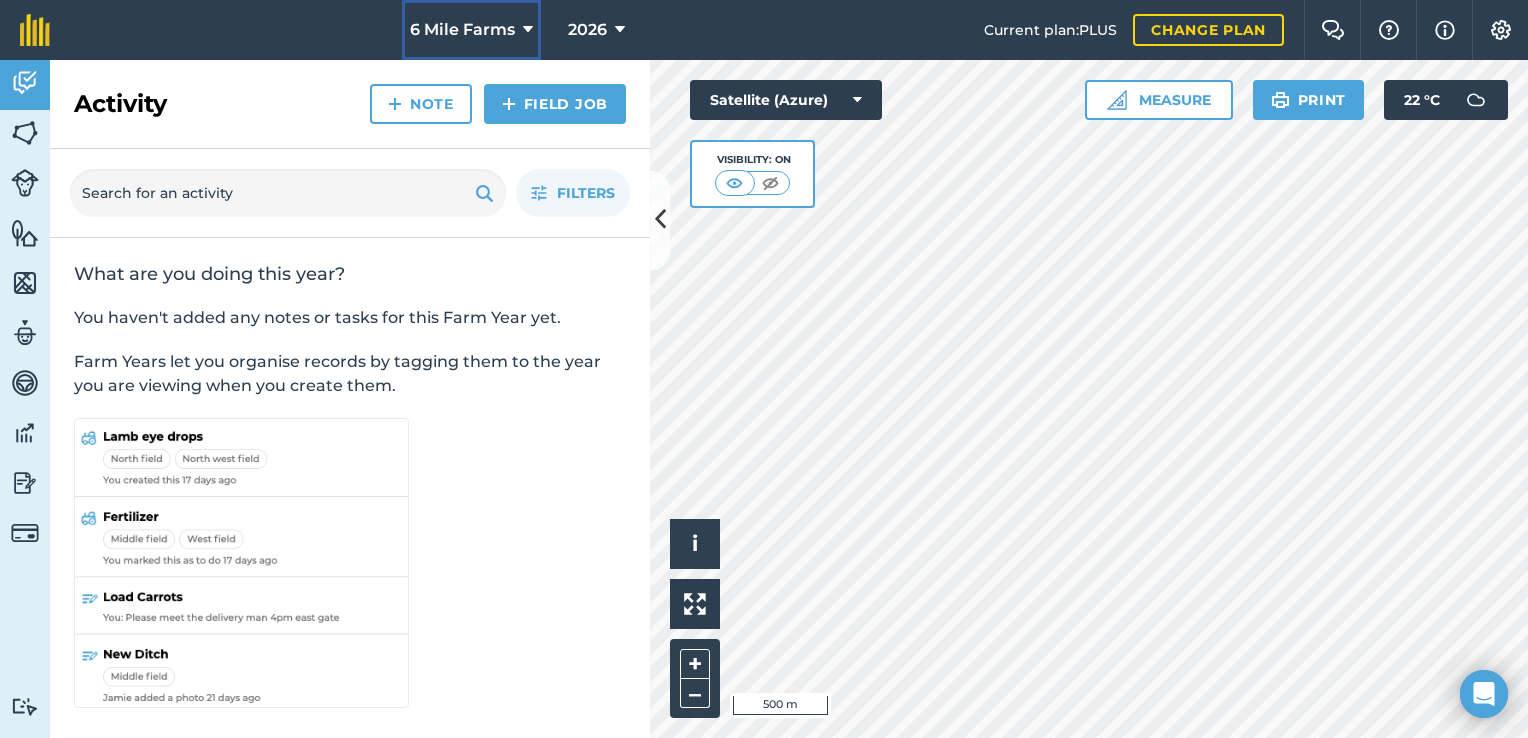 click at bounding box center [528, 30] 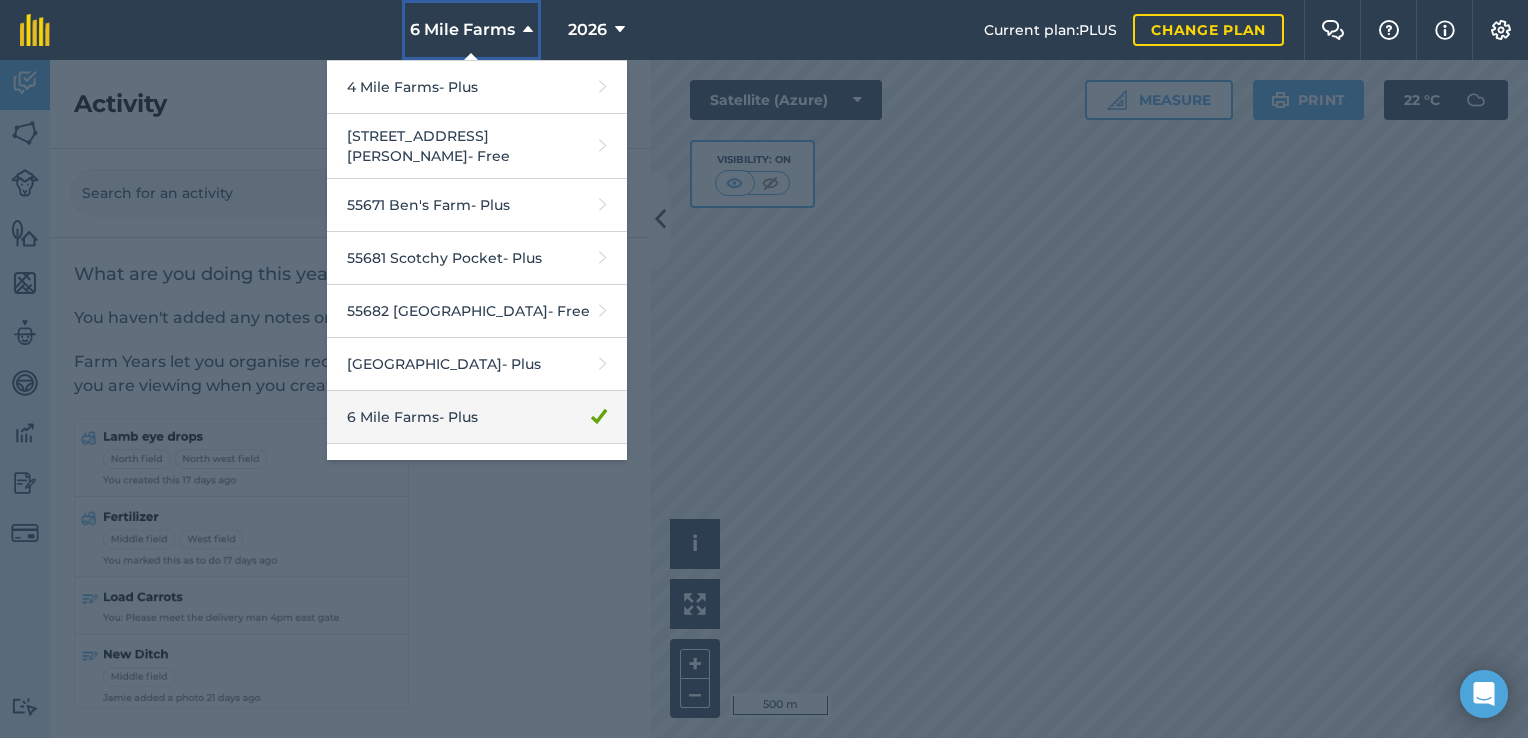 scroll, scrollTop: 300, scrollLeft: 0, axis: vertical 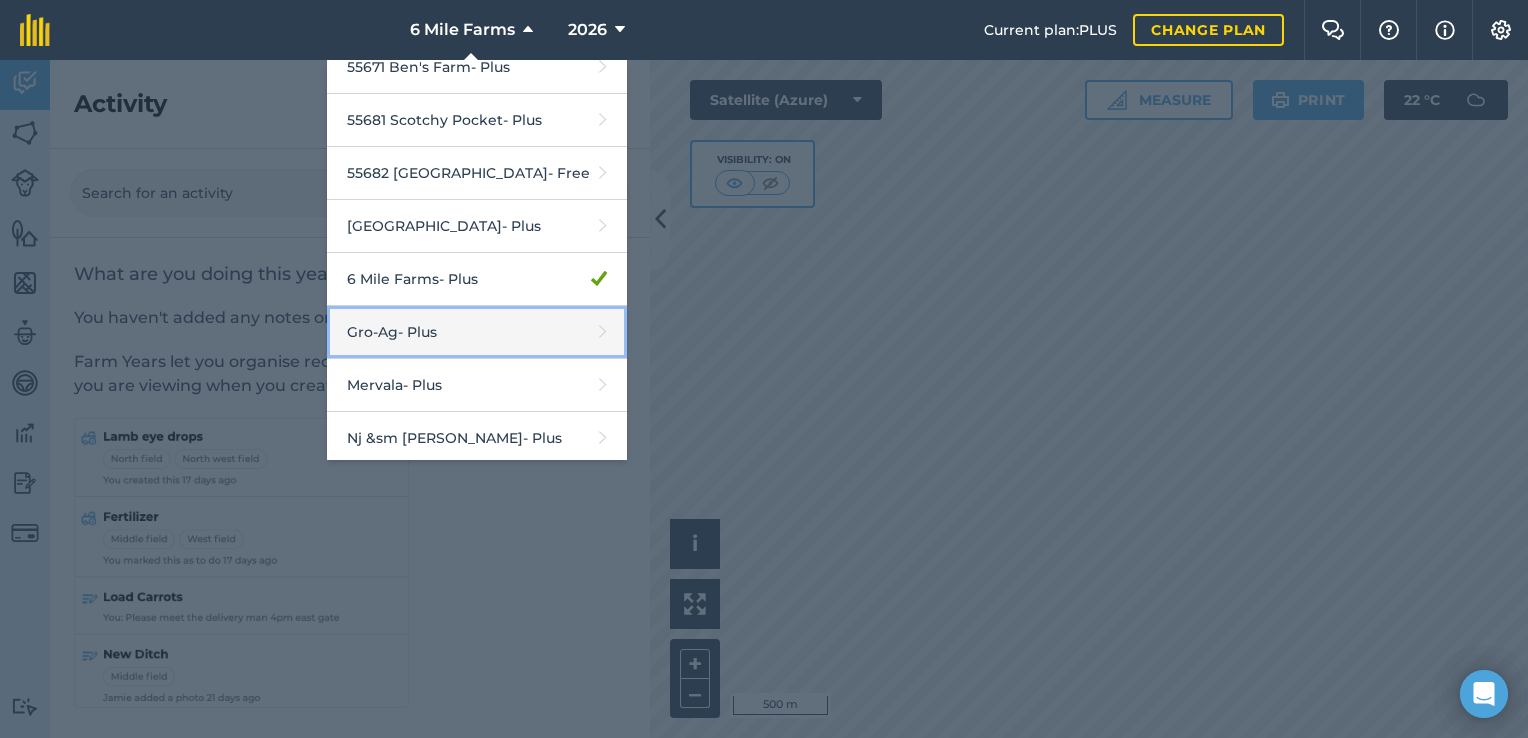 click on "Gro-Ag  - Plus" at bounding box center [477, 332] 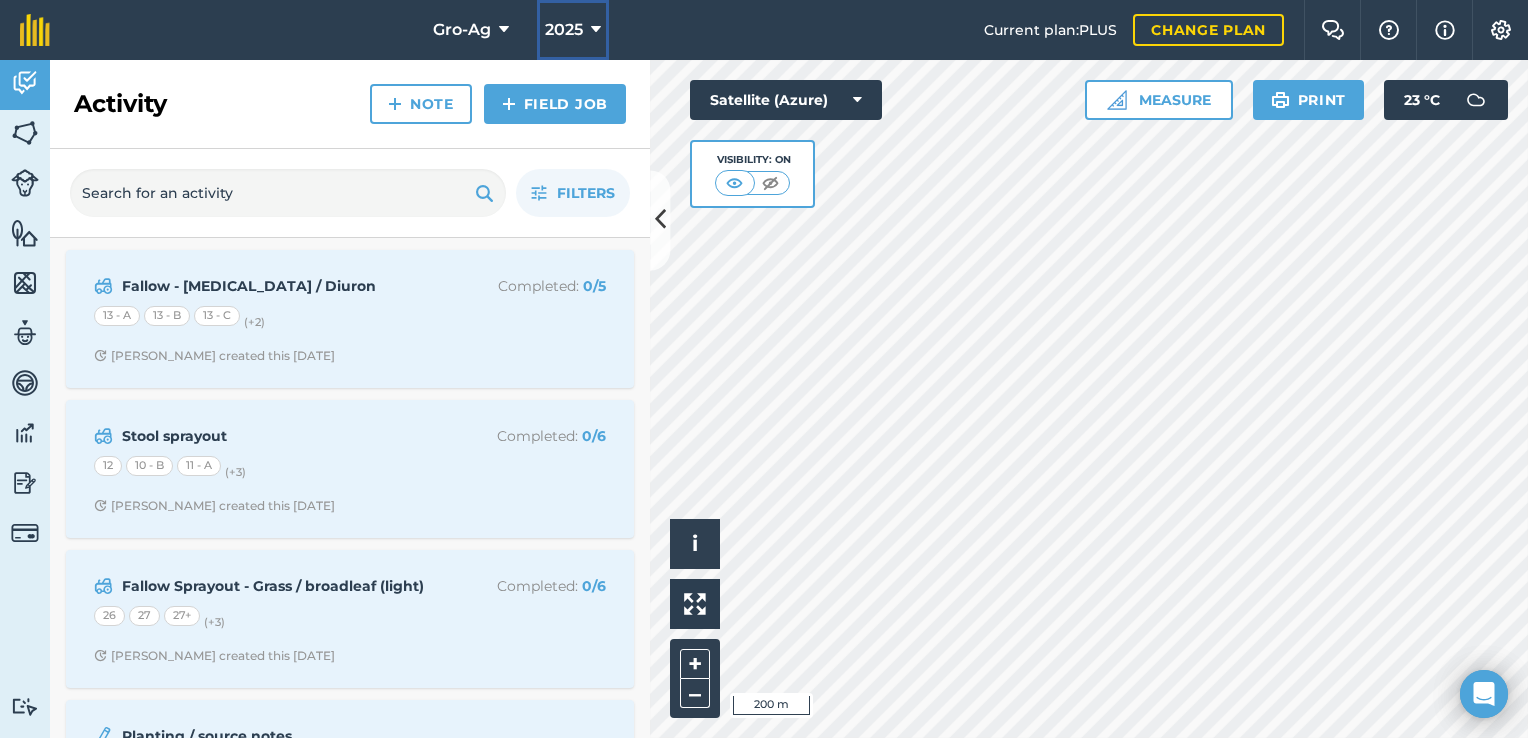 click at bounding box center [596, 30] 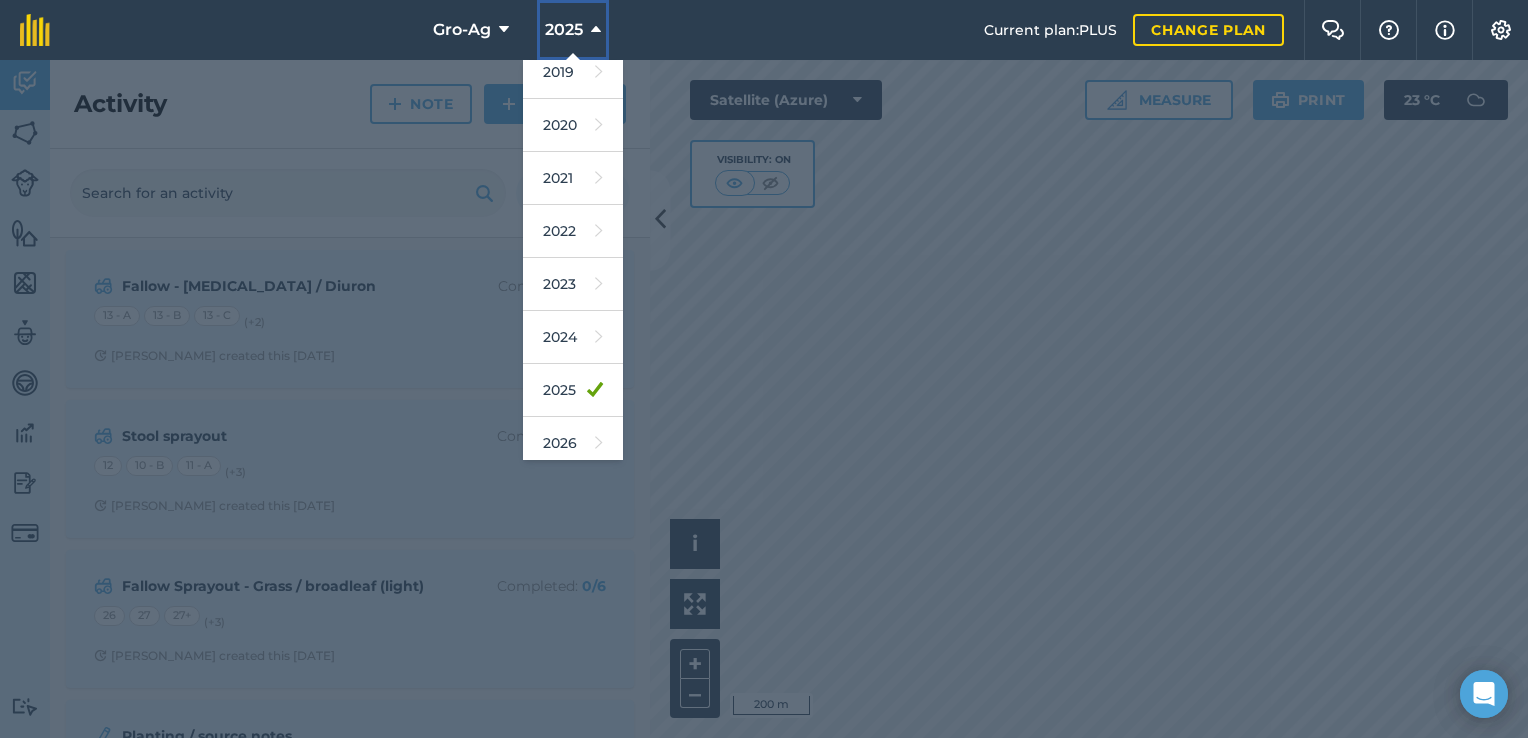 scroll, scrollTop: 160, scrollLeft: 0, axis: vertical 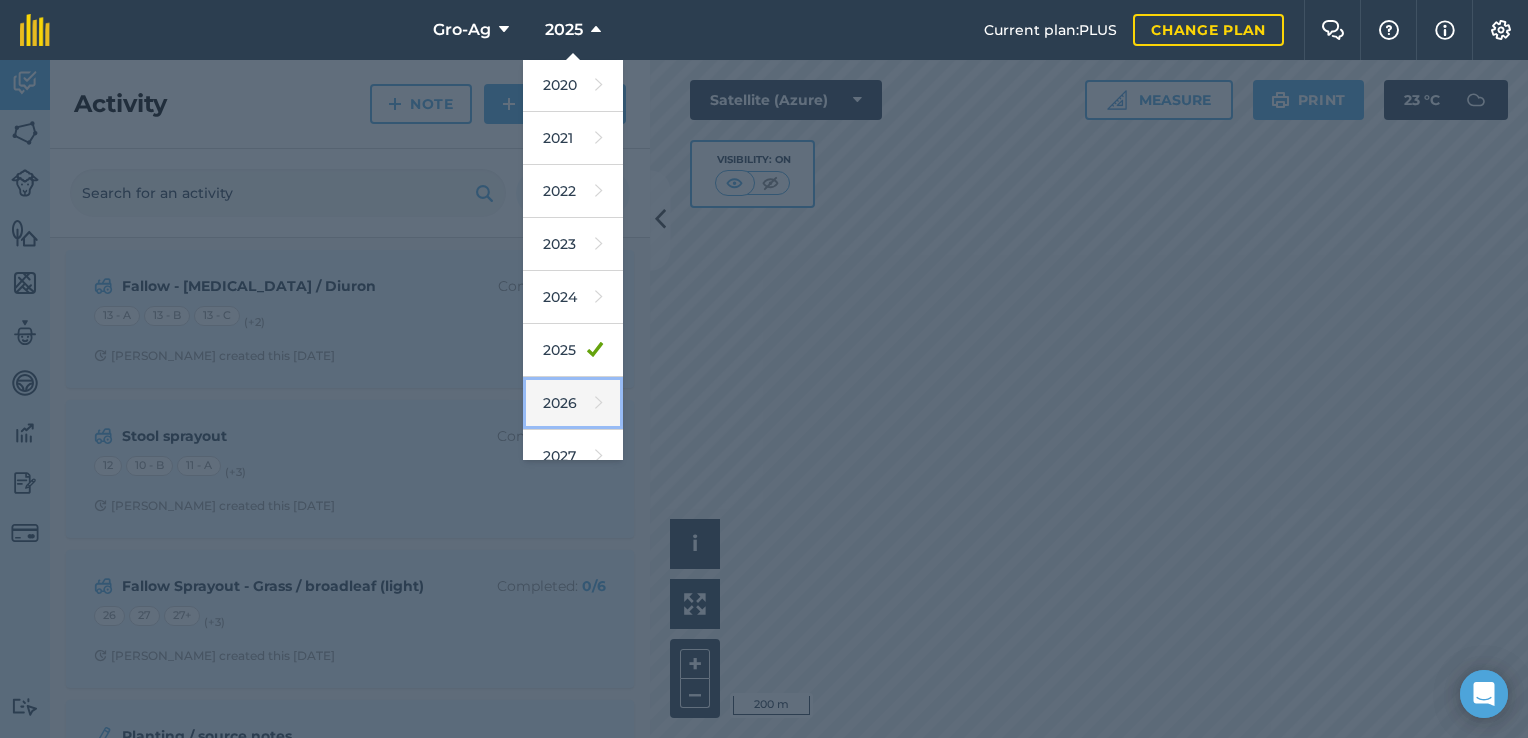 click on "2026" at bounding box center [573, 403] 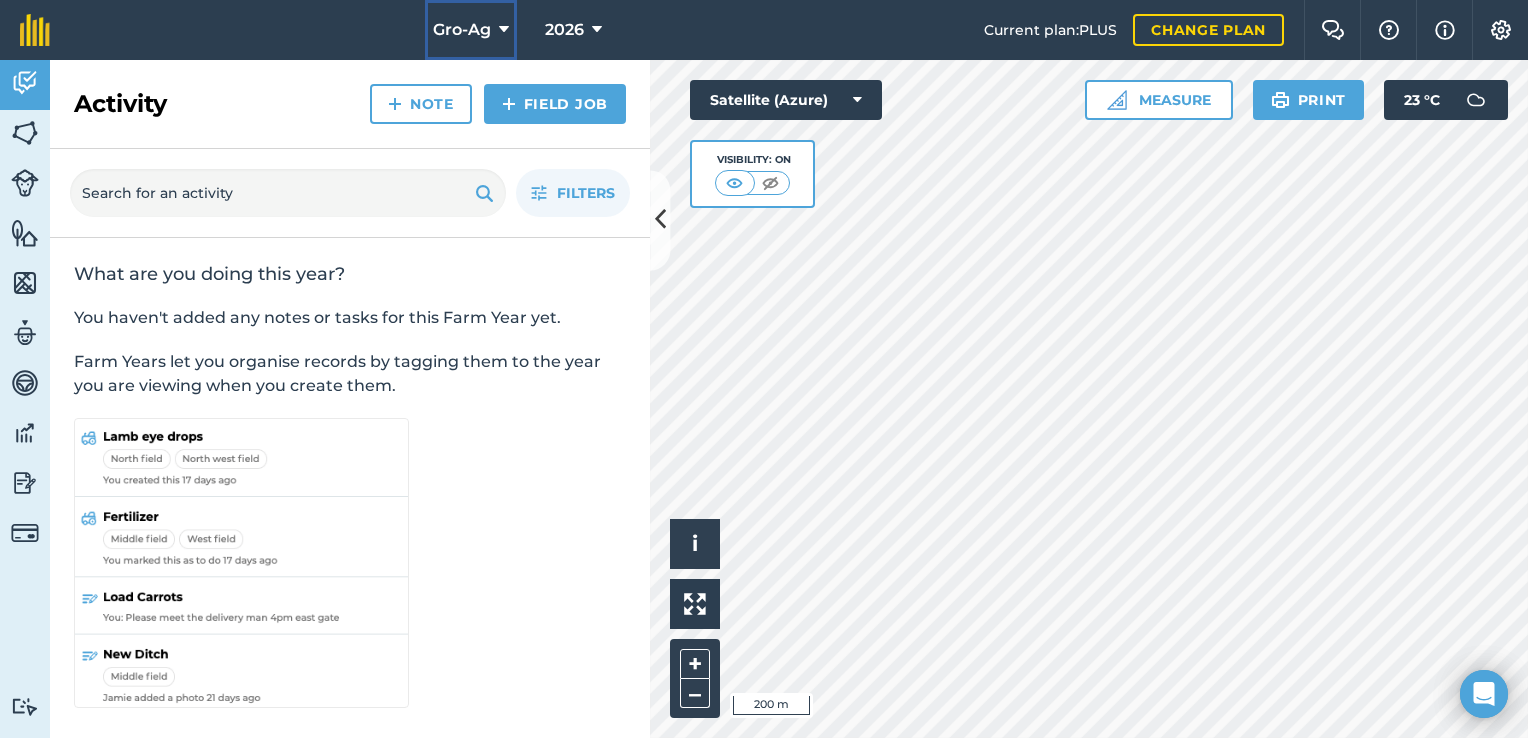 click at bounding box center (504, 30) 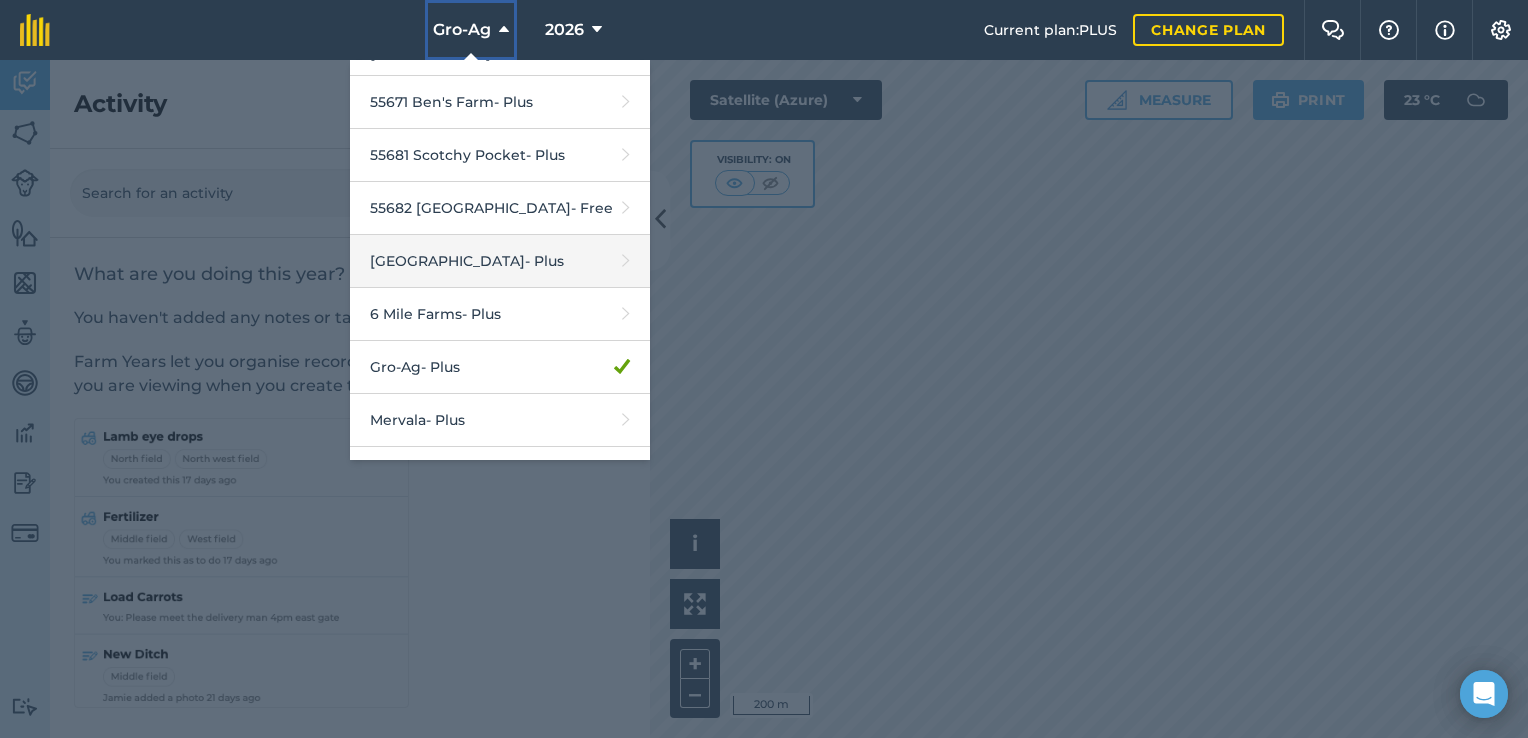 scroll, scrollTop: 300, scrollLeft: 0, axis: vertical 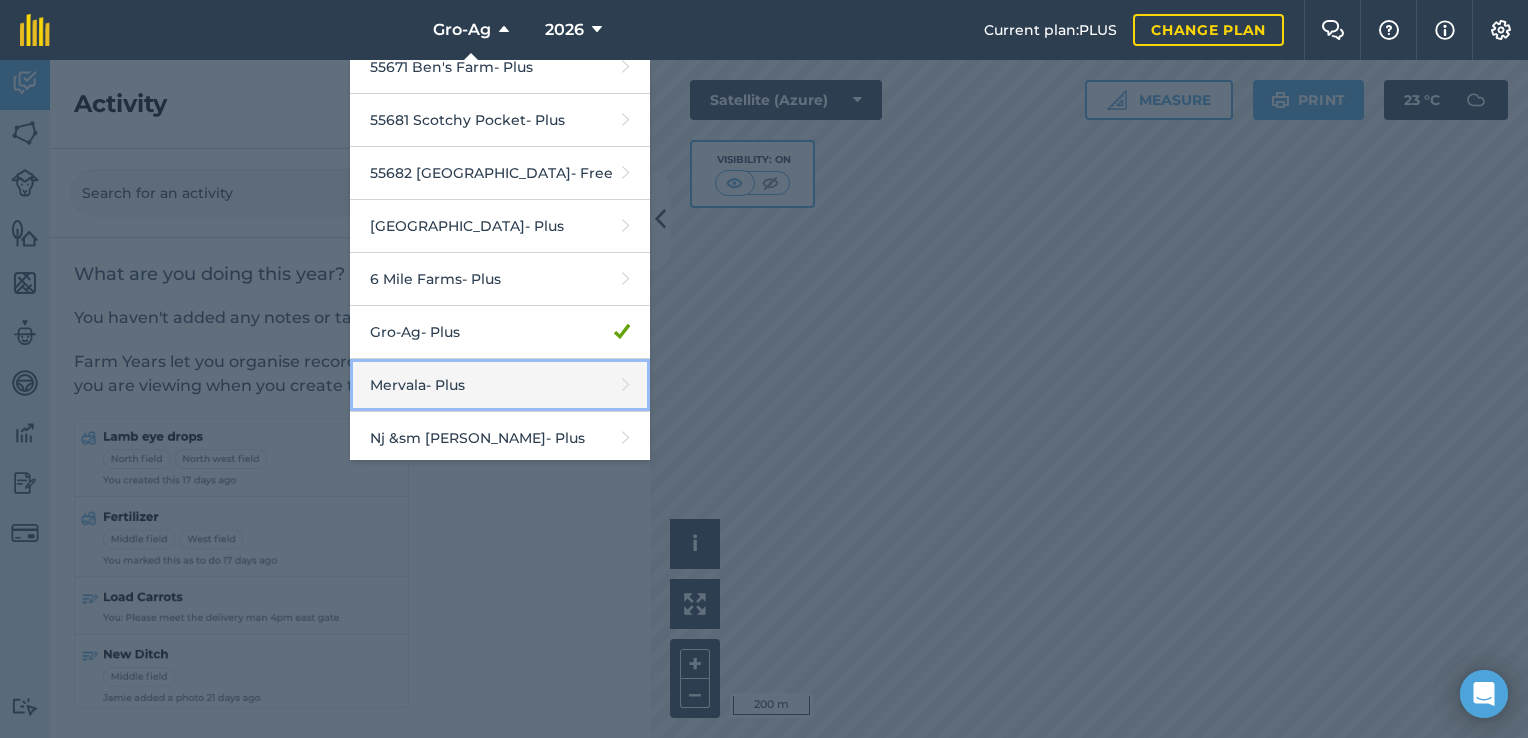 click on "Mervala  - Plus" at bounding box center [500, 385] 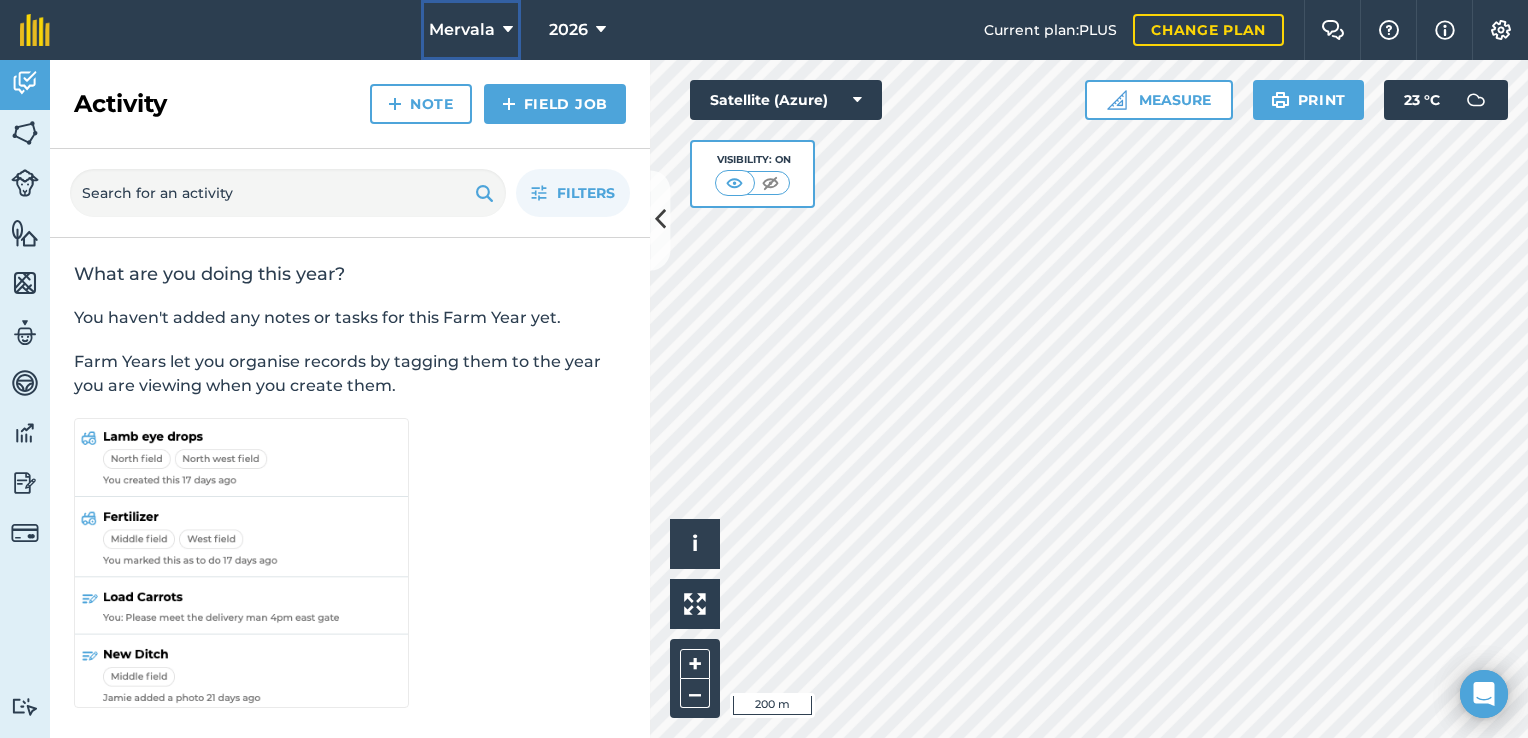 click at bounding box center [508, 30] 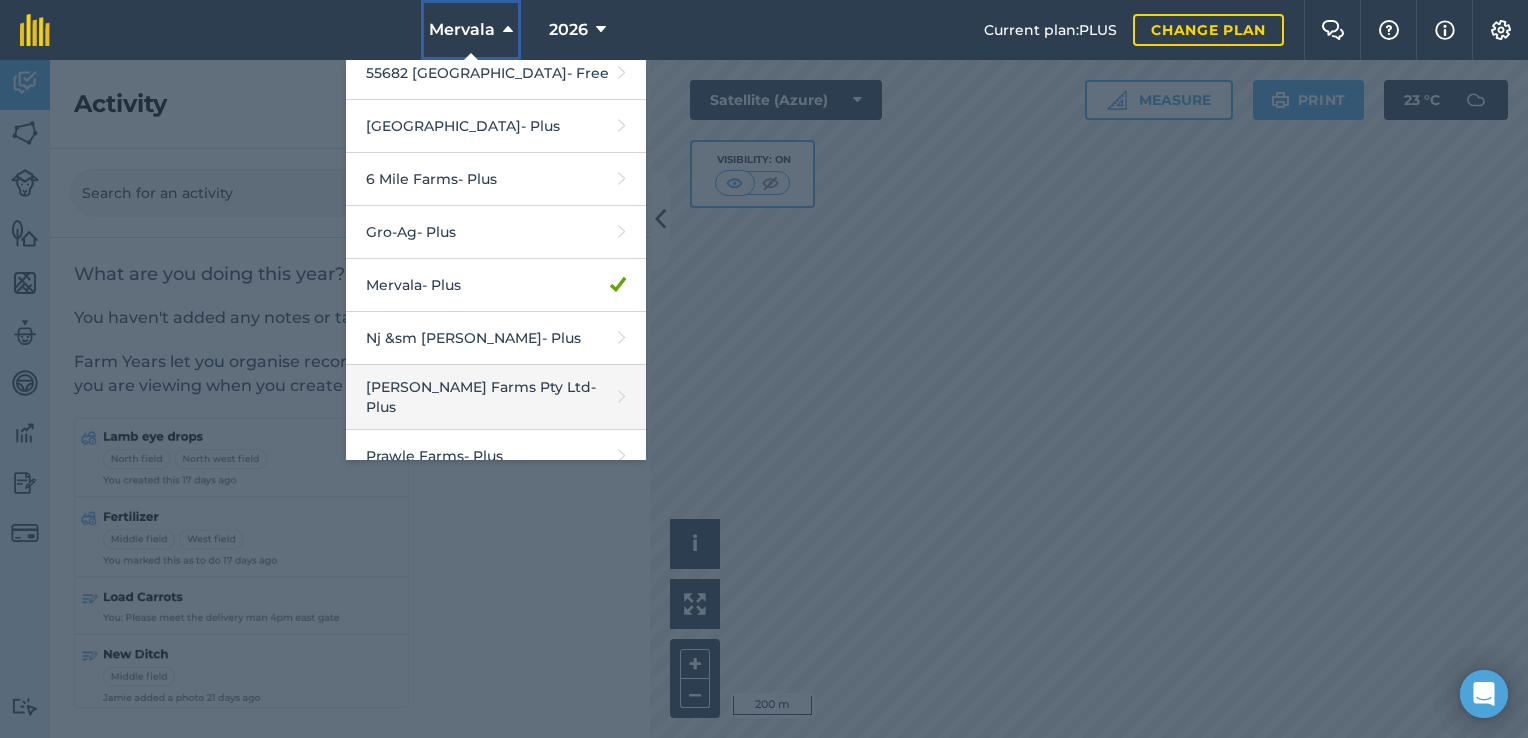 scroll, scrollTop: 554, scrollLeft: 0, axis: vertical 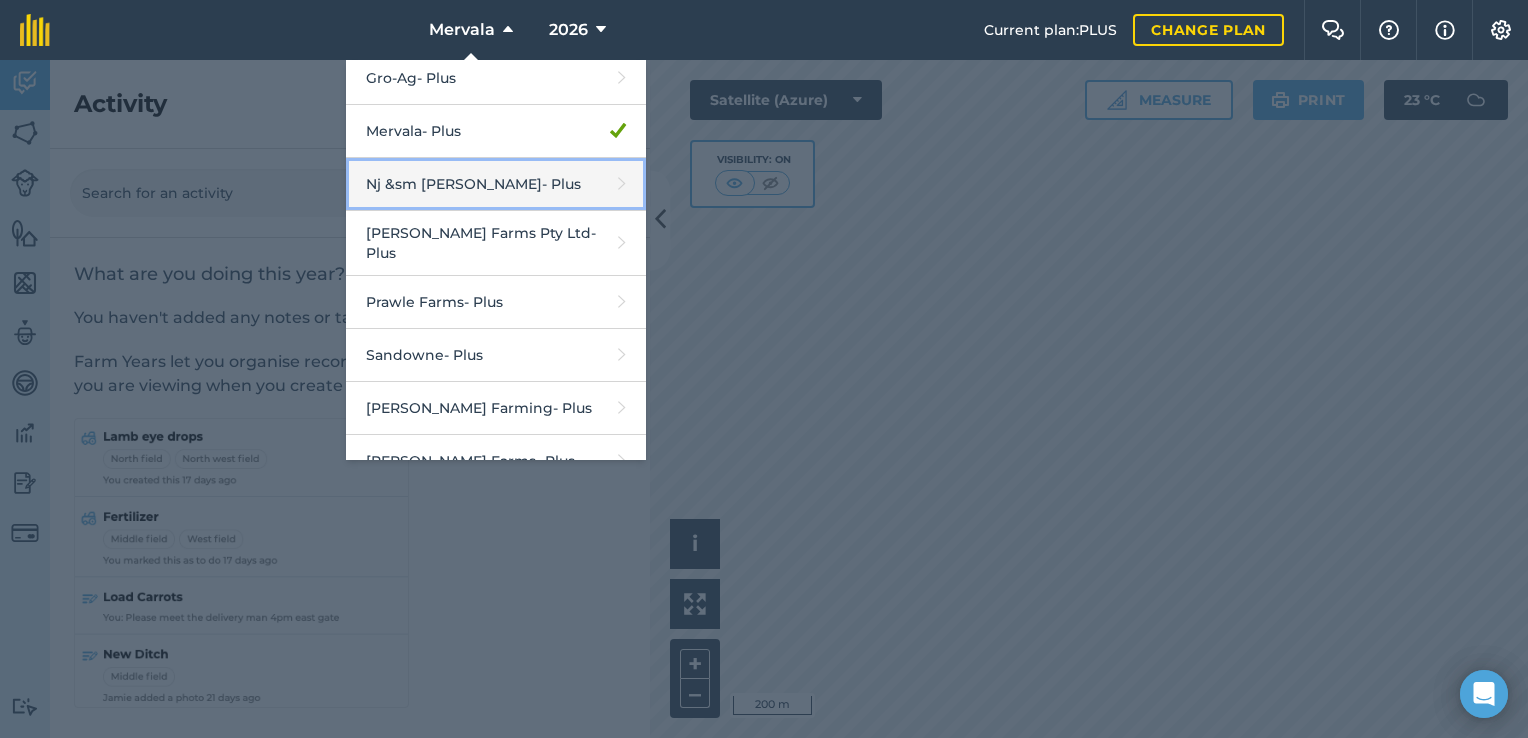 click on "Nj &sm [PERSON_NAME]   - Plus" at bounding box center (496, 184) 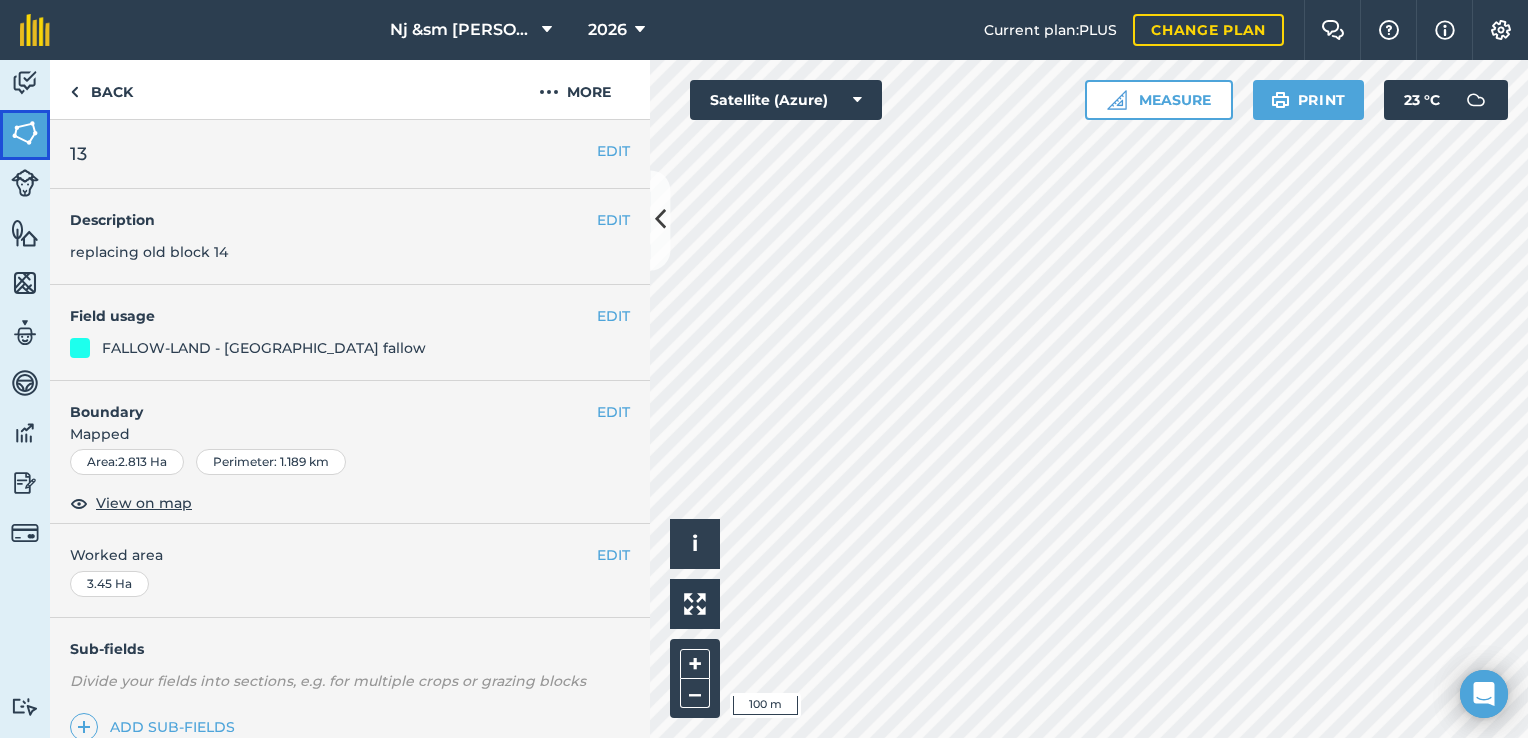 click at bounding box center [25, 133] 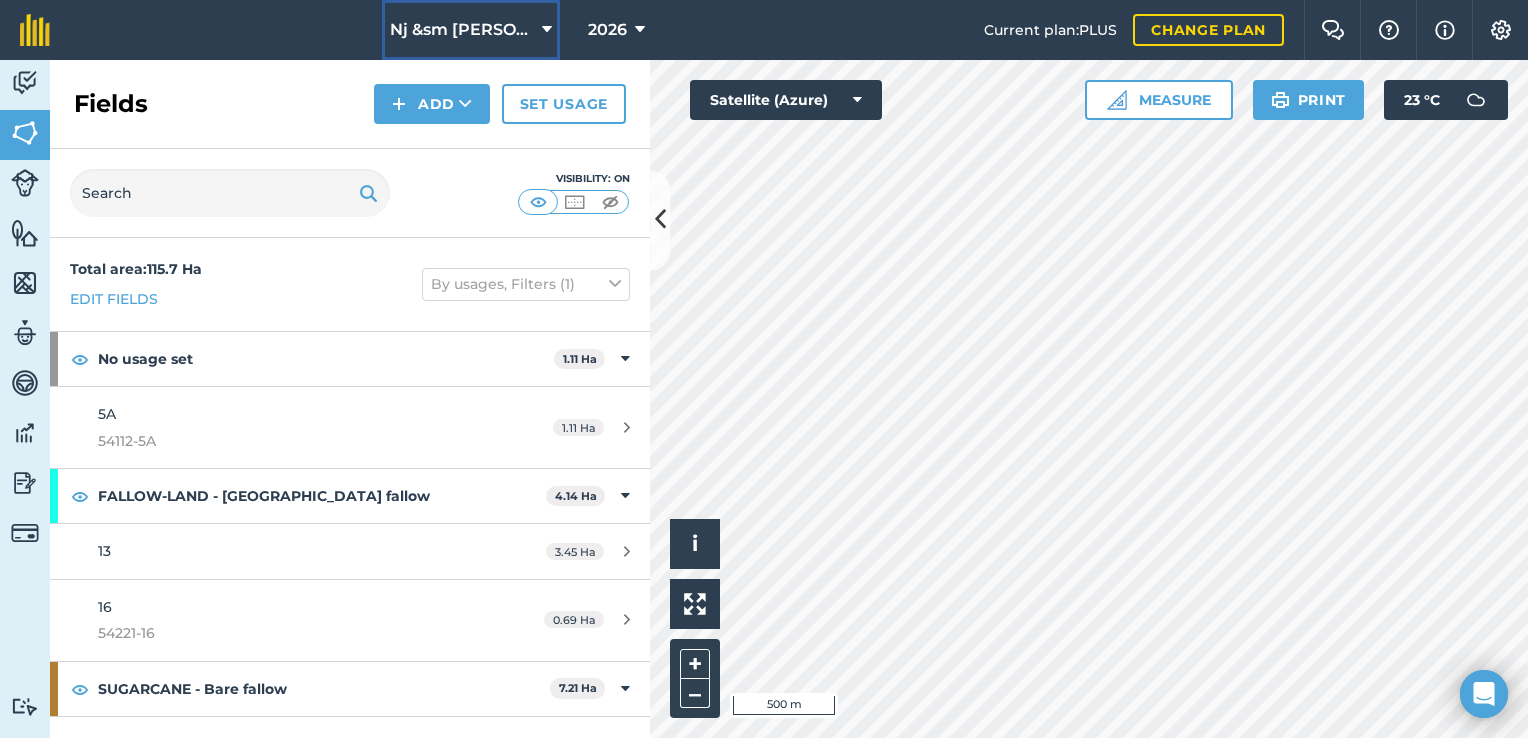 click at bounding box center [547, 30] 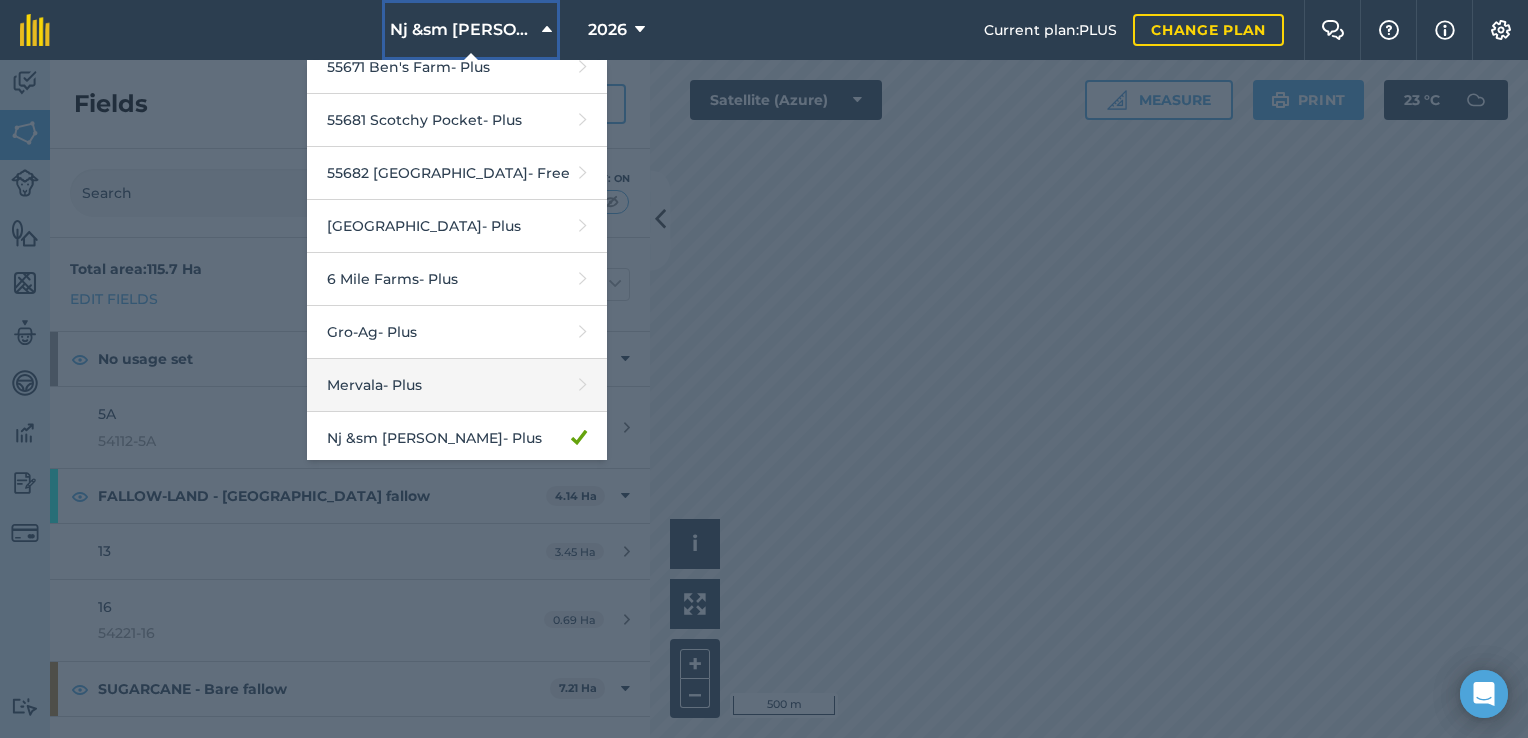 scroll, scrollTop: 400, scrollLeft: 0, axis: vertical 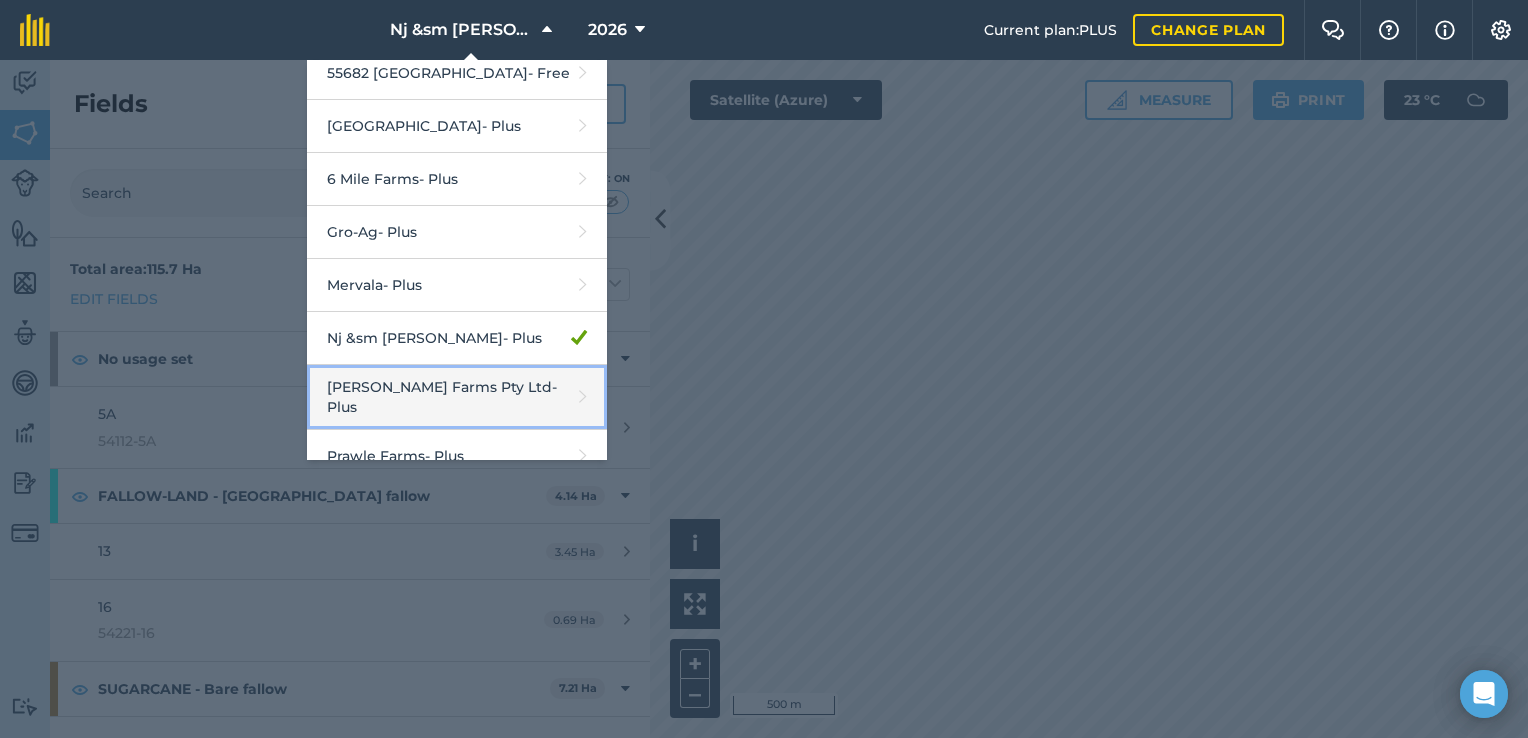 click on "[PERSON_NAME] Farms Pty Ltd  - Plus" at bounding box center [457, 397] 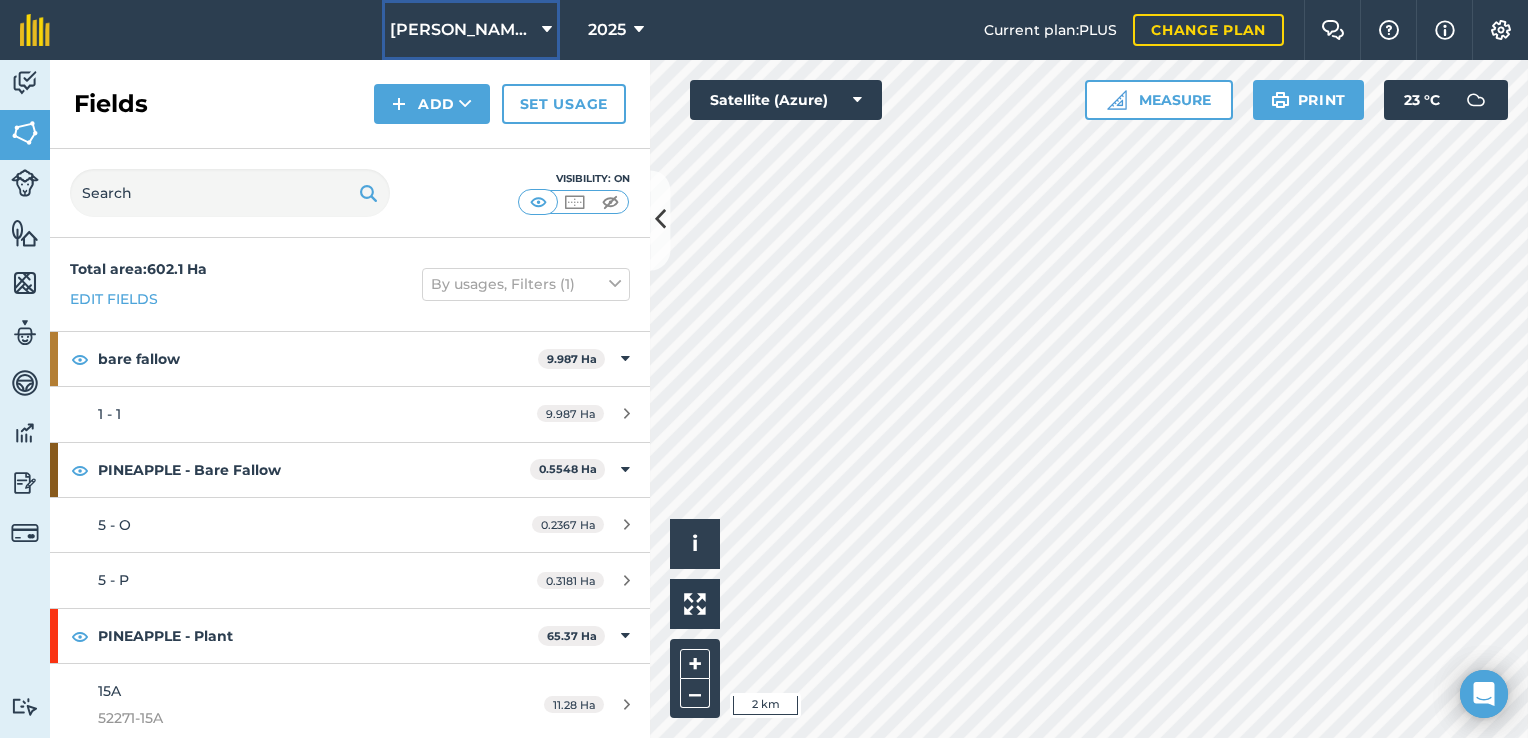 click at bounding box center [547, 30] 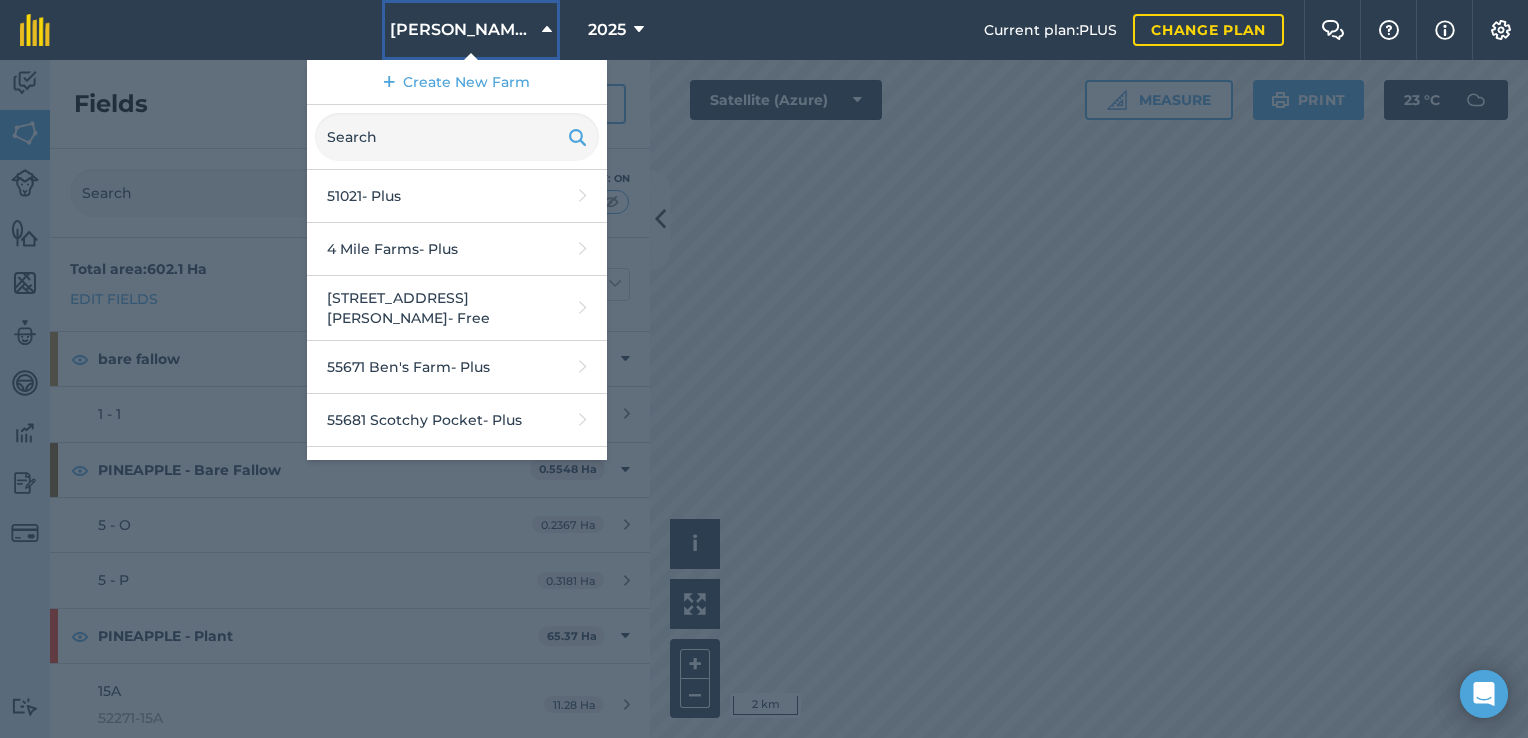 click on "[PERSON_NAME] Farms Pty Ltd" at bounding box center (462, 30) 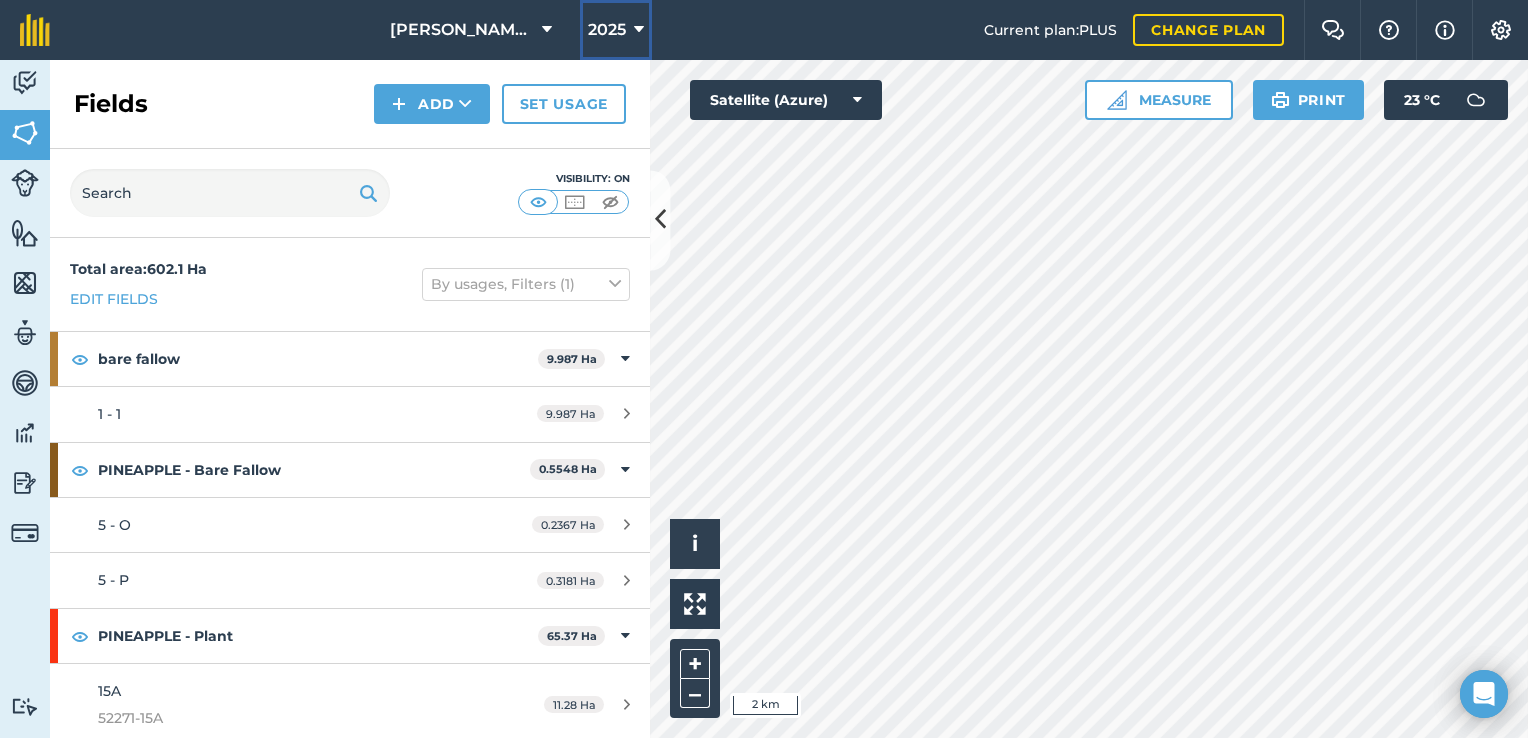 click at bounding box center [639, 30] 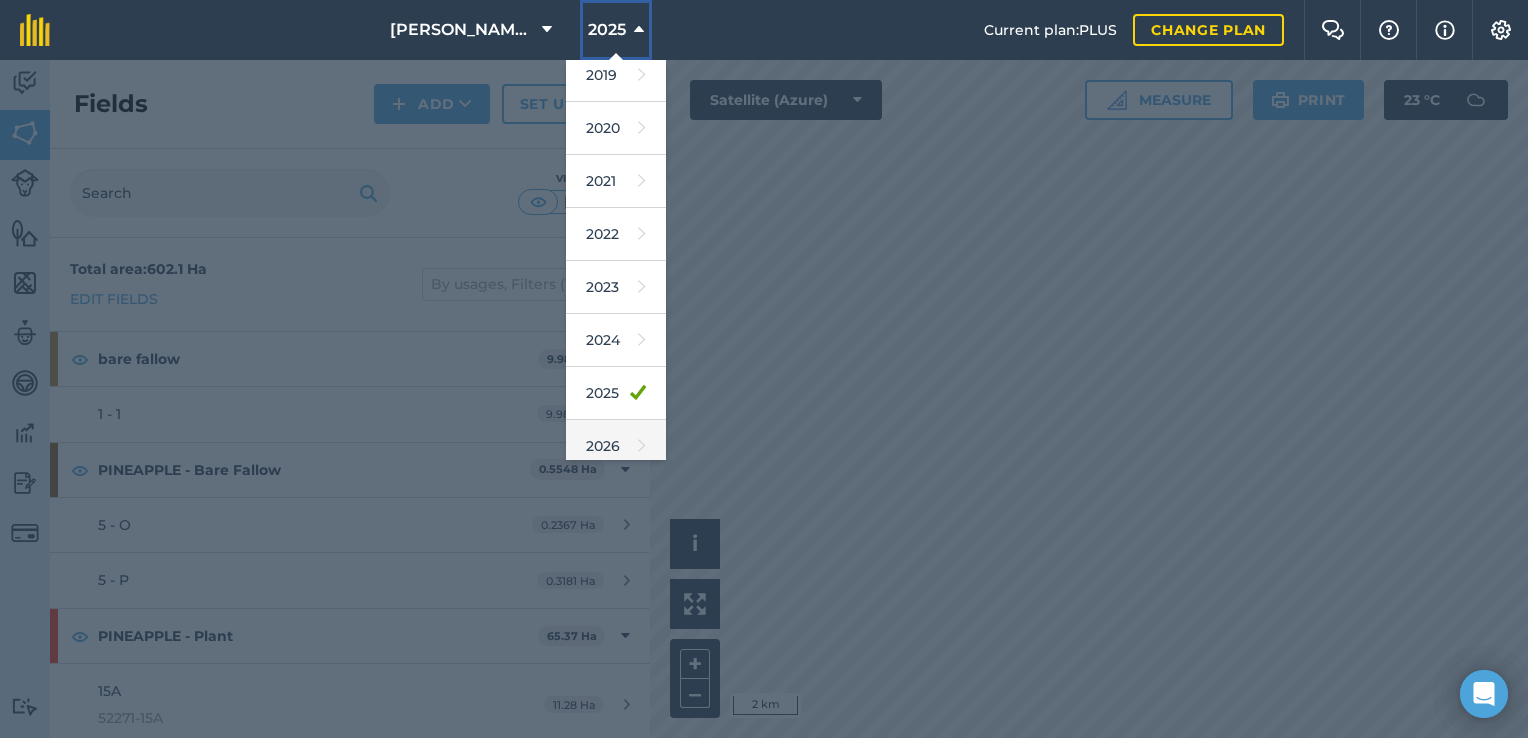 scroll, scrollTop: 180, scrollLeft: 0, axis: vertical 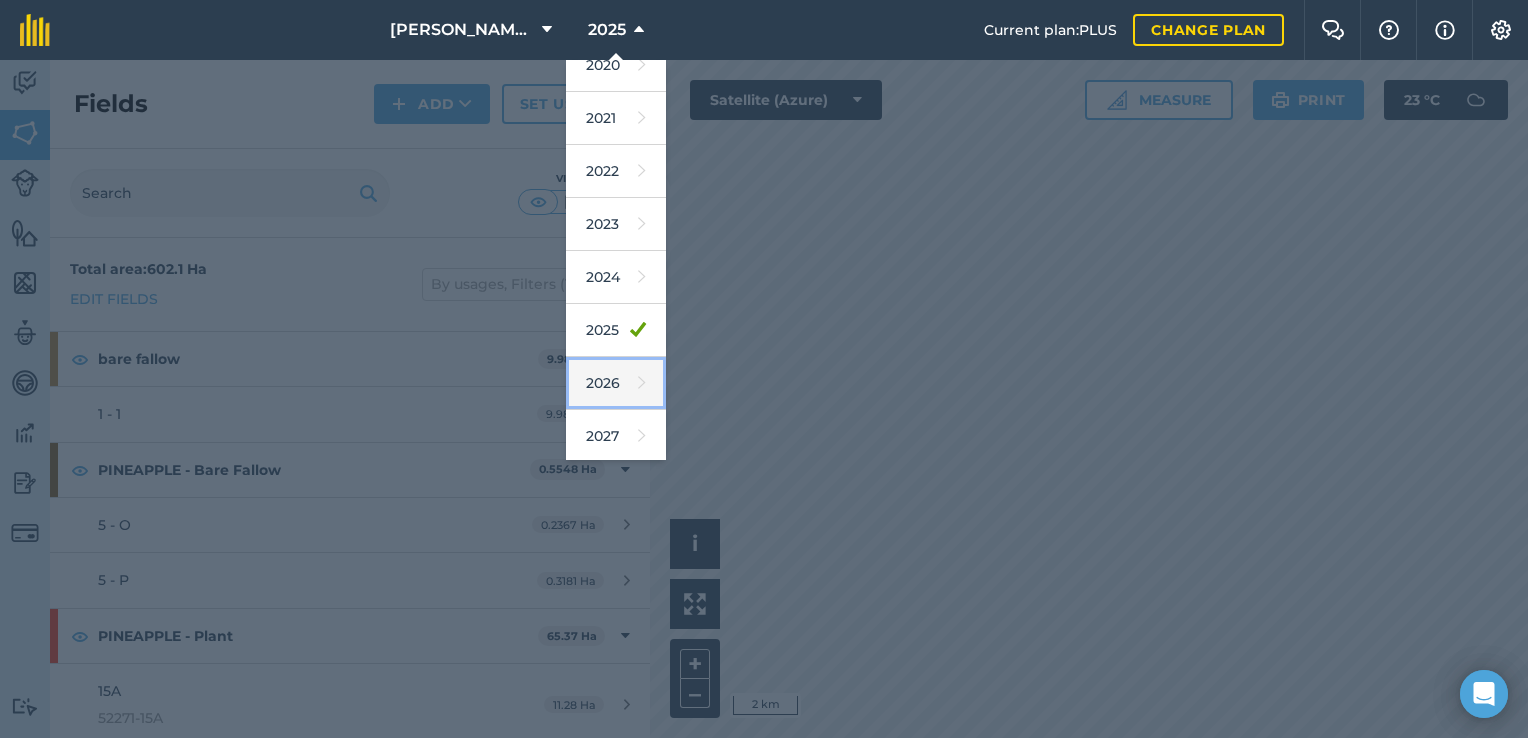 click on "2026" at bounding box center (616, 383) 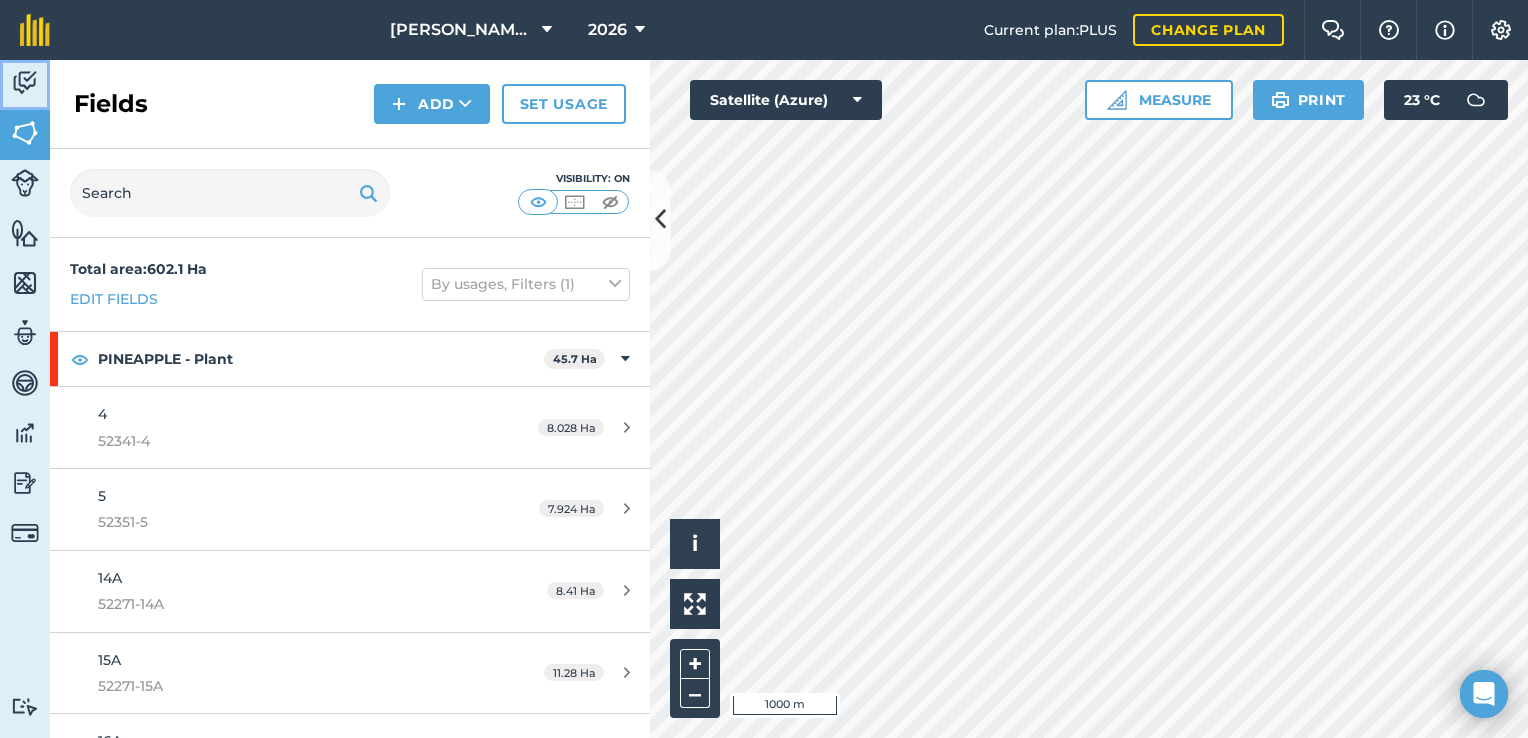 click at bounding box center (25, 83) 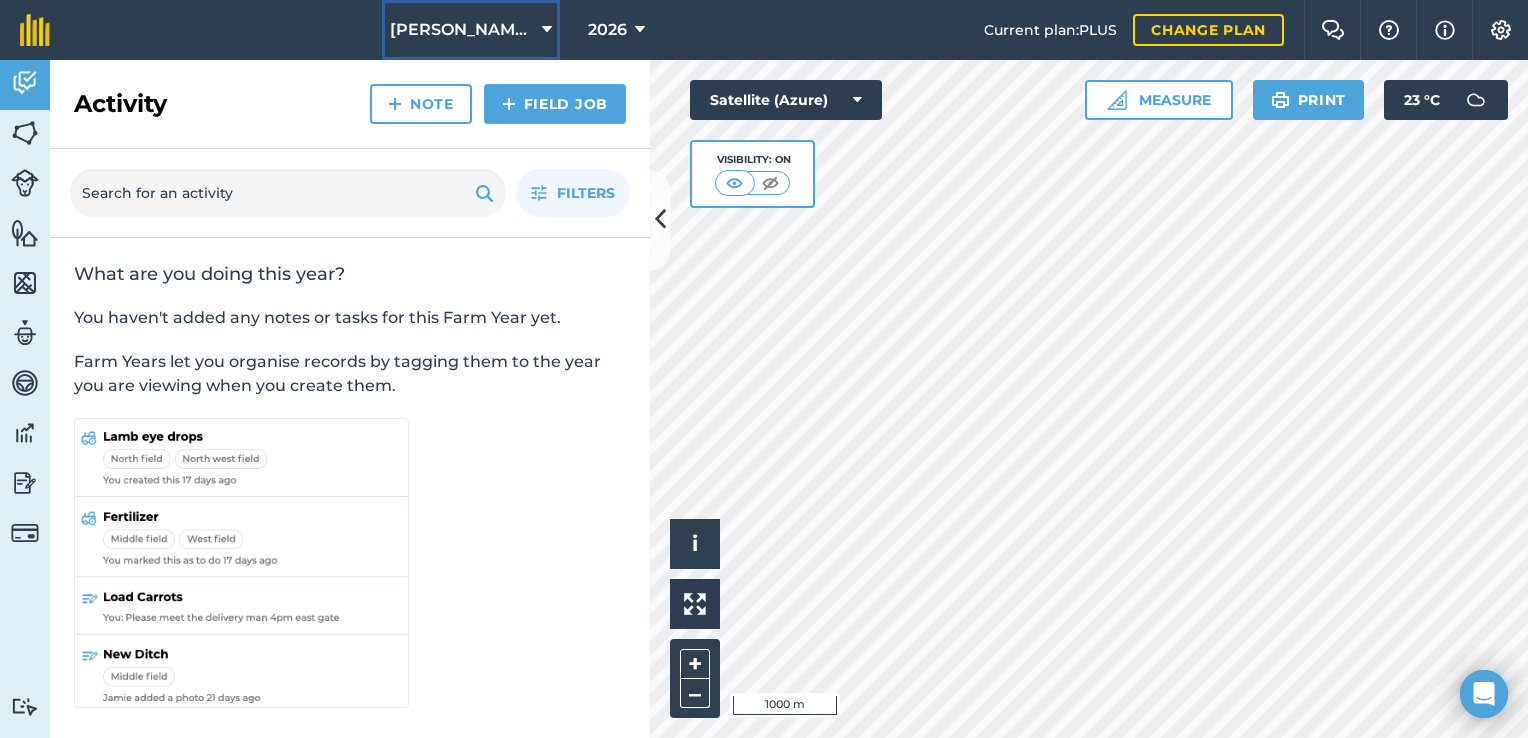 click at bounding box center [547, 30] 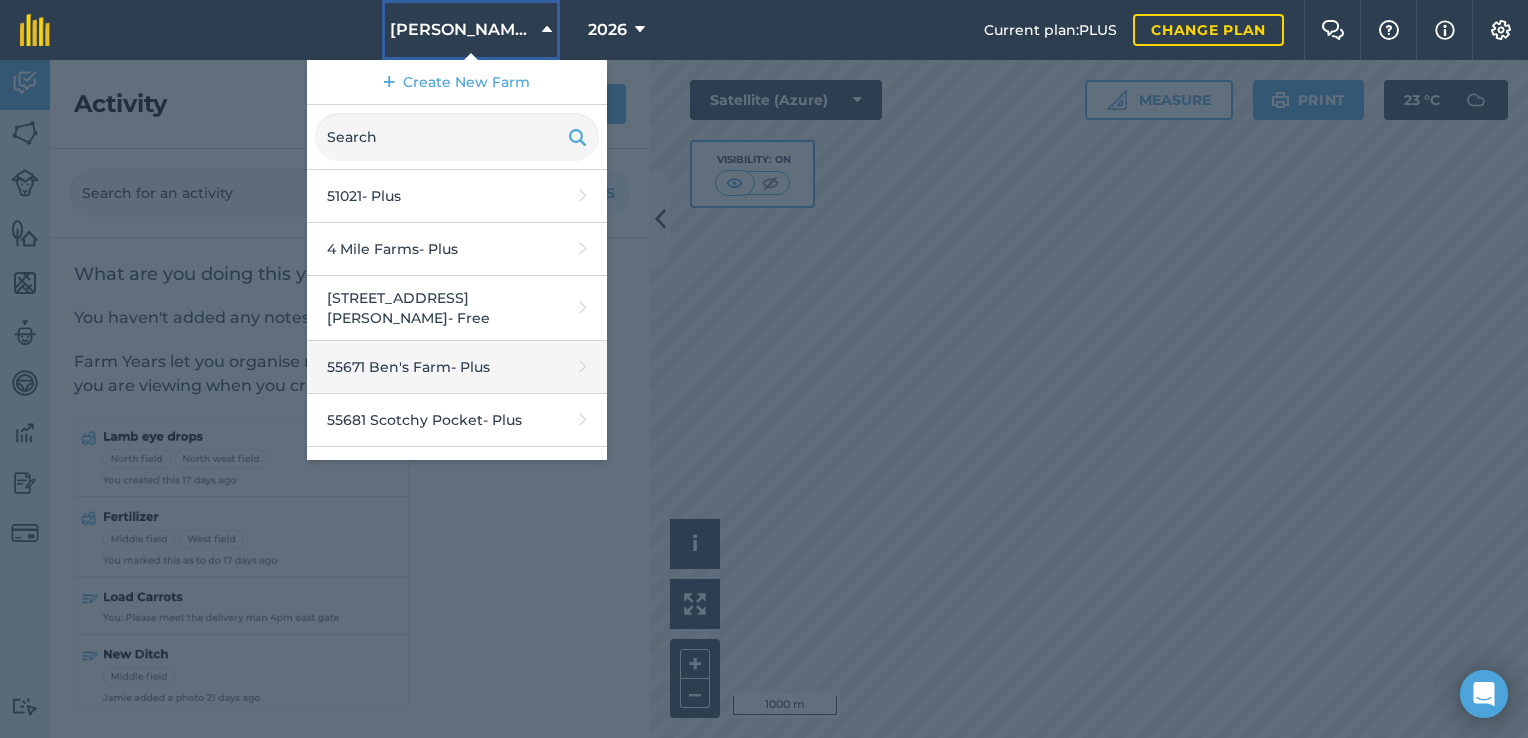 scroll, scrollTop: 400, scrollLeft: 0, axis: vertical 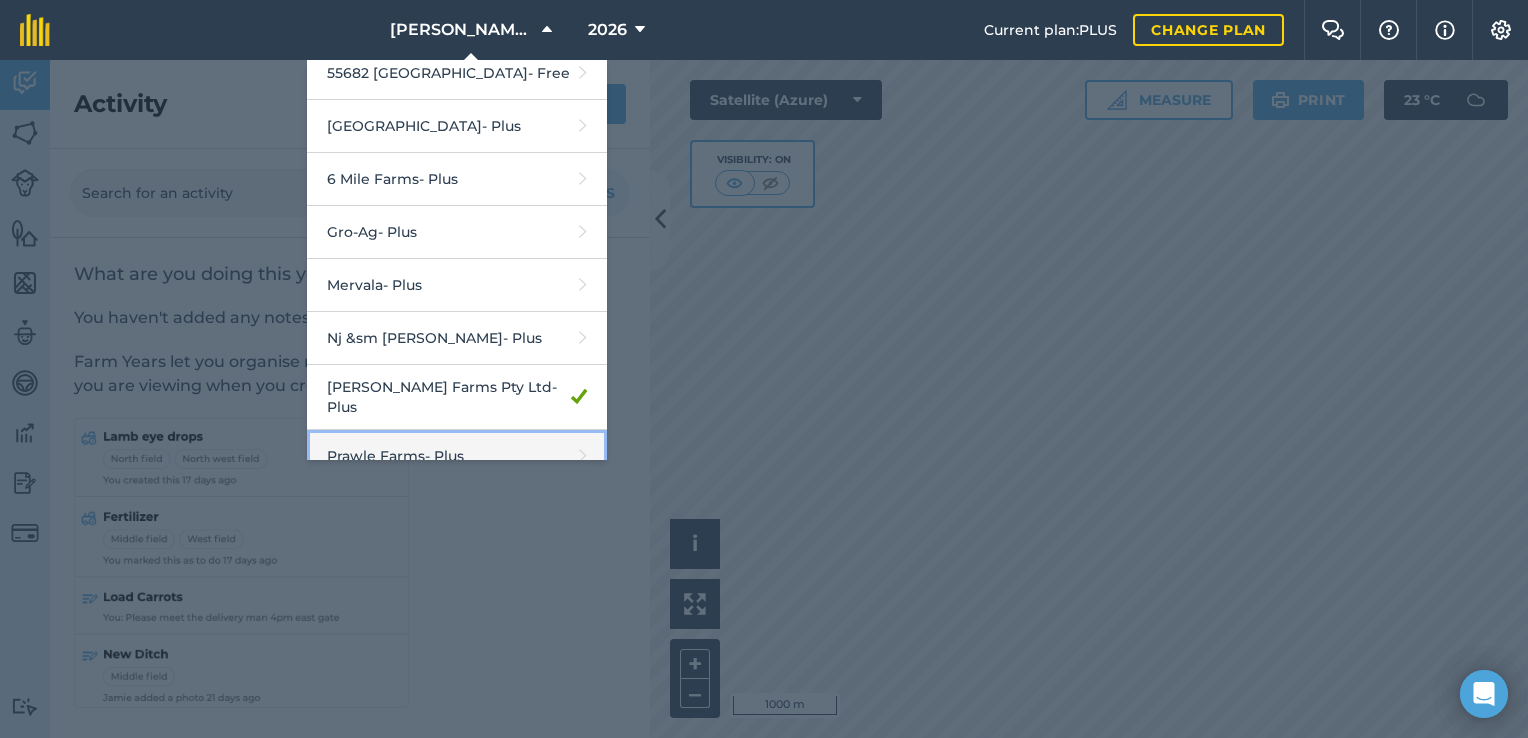 click on "Prawle Farms  - Plus" at bounding box center (457, 456) 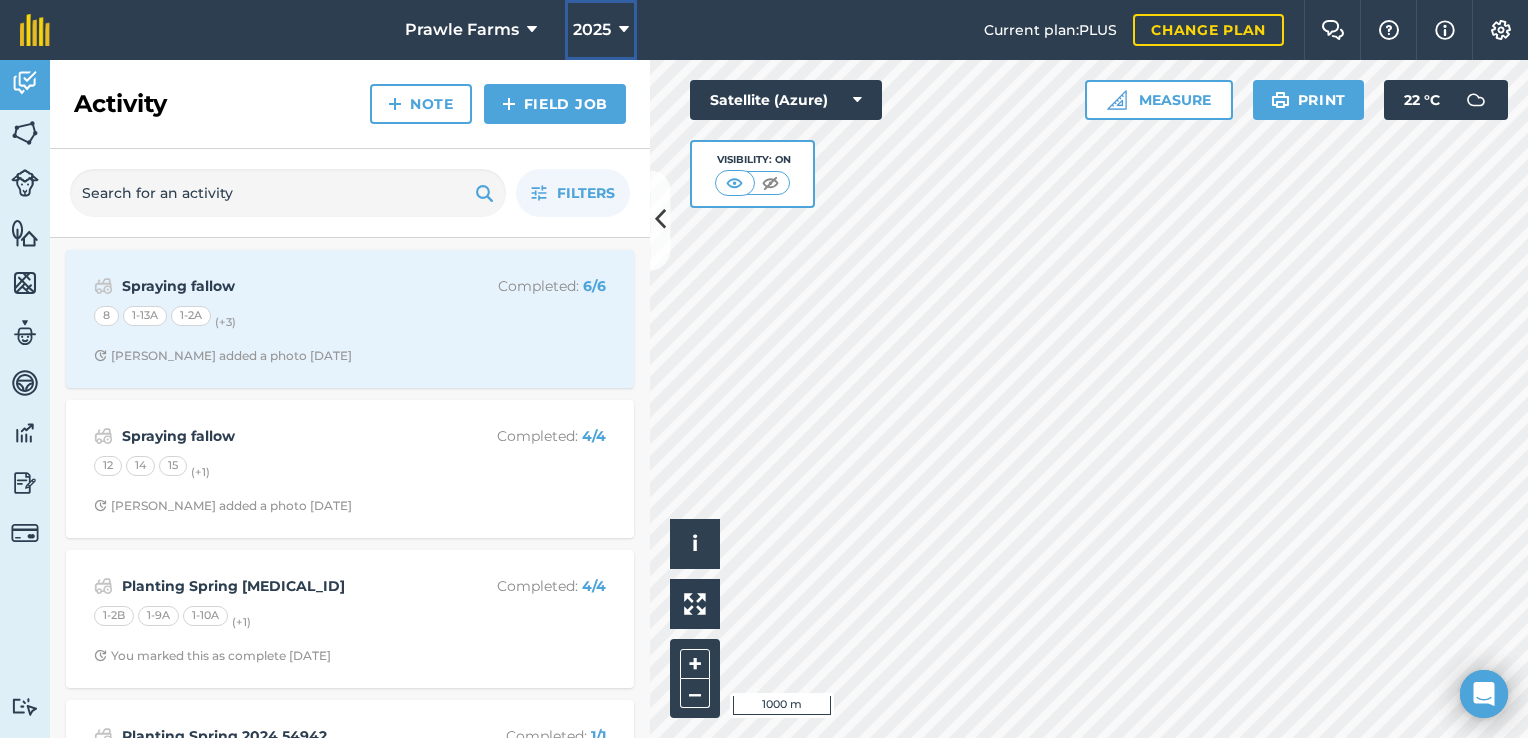 click at bounding box center (624, 30) 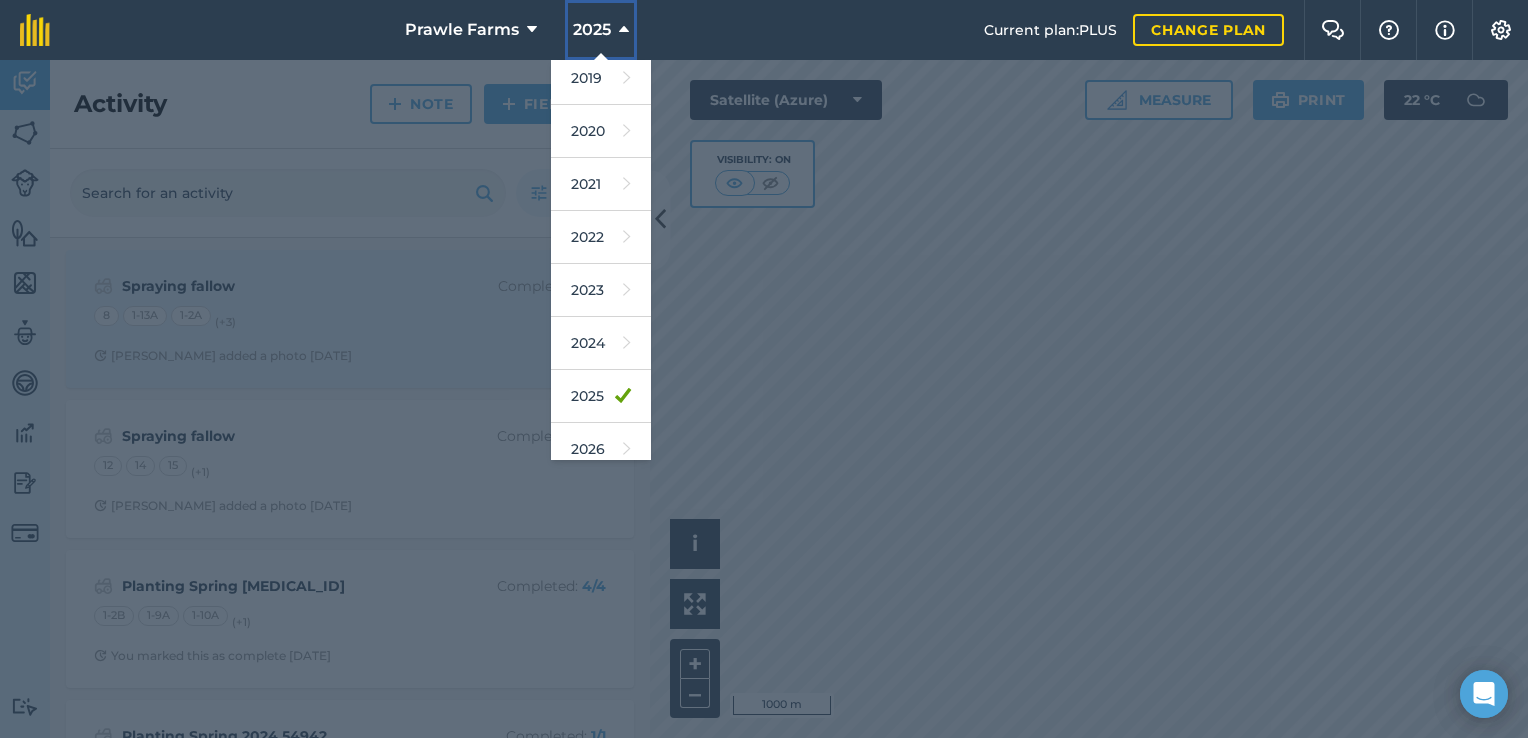 scroll, scrollTop: 180, scrollLeft: 0, axis: vertical 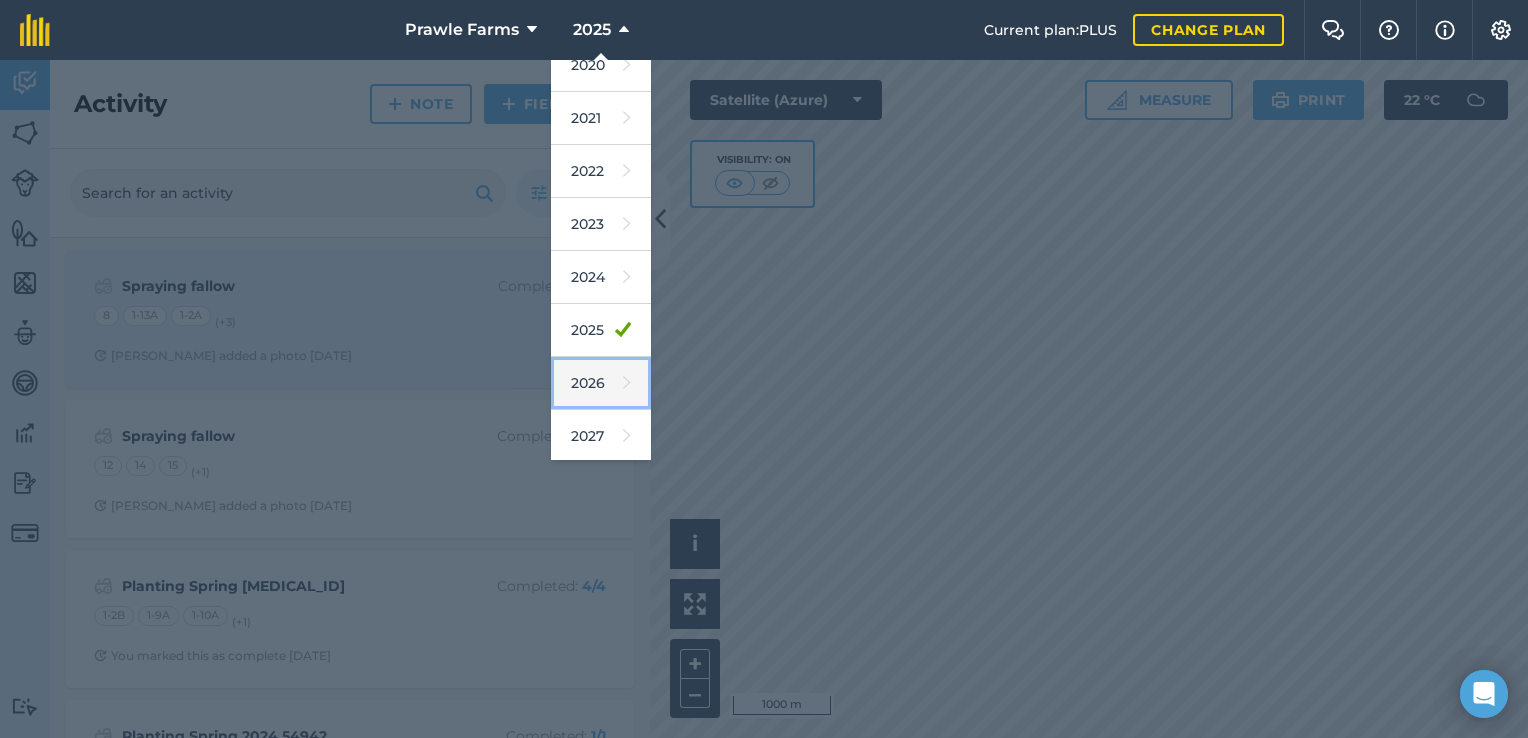 click on "2026" at bounding box center [601, 383] 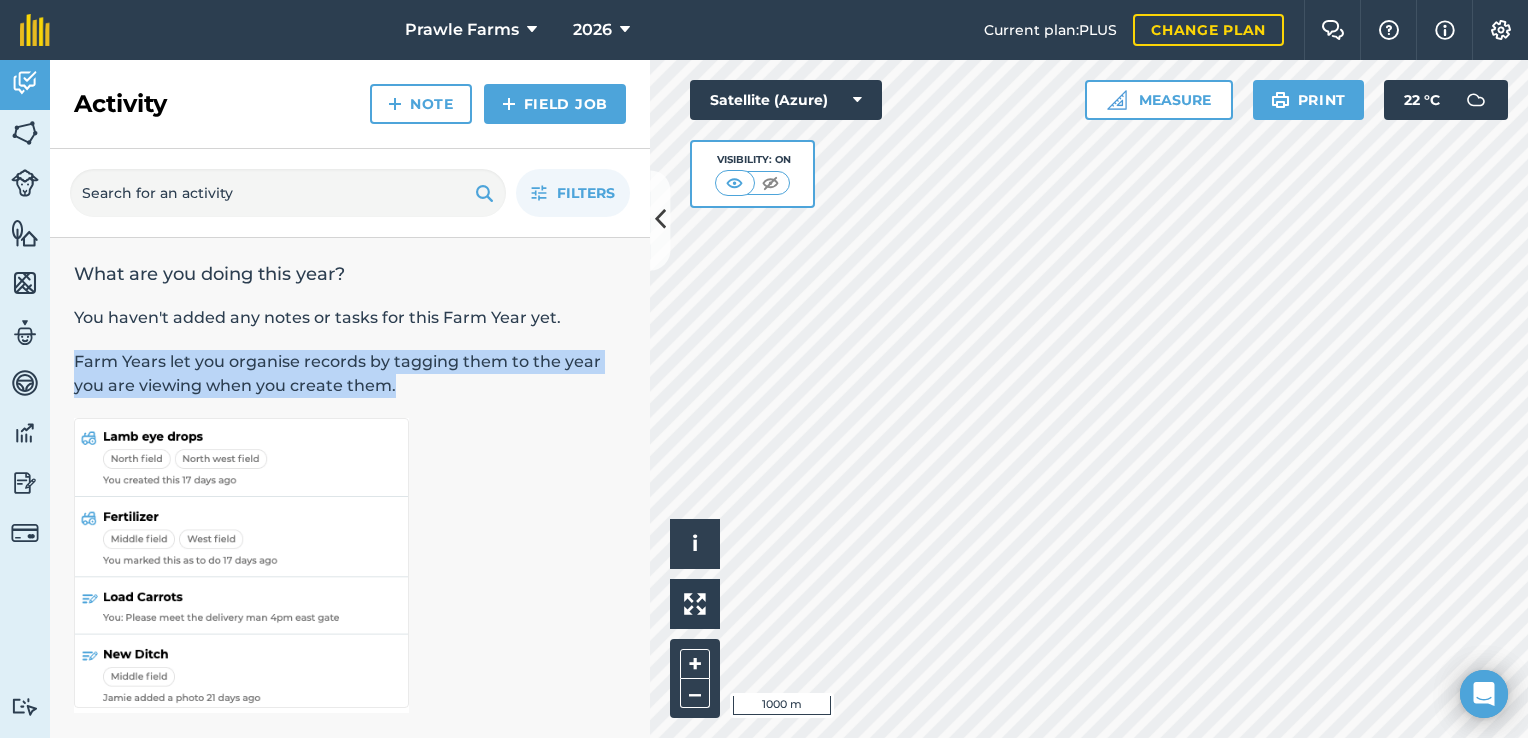 click on "Farm Years let you organise records by tagging them to the year you are viewing when you create them." at bounding box center (350, 374) 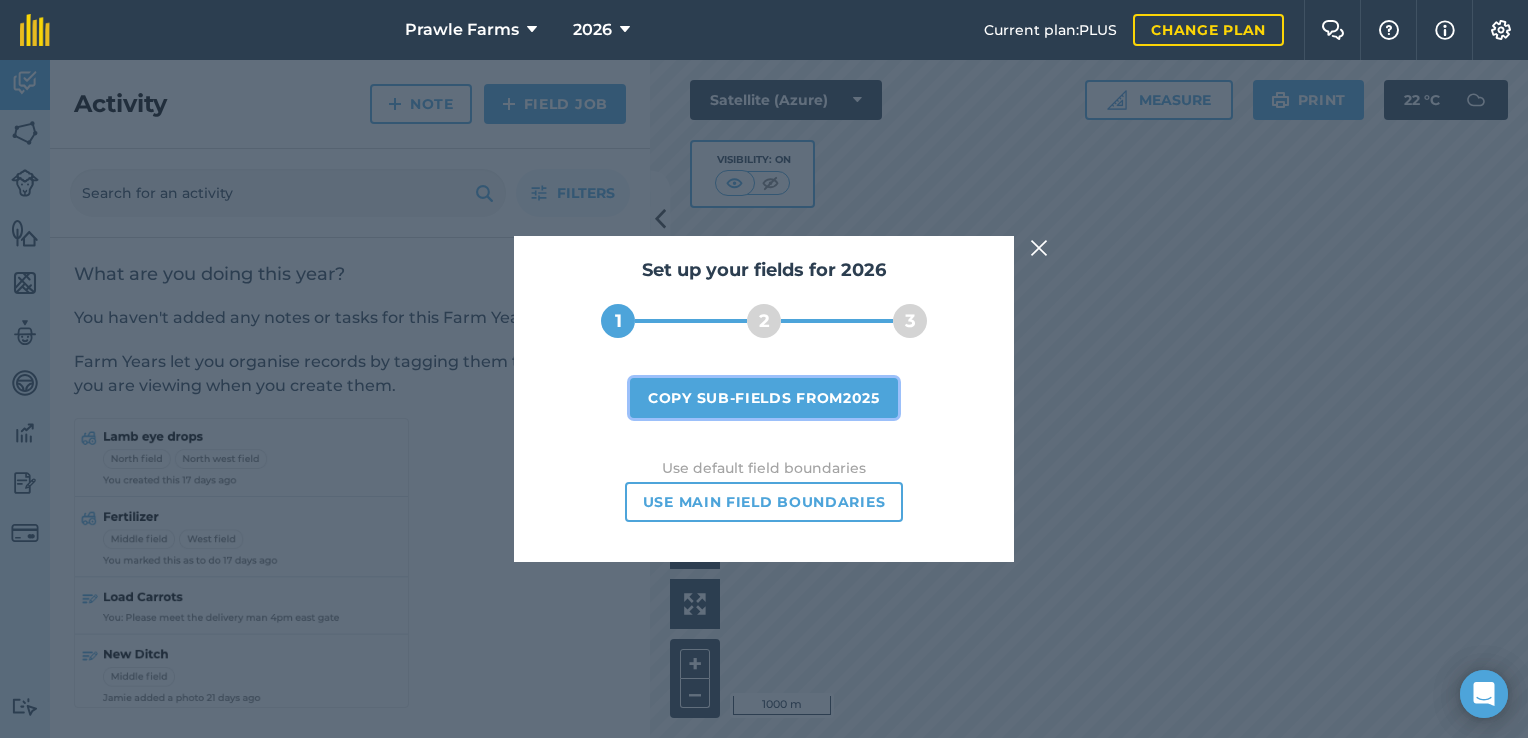 click on "Copy sub-fields from  2025" at bounding box center (764, 398) 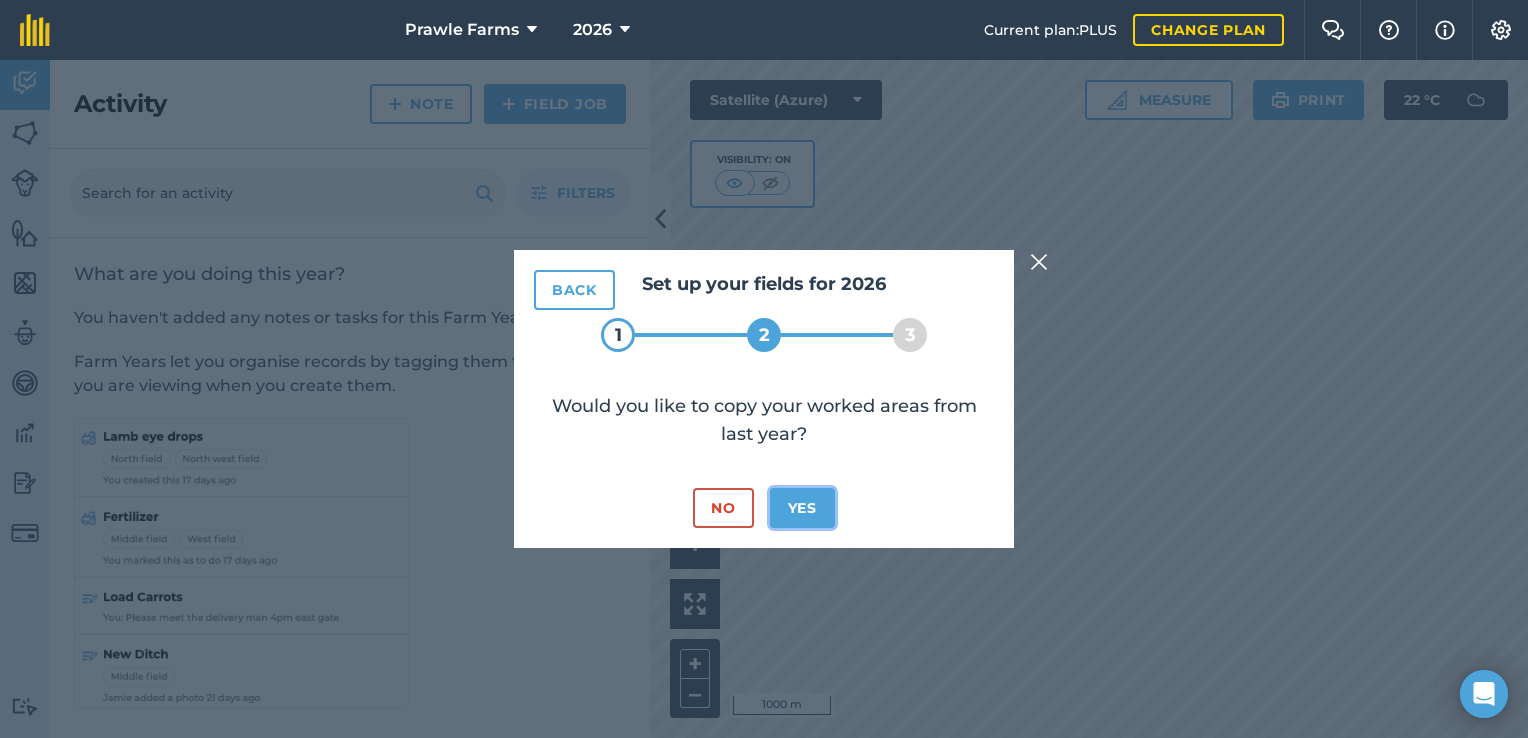 click on "Yes" at bounding box center (802, 508) 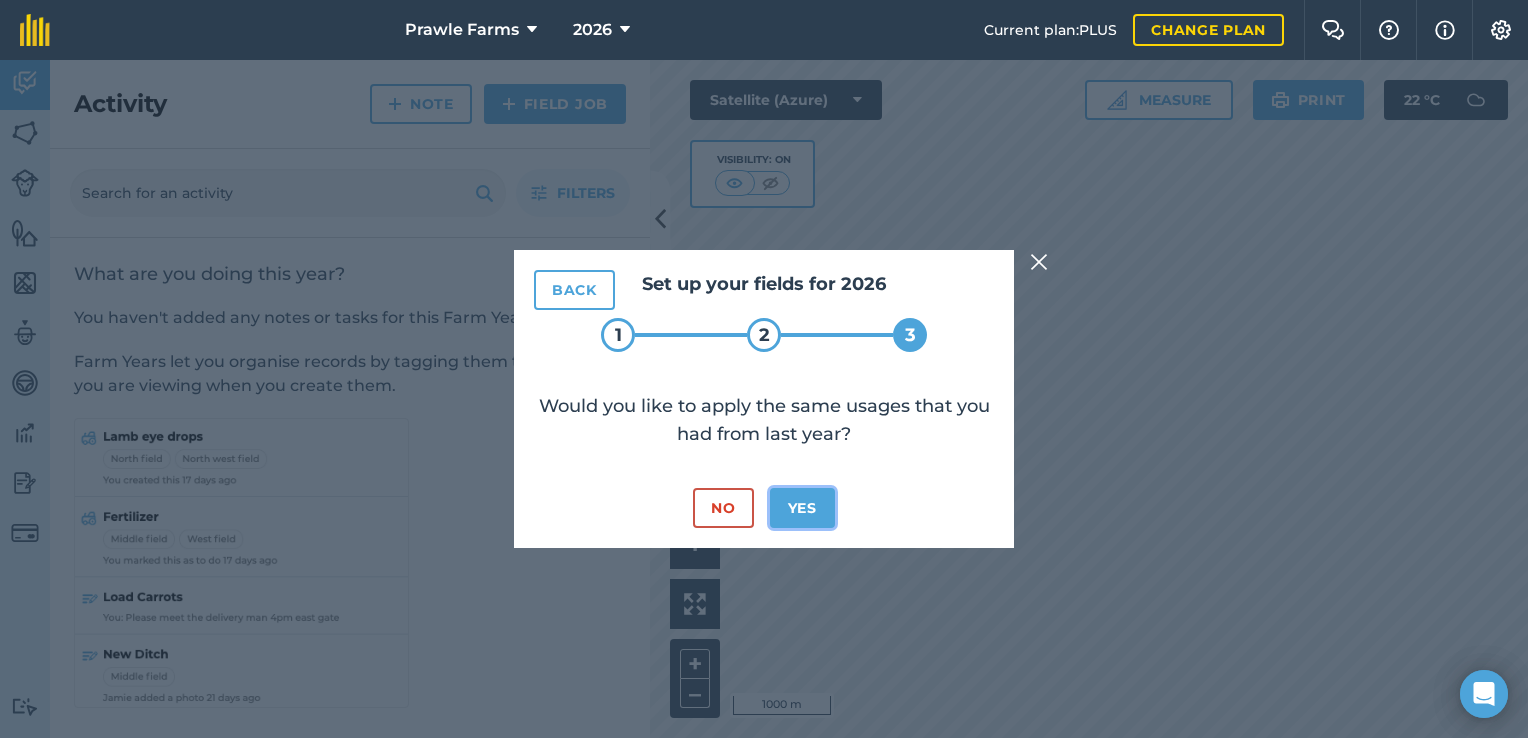 click on "Yes" at bounding box center (802, 508) 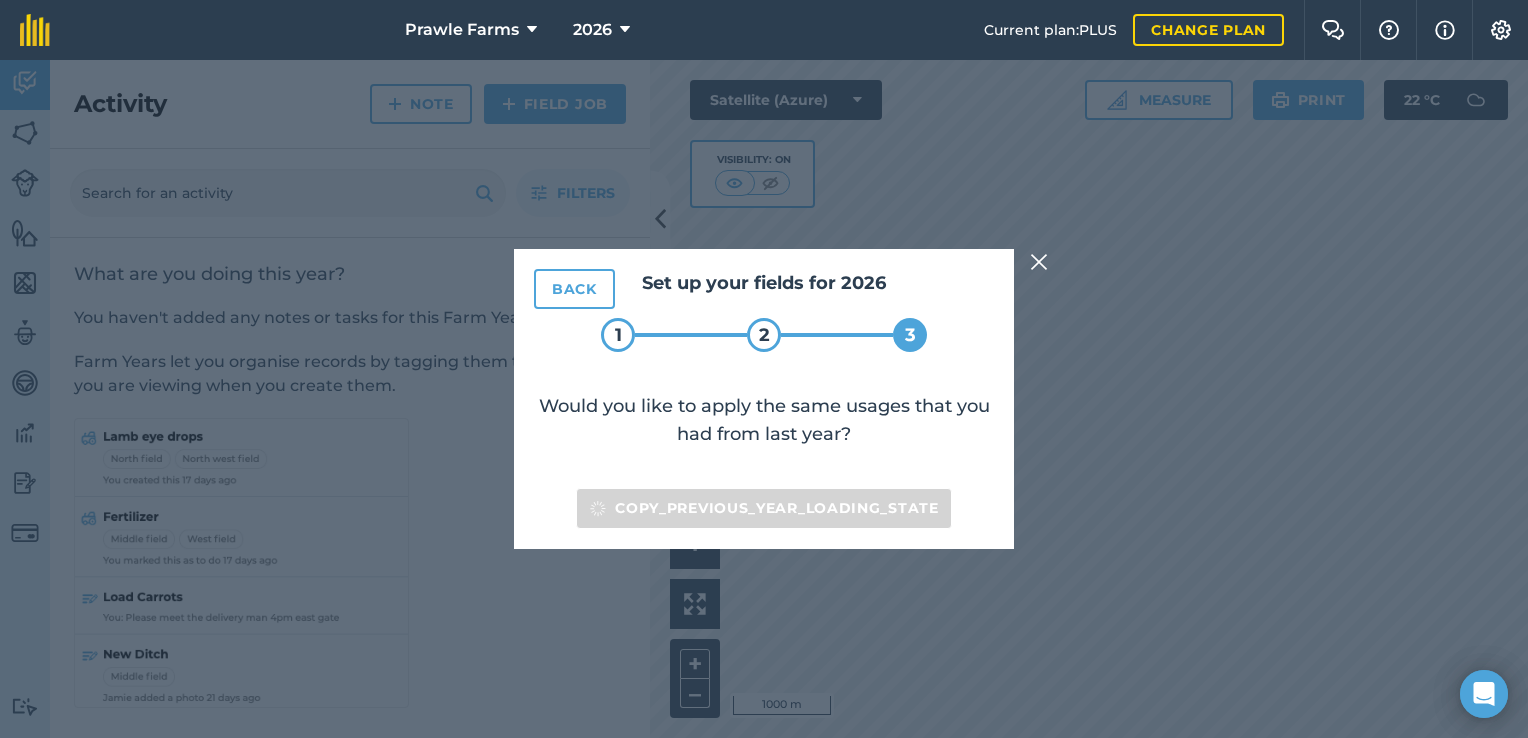click at bounding box center [1039, 262] 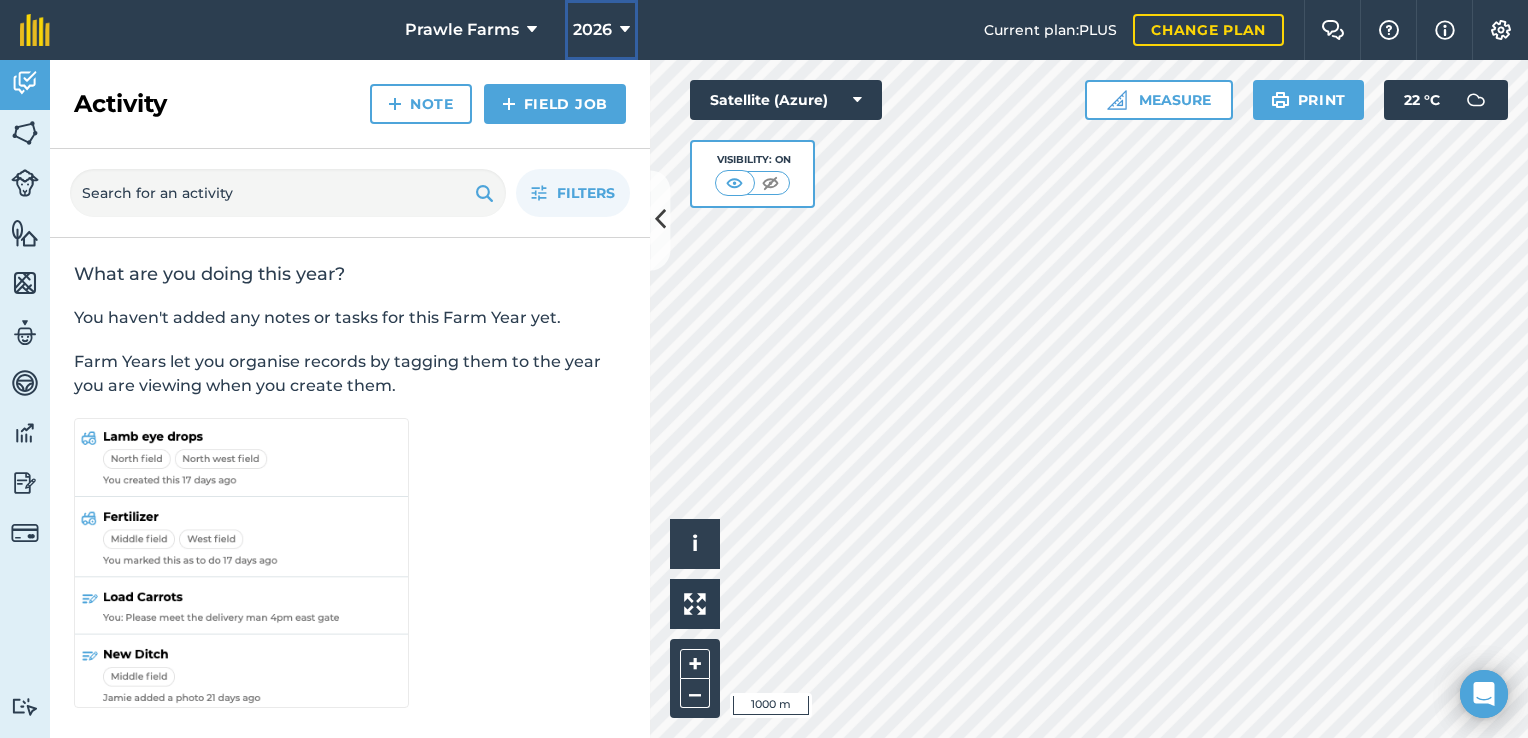 click at bounding box center [625, 30] 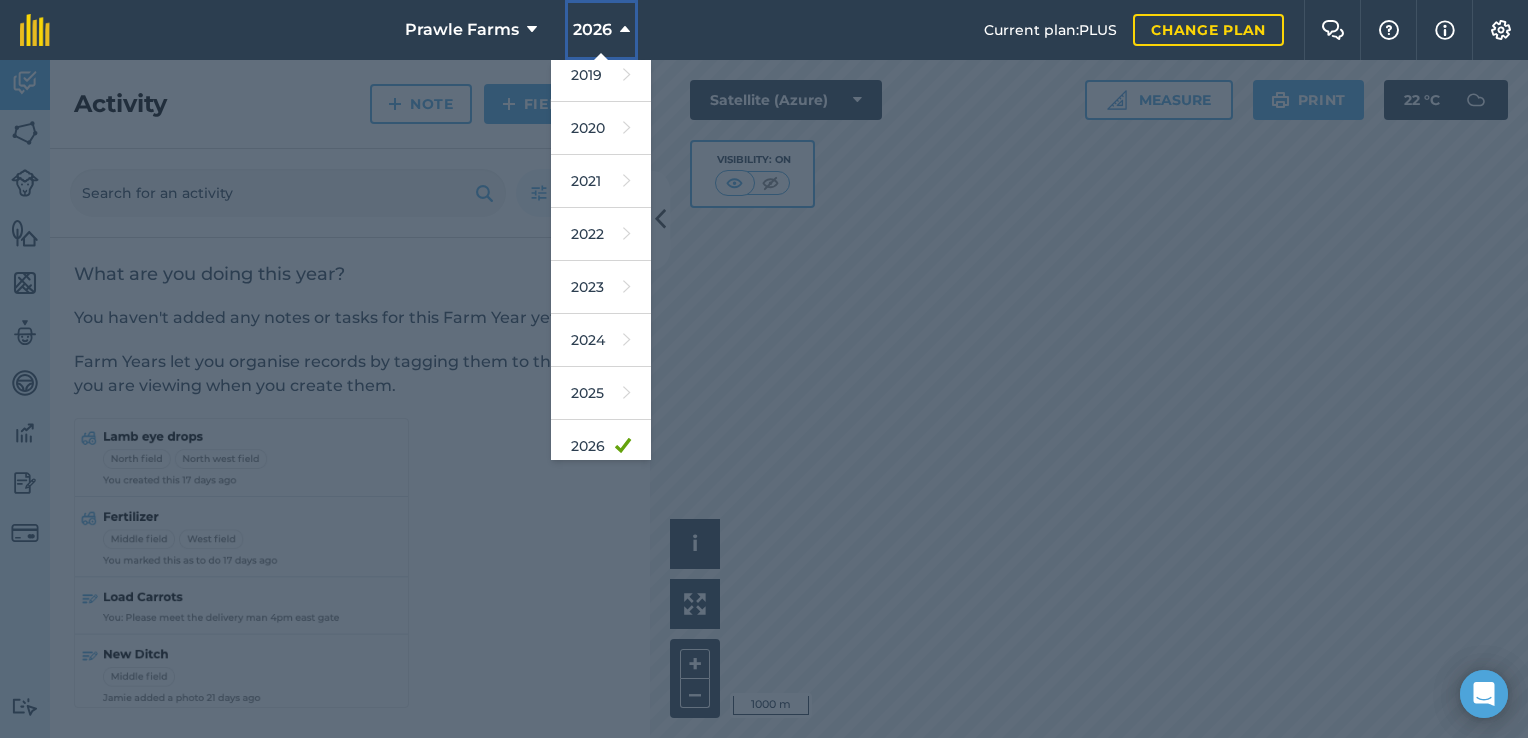 scroll, scrollTop: 180, scrollLeft: 0, axis: vertical 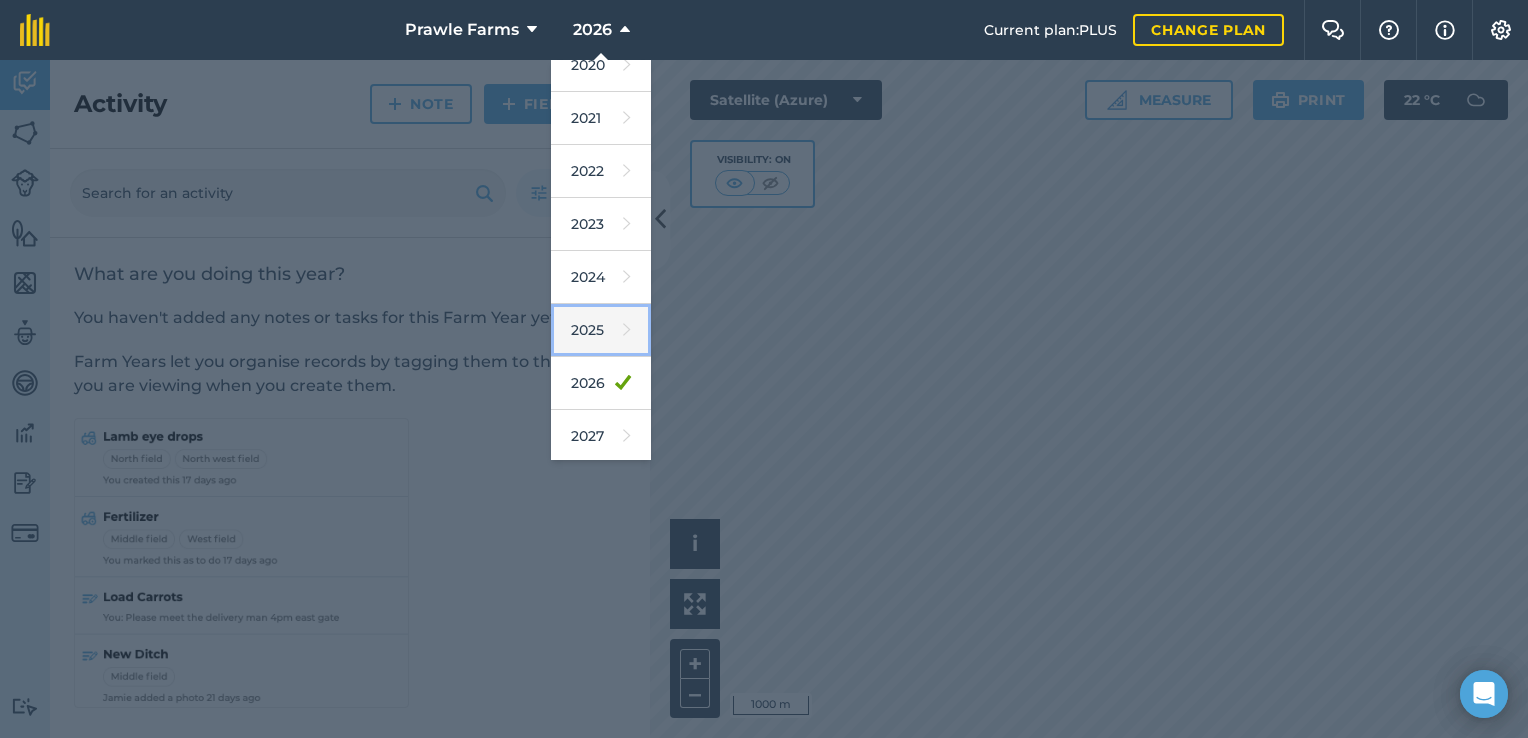 click on "2025" at bounding box center (601, 330) 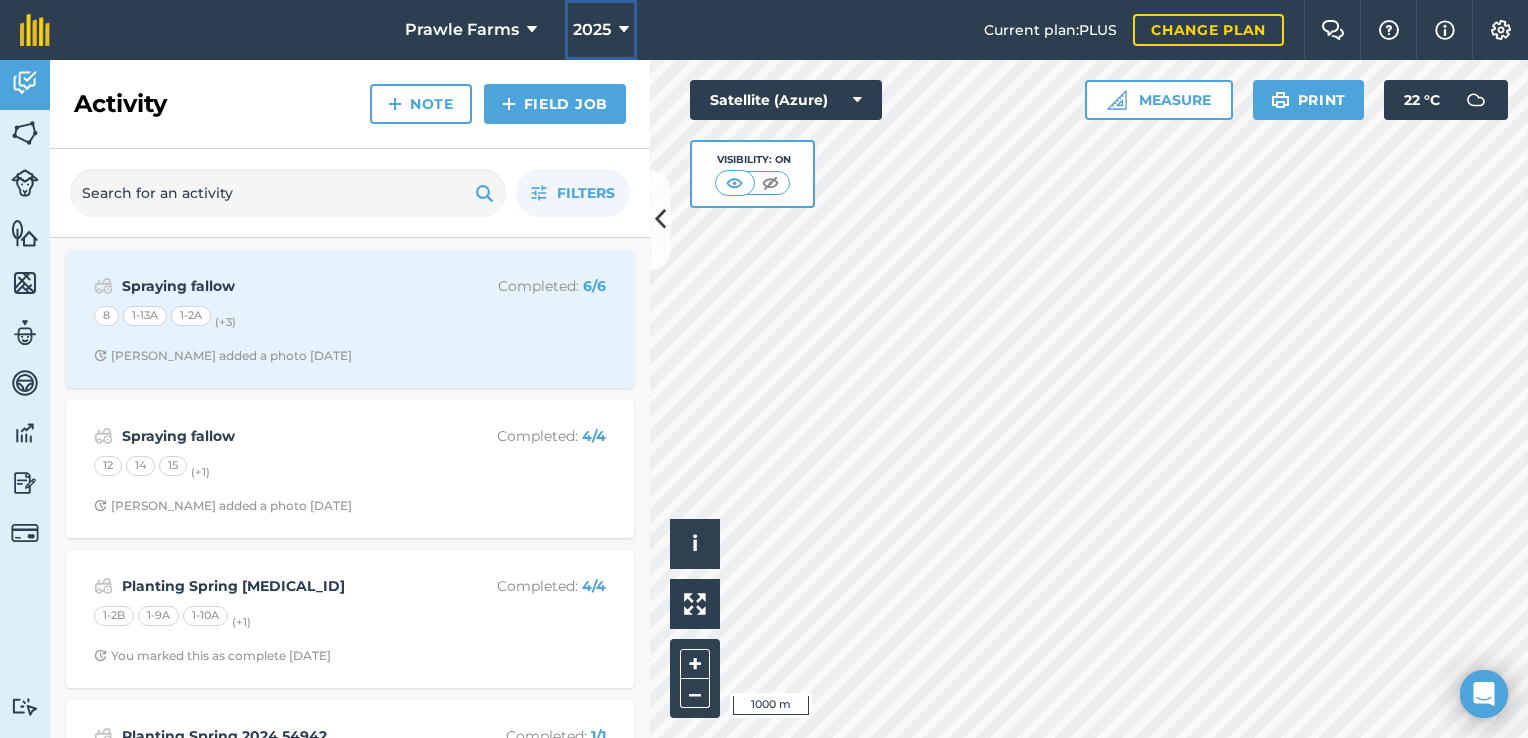 click at bounding box center (624, 30) 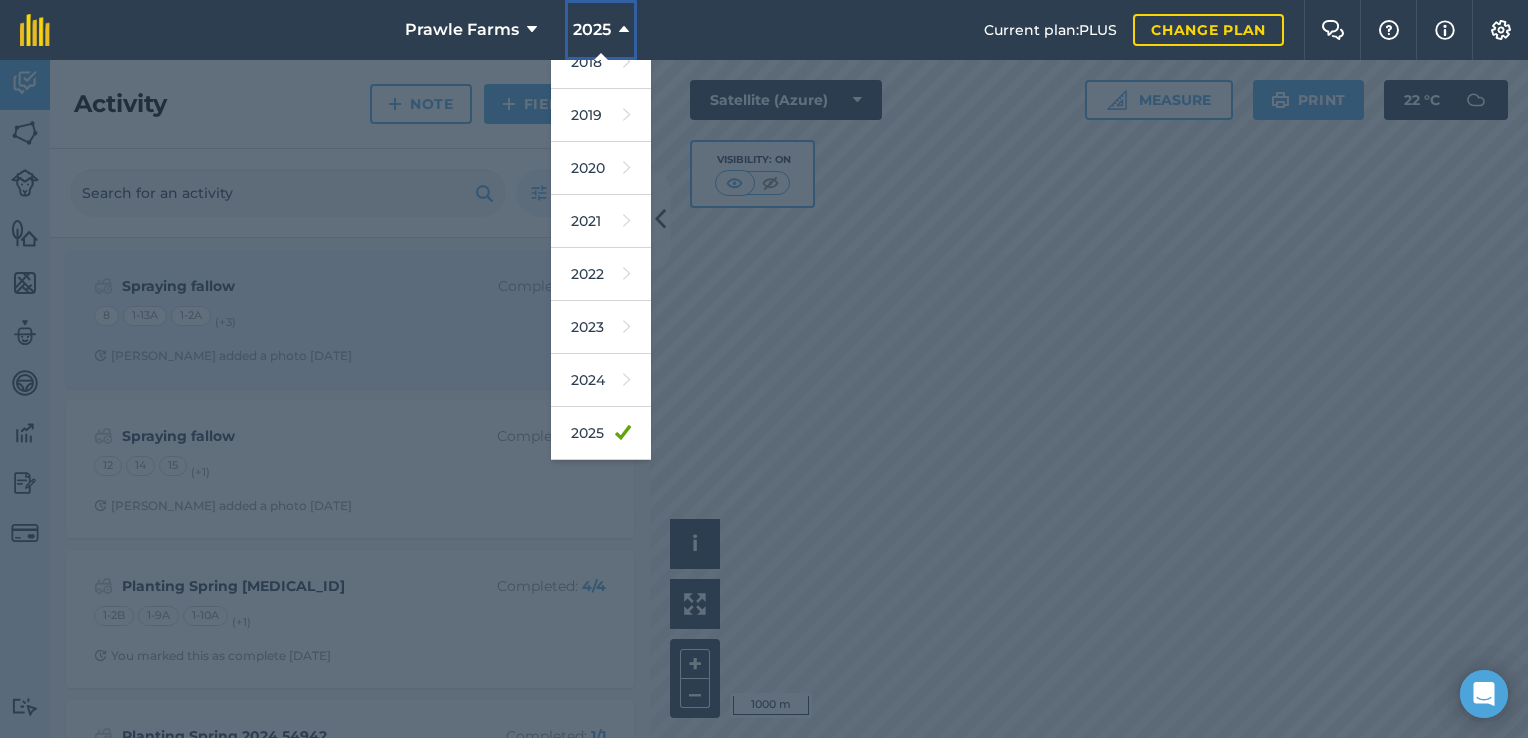 scroll, scrollTop: 180, scrollLeft: 0, axis: vertical 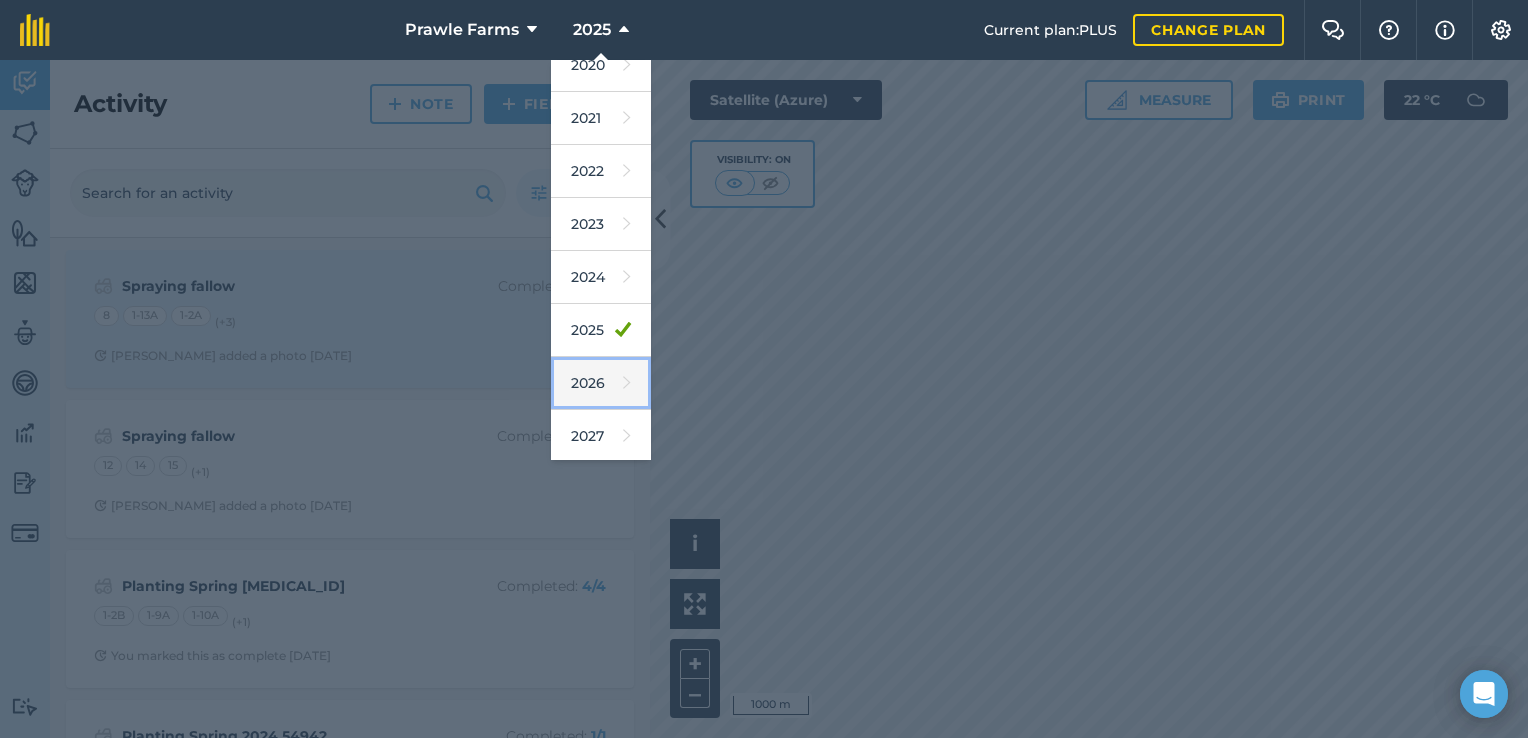 click on "2026" at bounding box center [601, 383] 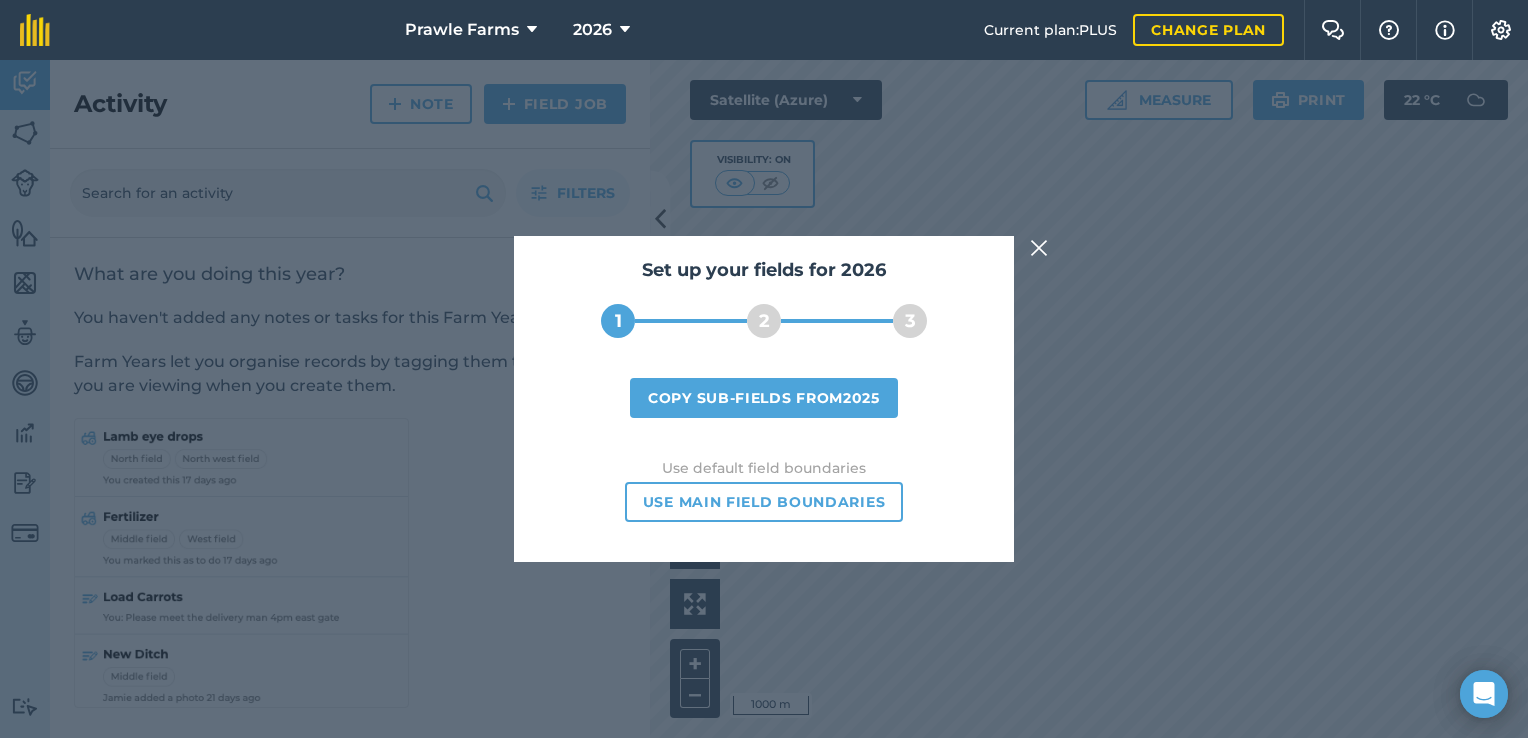 click on "3" at bounding box center (910, 321) 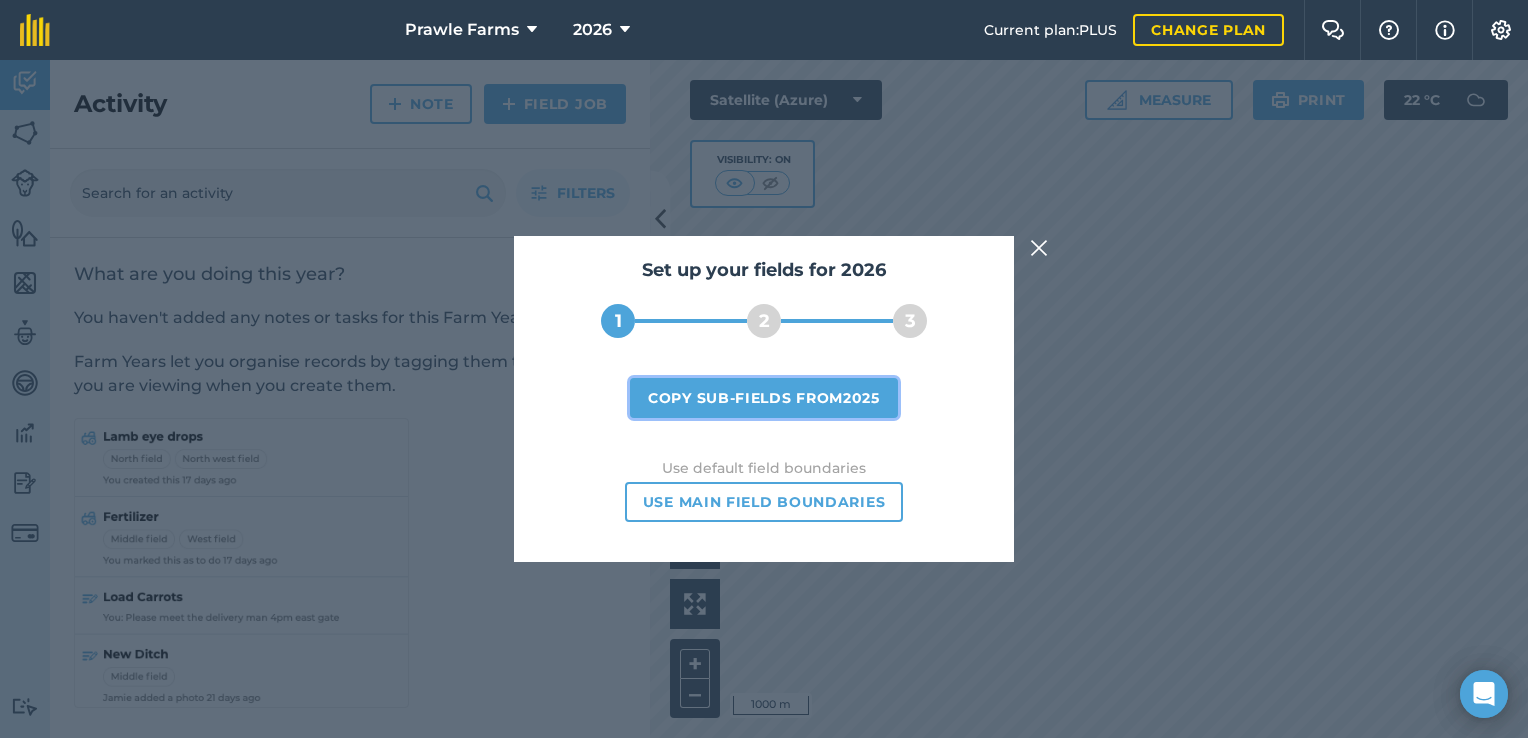 click on "Copy sub-fields from  2025" at bounding box center (764, 398) 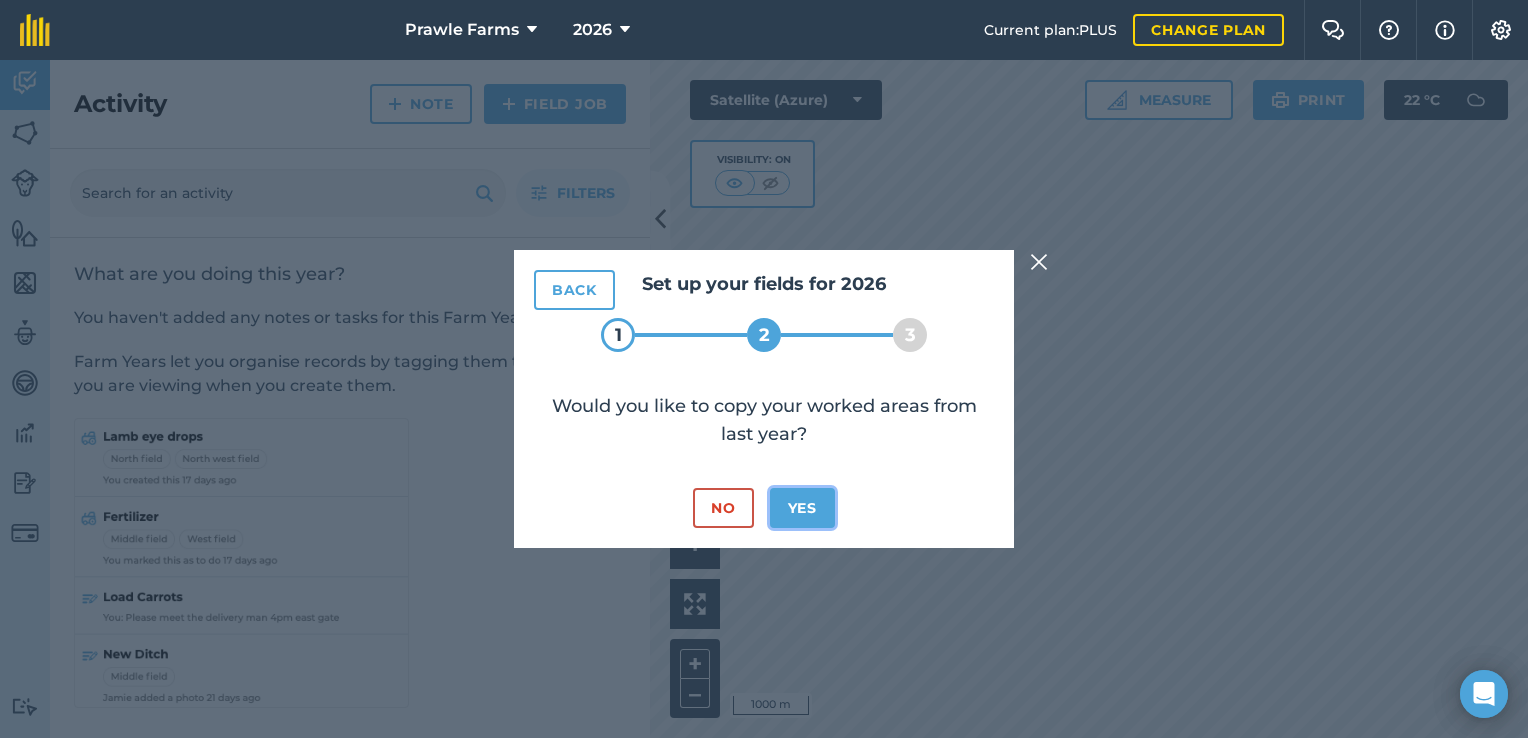 click on "Yes" at bounding box center (802, 508) 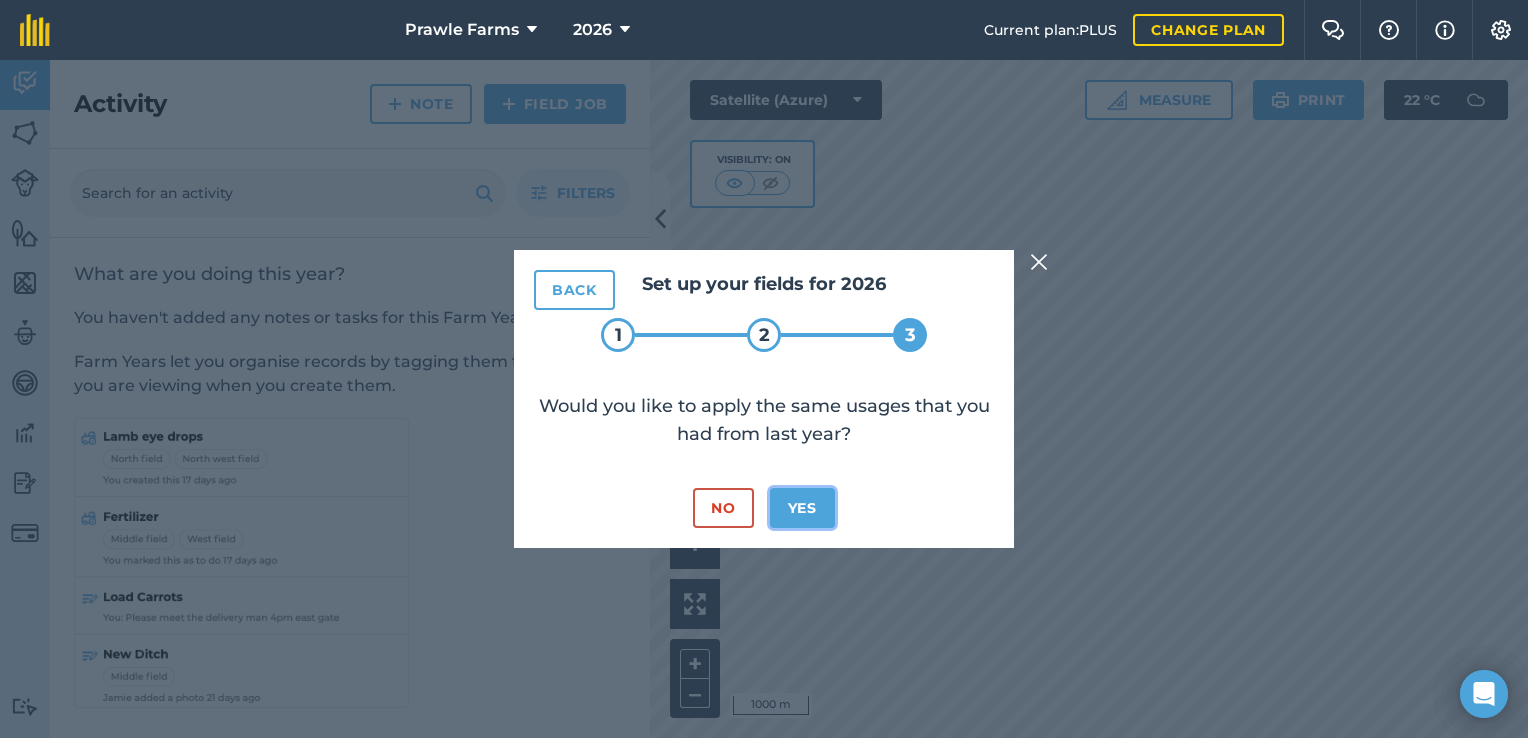 click on "Yes" at bounding box center [802, 508] 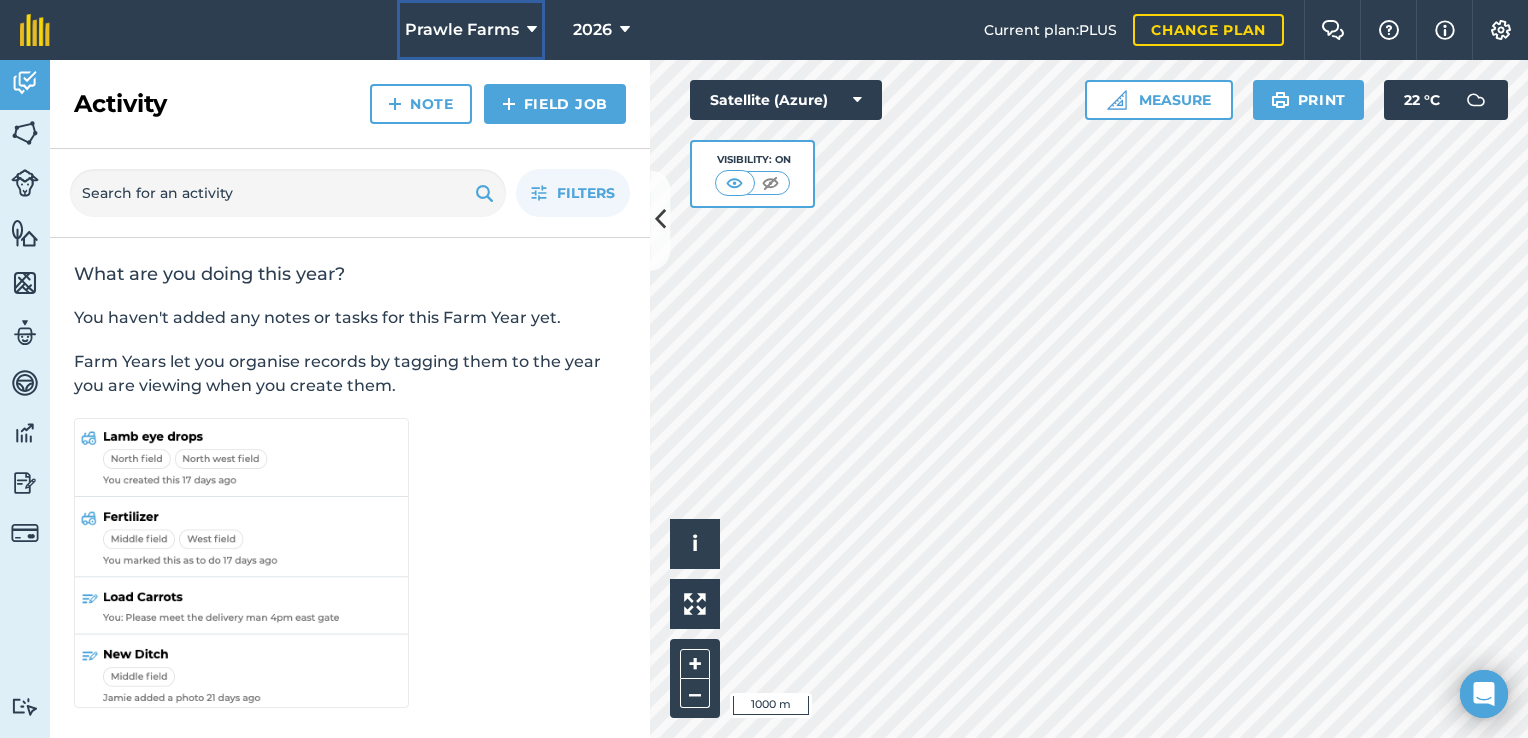 click at bounding box center [532, 30] 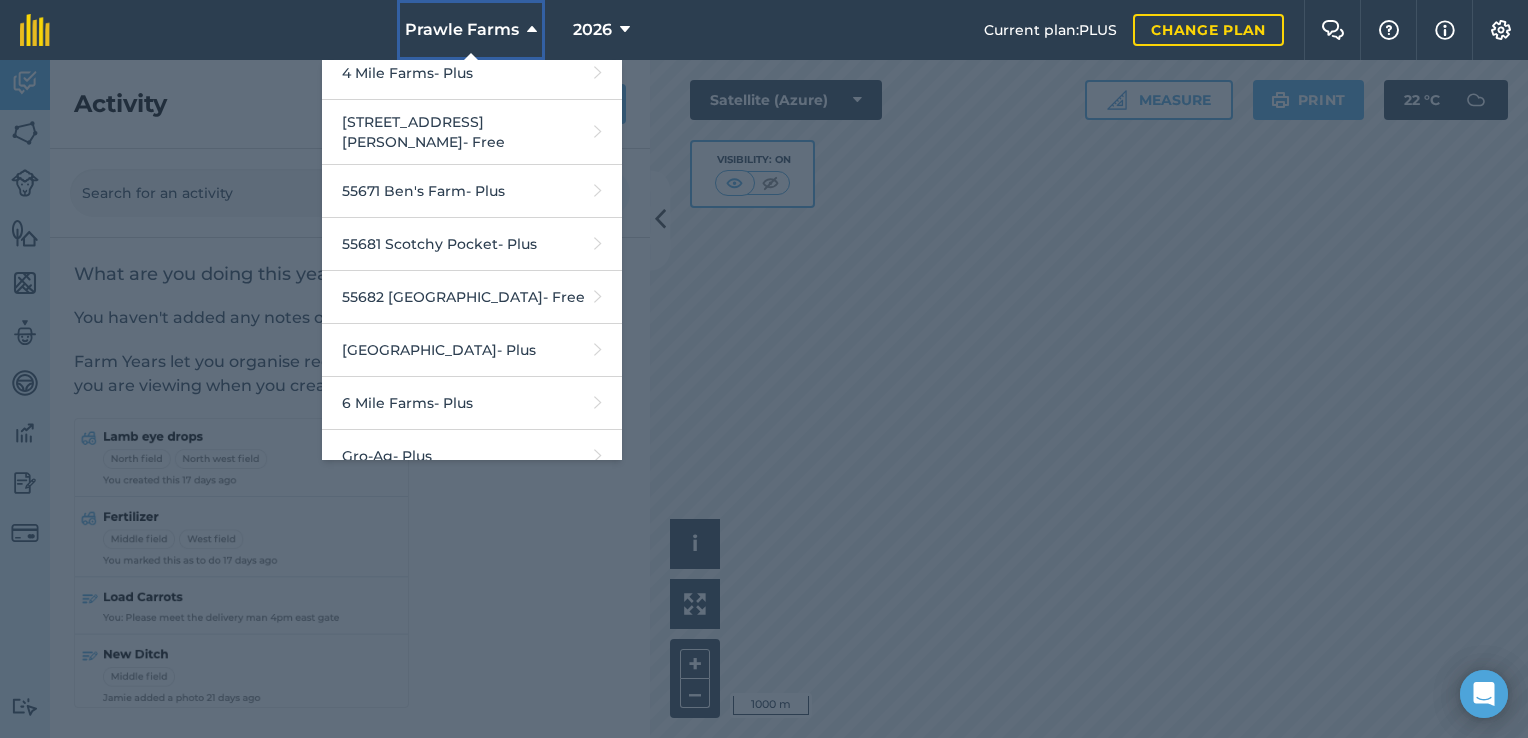 scroll, scrollTop: 500, scrollLeft: 0, axis: vertical 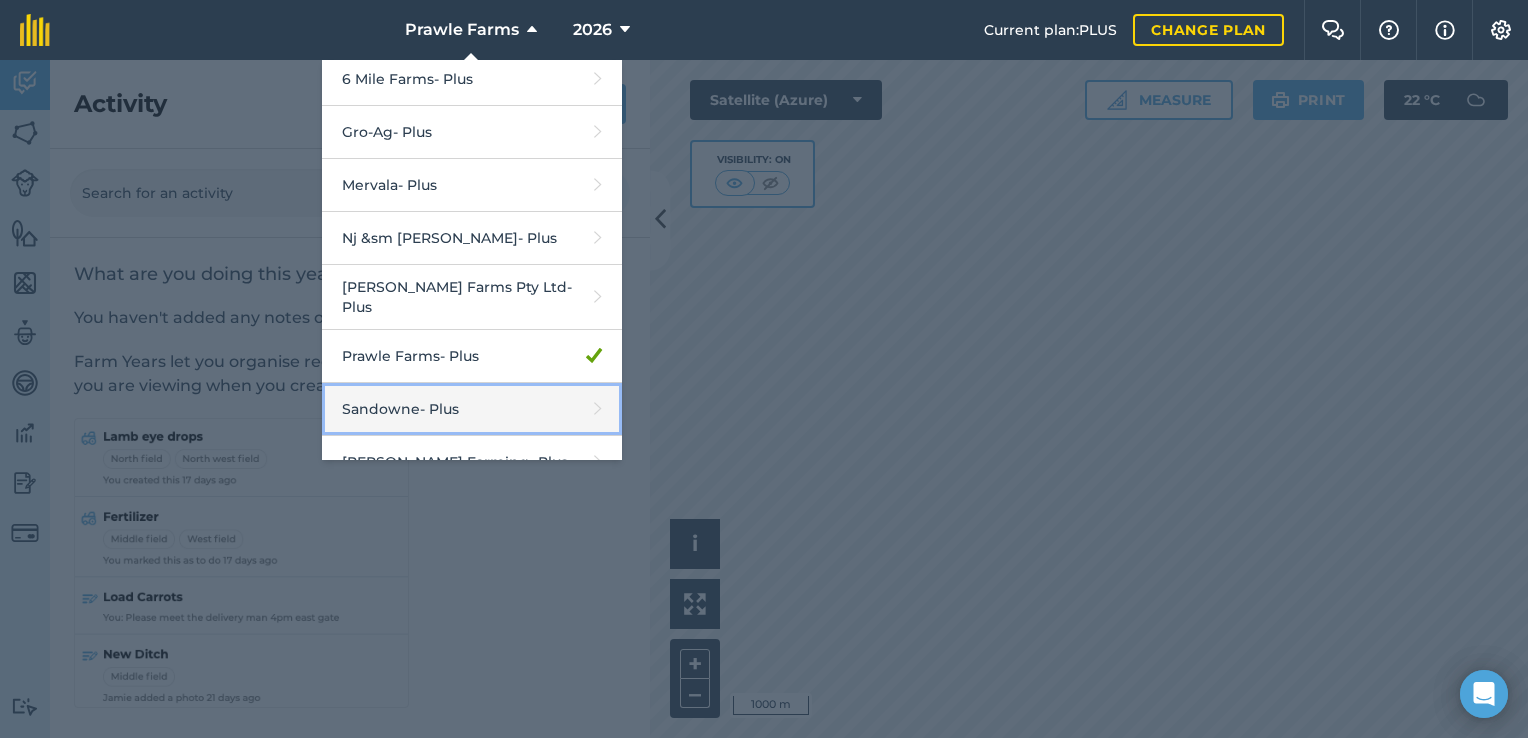 click on "Sandowne  - Plus" at bounding box center [472, 409] 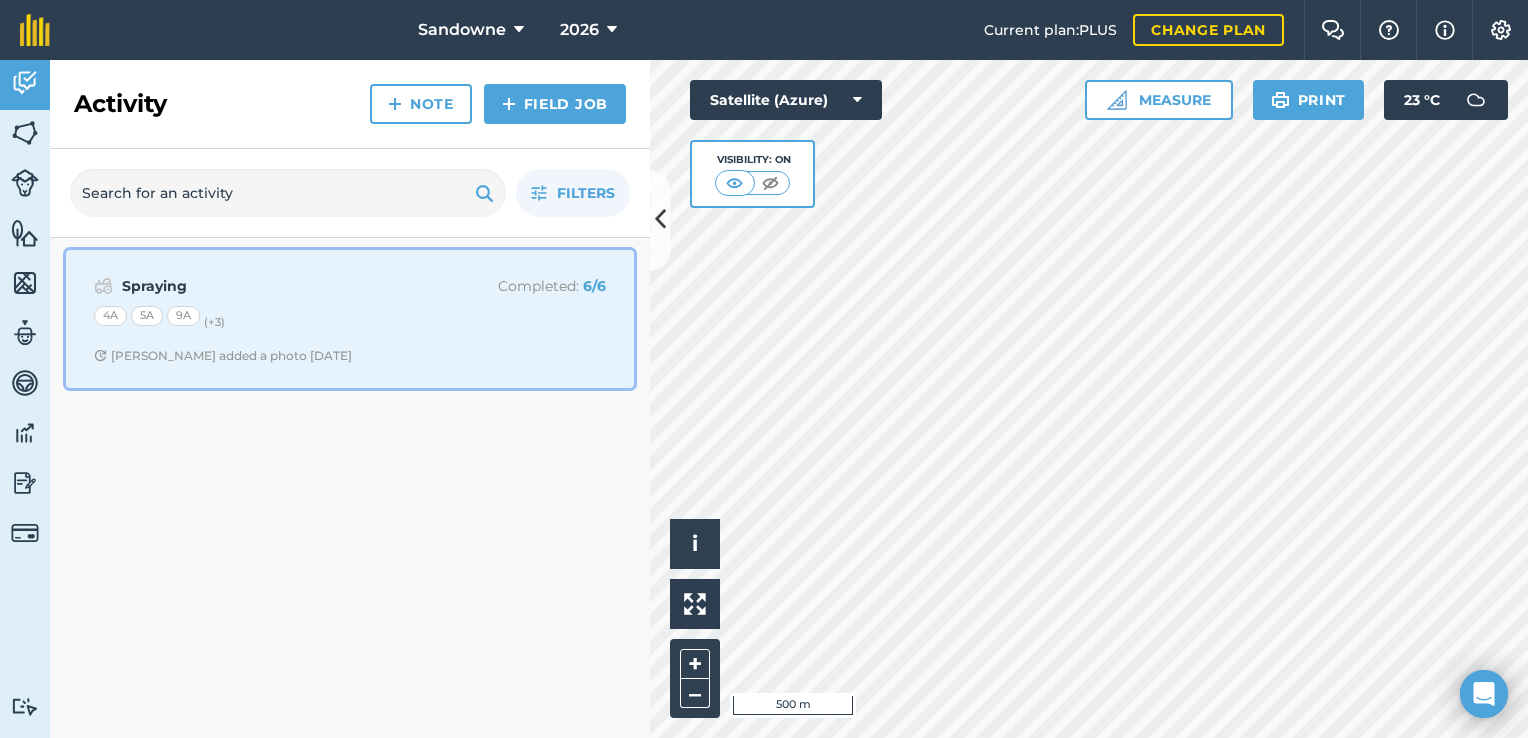 click on "Spraying" at bounding box center (280, 286) 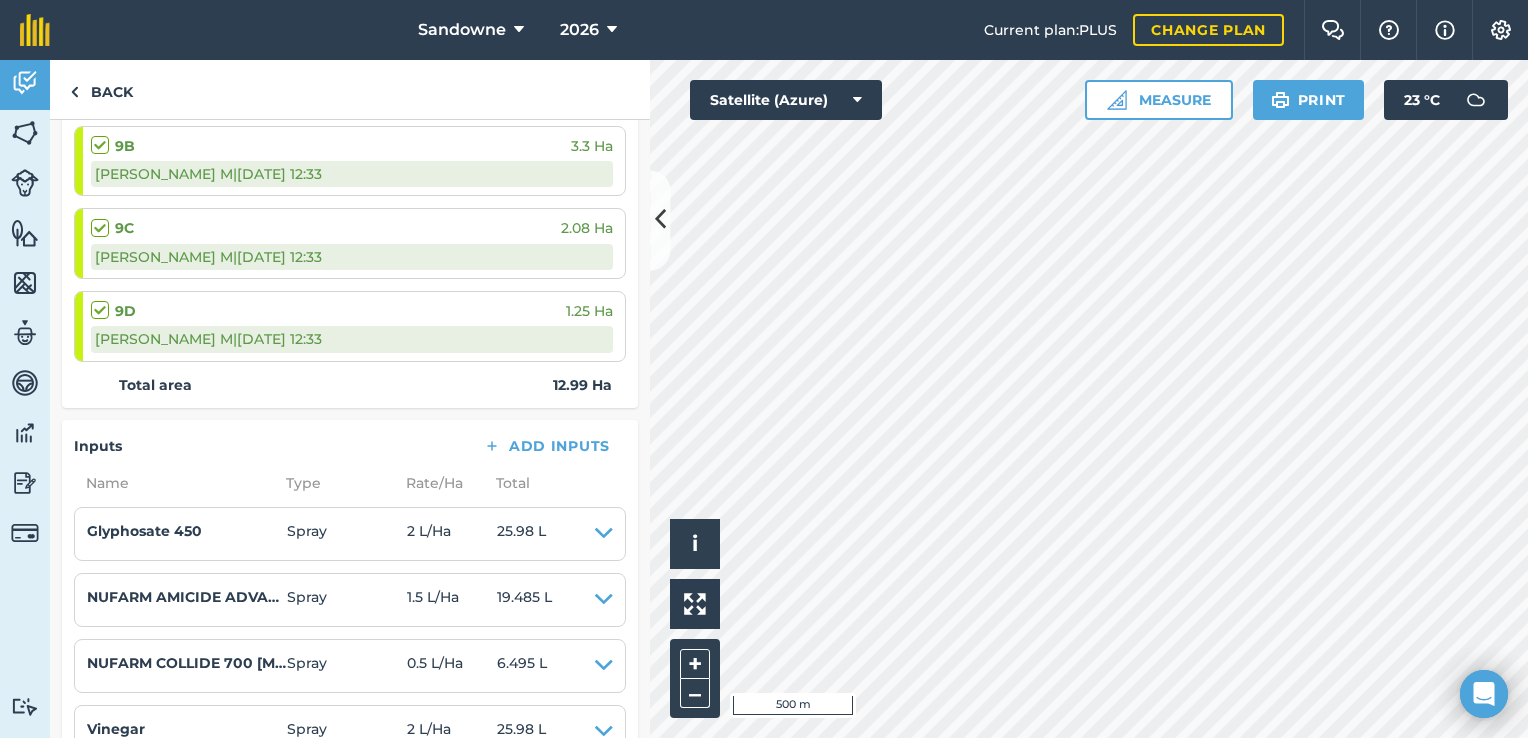 scroll, scrollTop: 137, scrollLeft: 0, axis: vertical 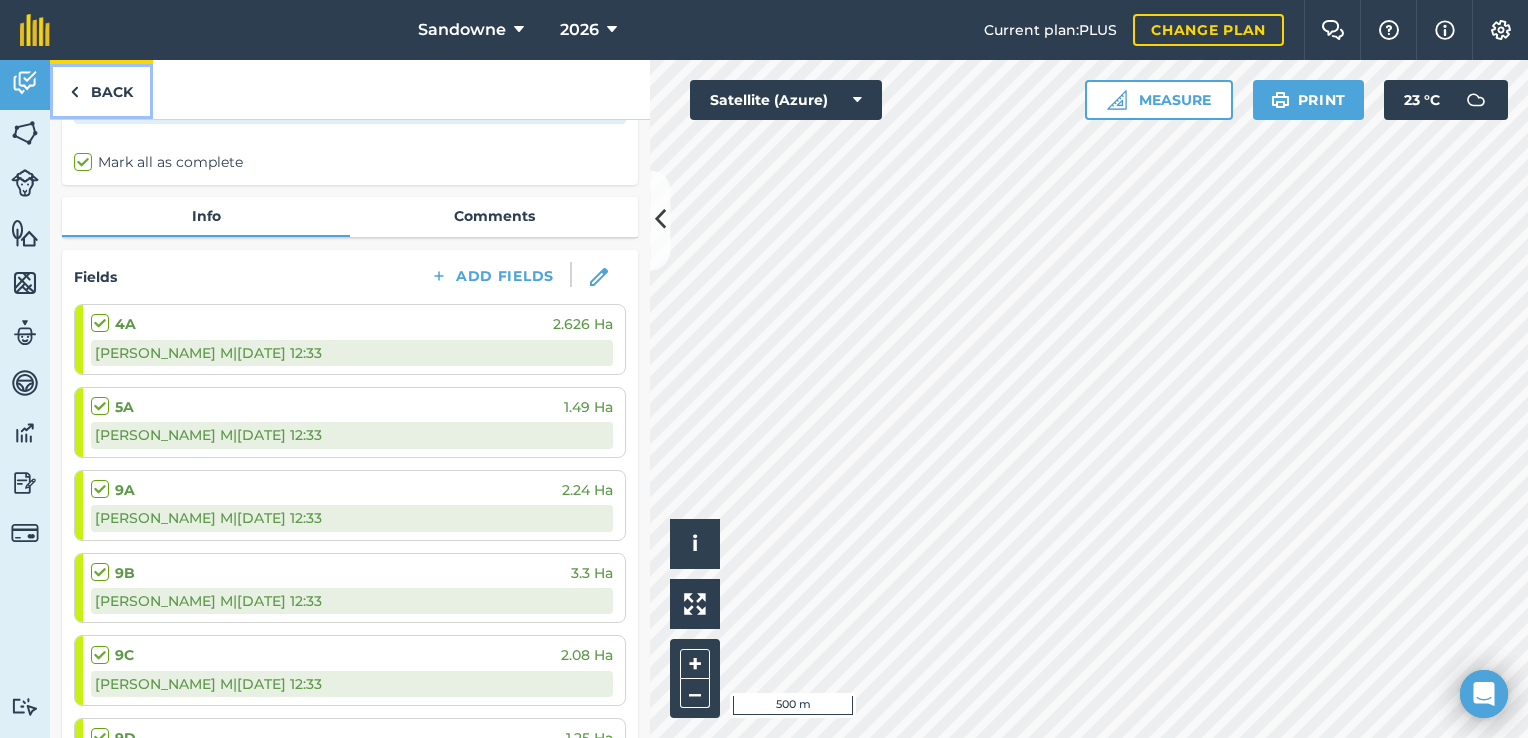 click at bounding box center [74, 92] 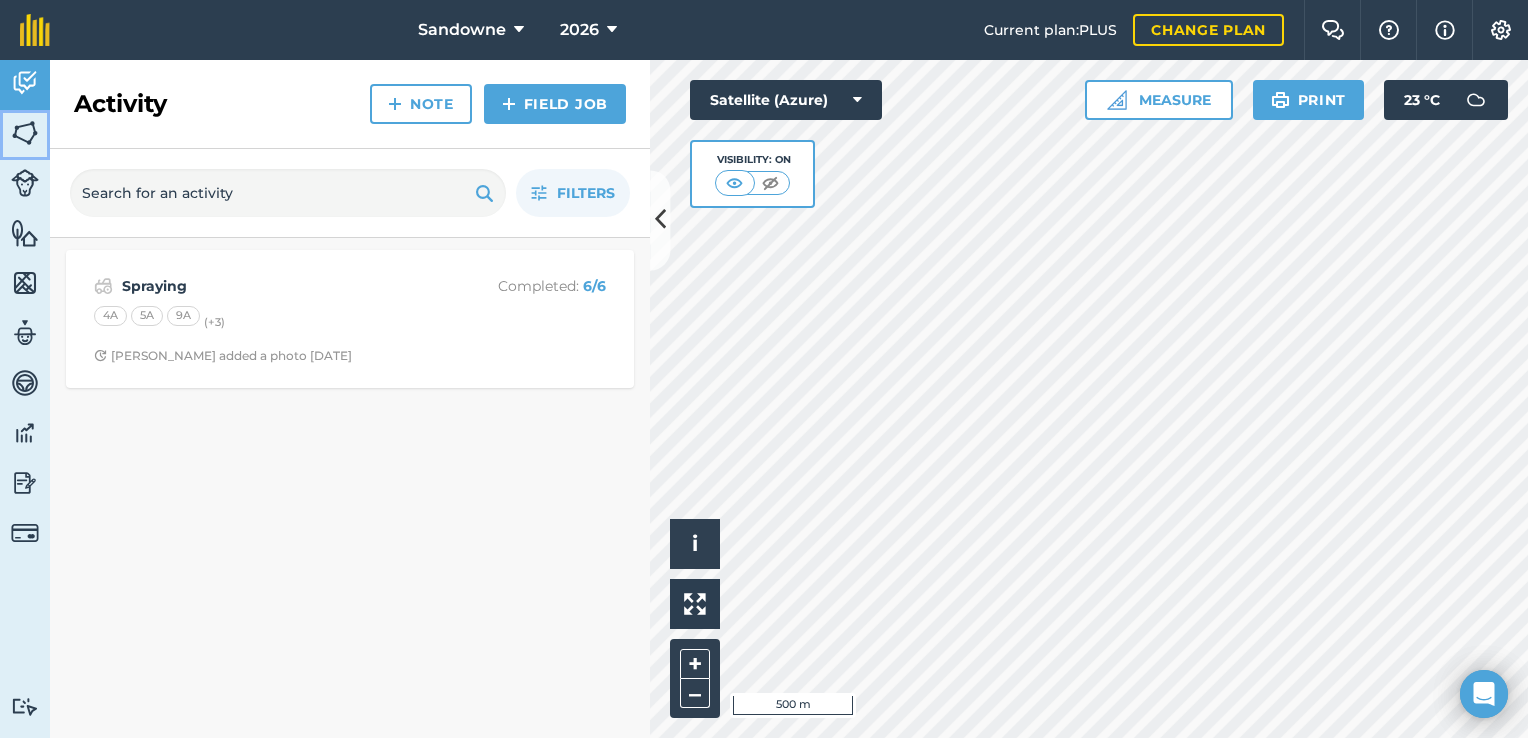 click at bounding box center [25, 133] 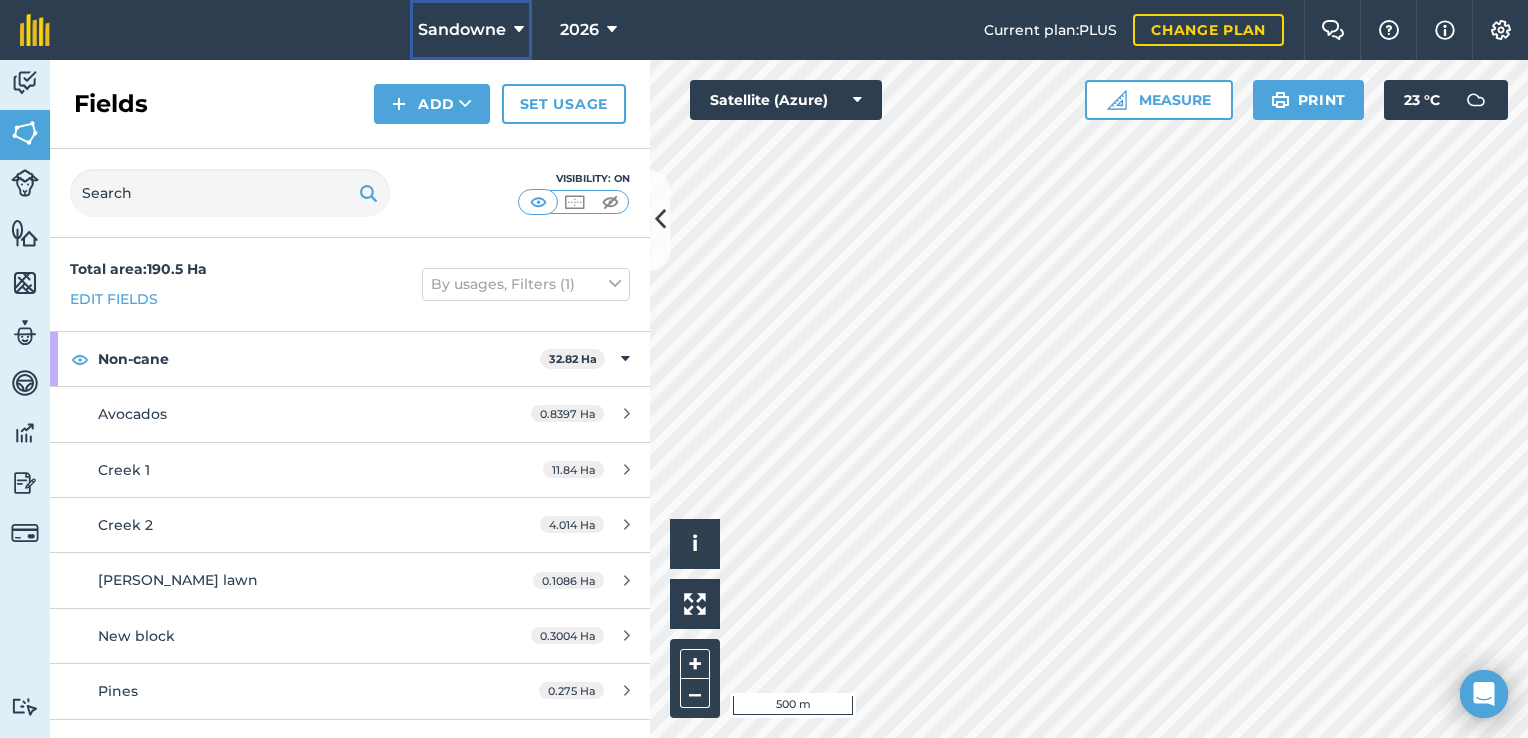 click at bounding box center [519, 30] 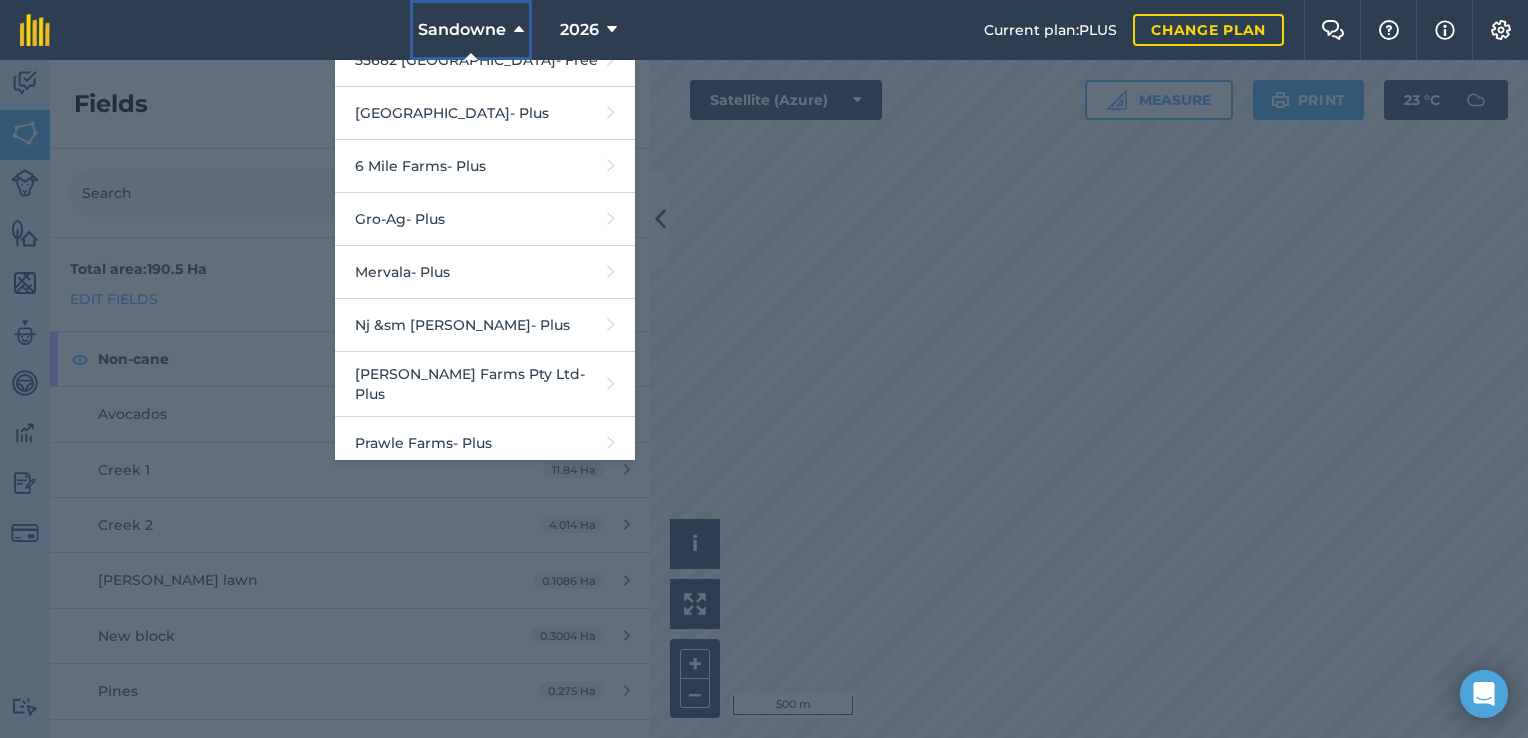 scroll, scrollTop: 554, scrollLeft: 0, axis: vertical 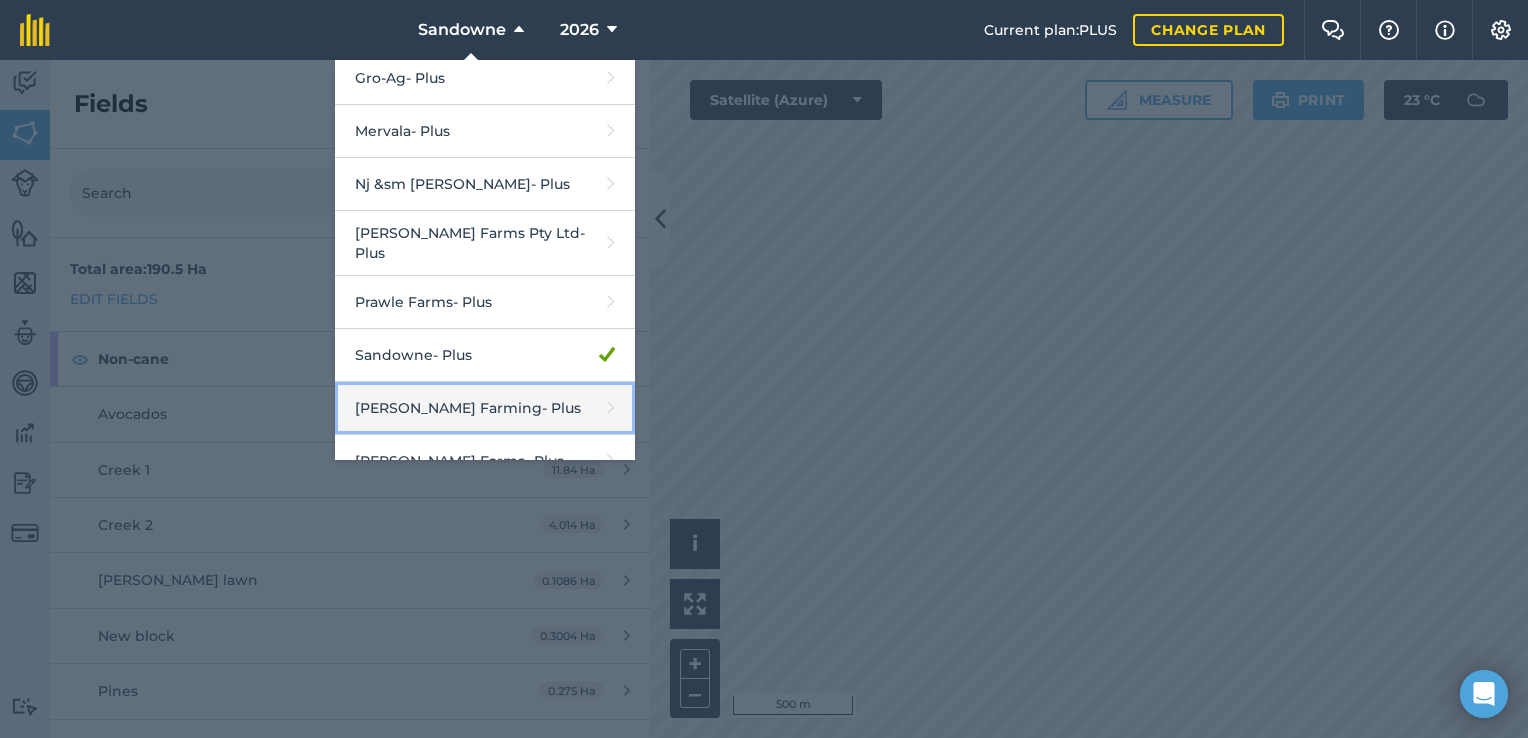 click on "[PERSON_NAME] Farming    - Plus" at bounding box center [485, 408] 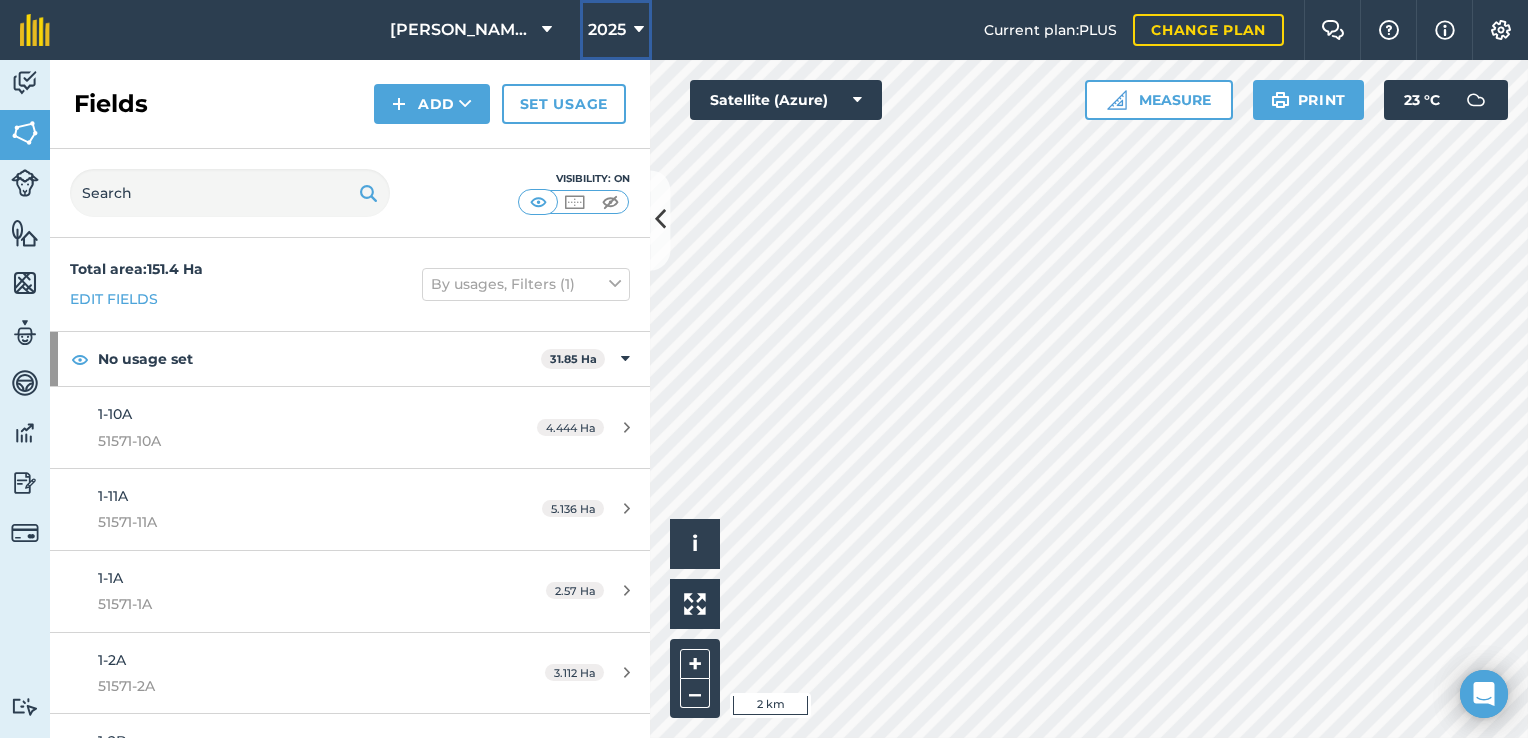 click at bounding box center [639, 30] 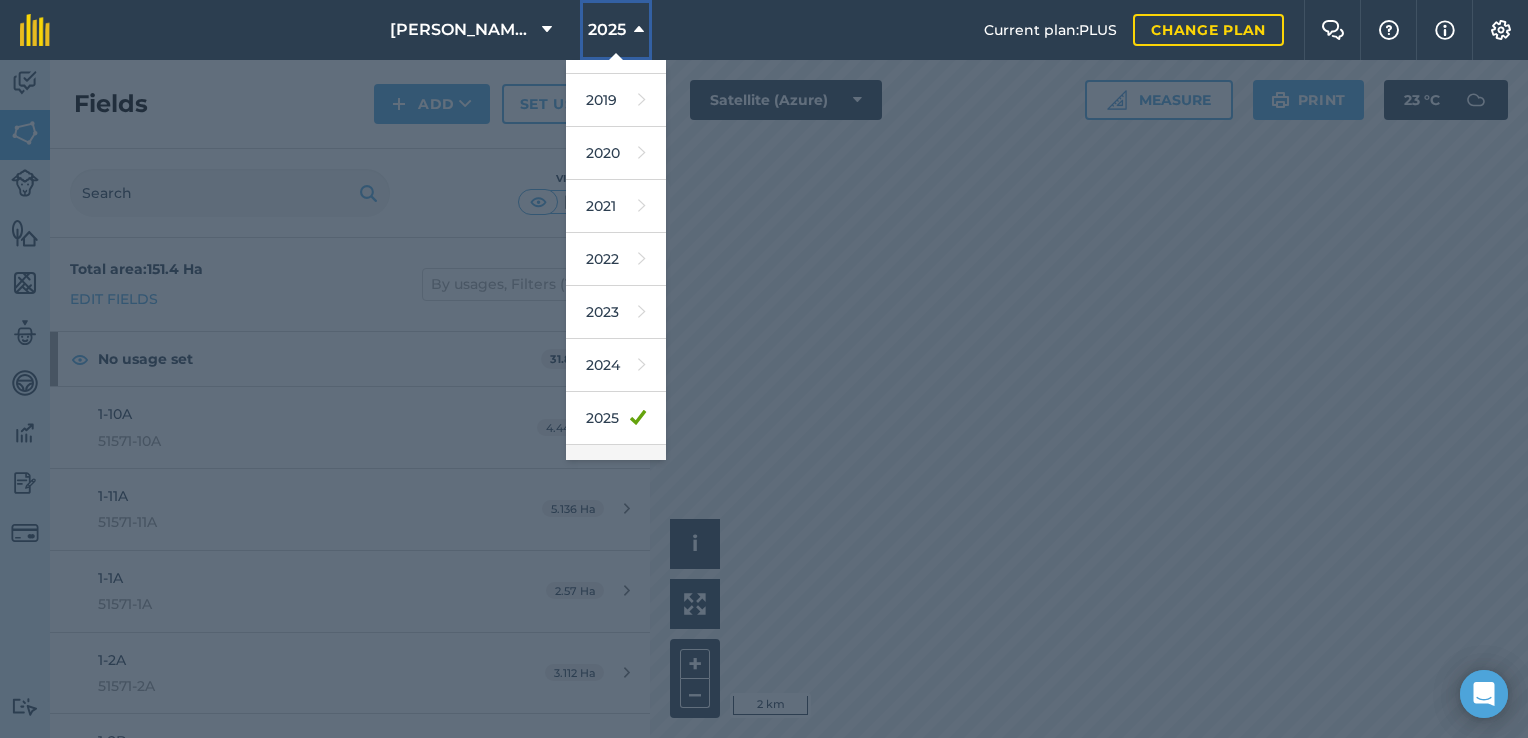 scroll, scrollTop: 180, scrollLeft: 0, axis: vertical 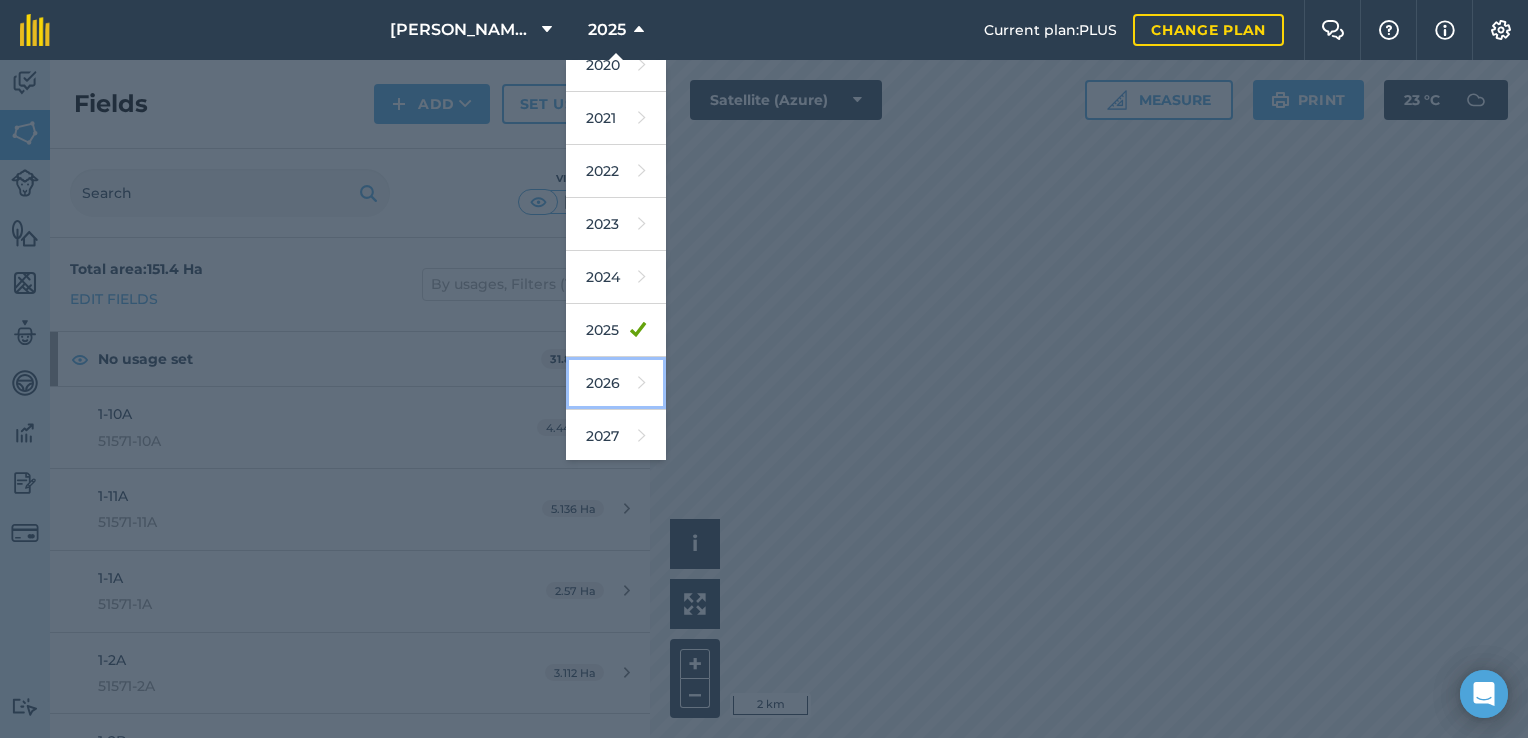 click on "2026" at bounding box center [616, 383] 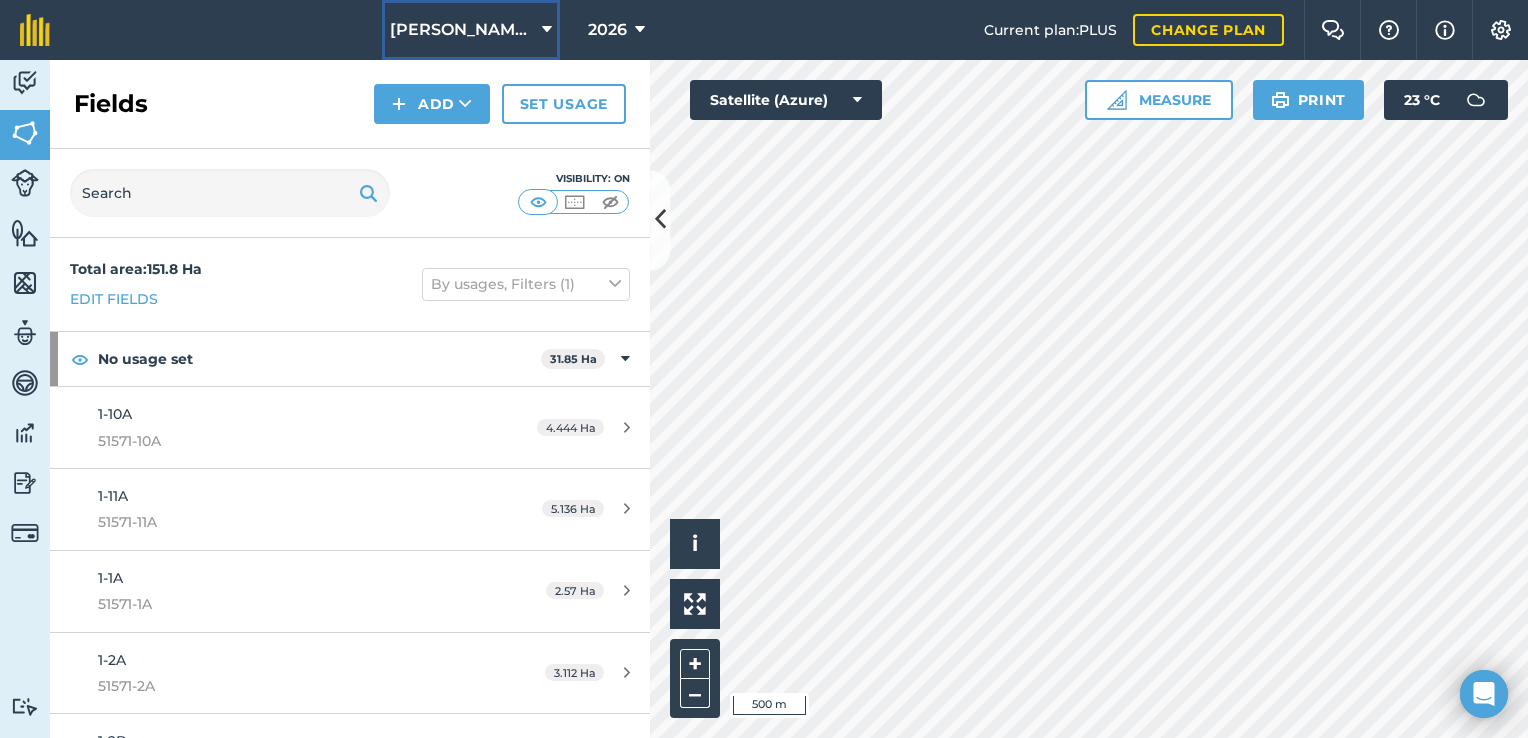 click at bounding box center (547, 30) 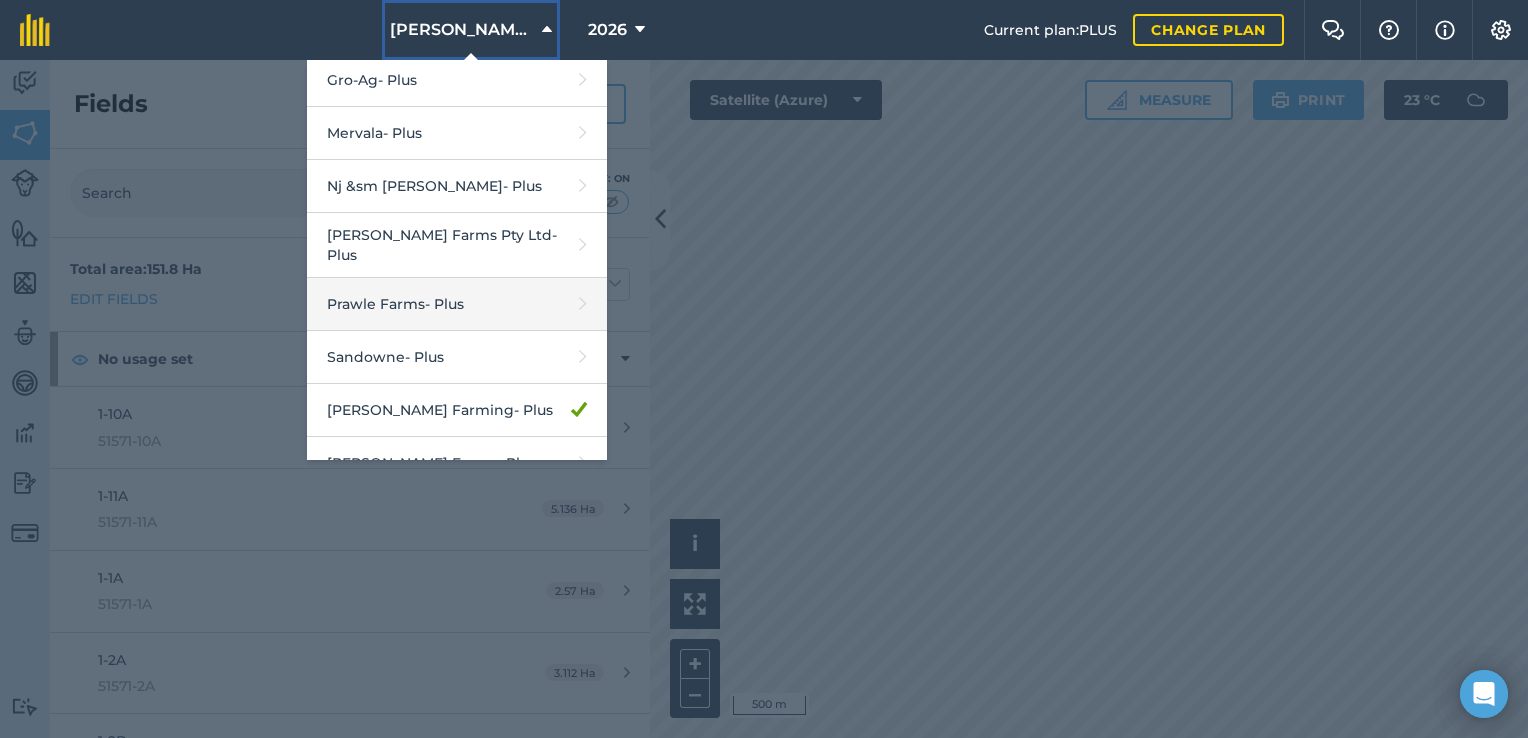 scroll, scrollTop: 554, scrollLeft: 0, axis: vertical 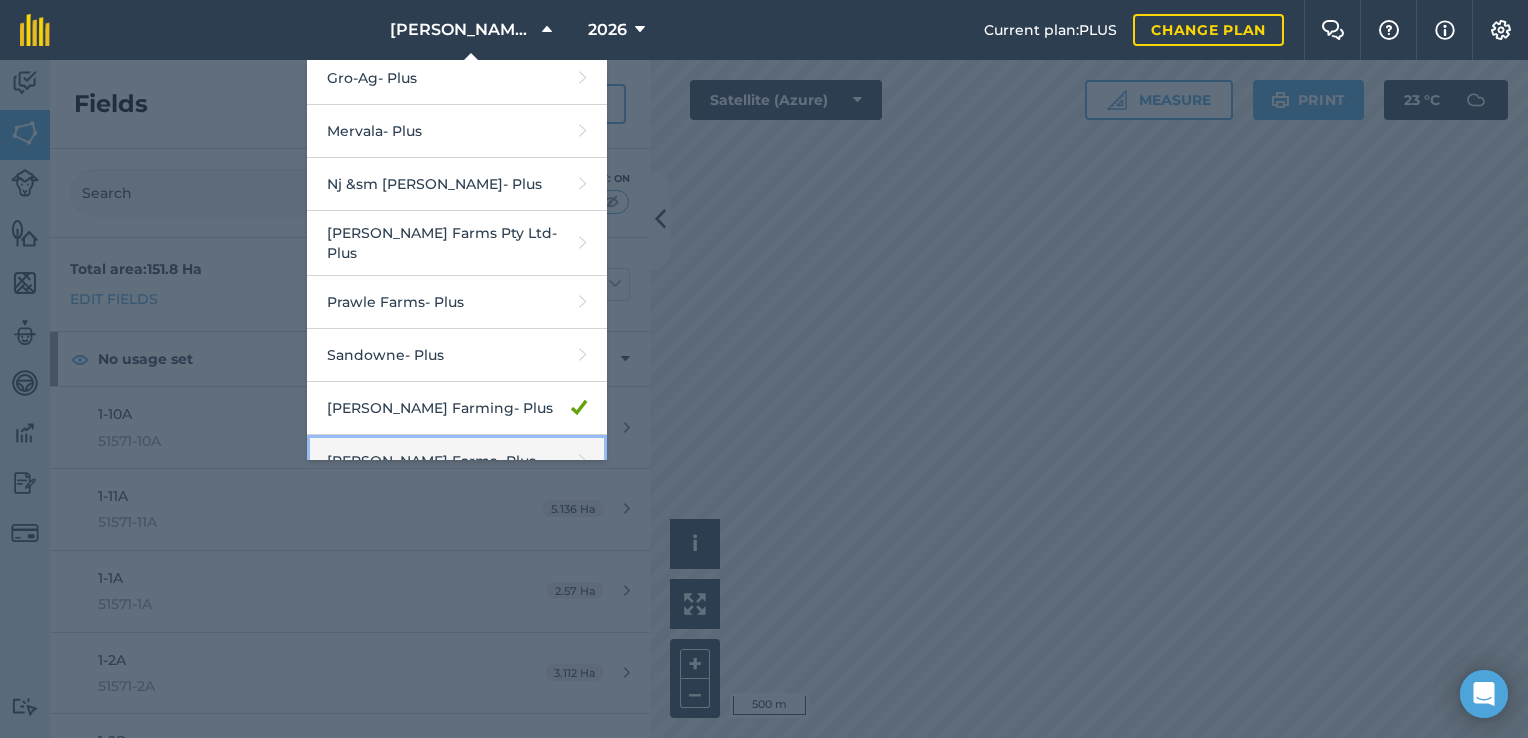 click on "[PERSON_NAME] Farms  - Plus" at bounding box center (457, 461) 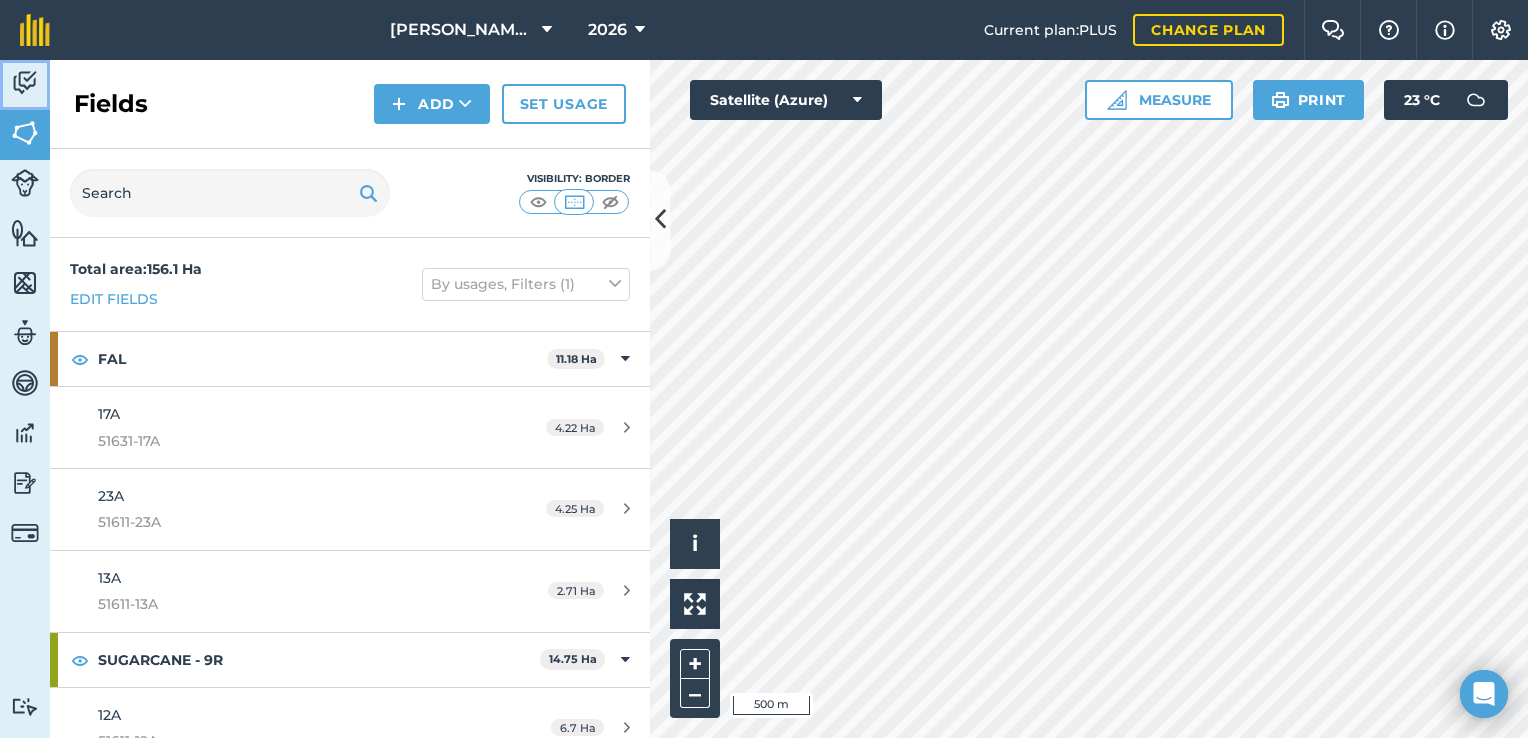 click at bounding box center [25, 83] 